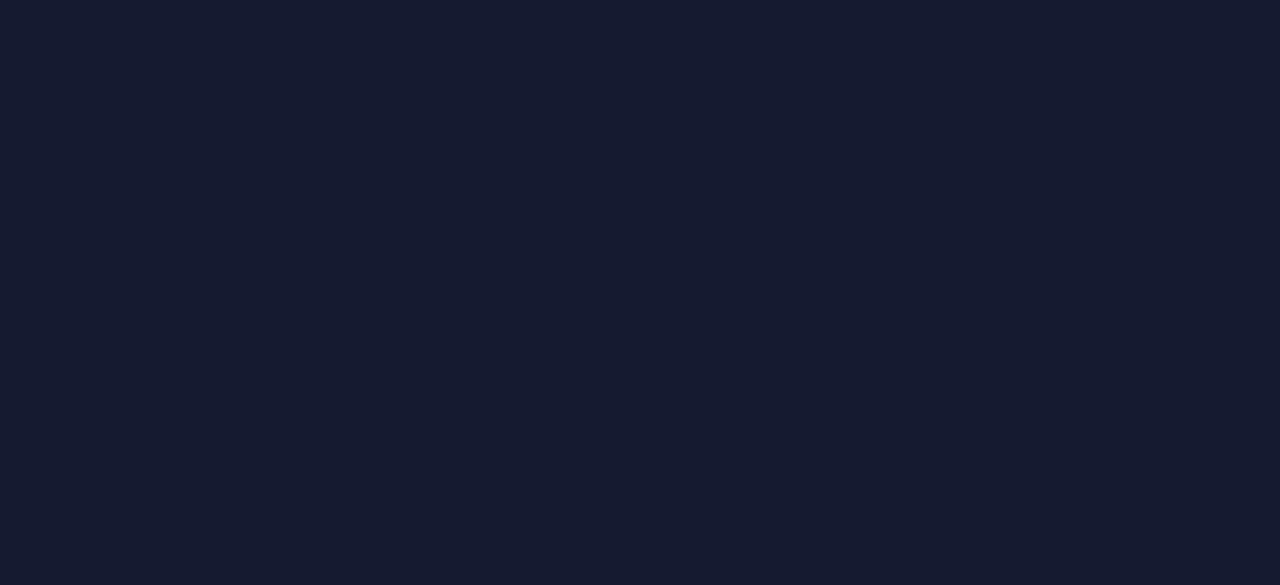 scroll, scrollTop: 0, scrollLeft: 0, axis: both 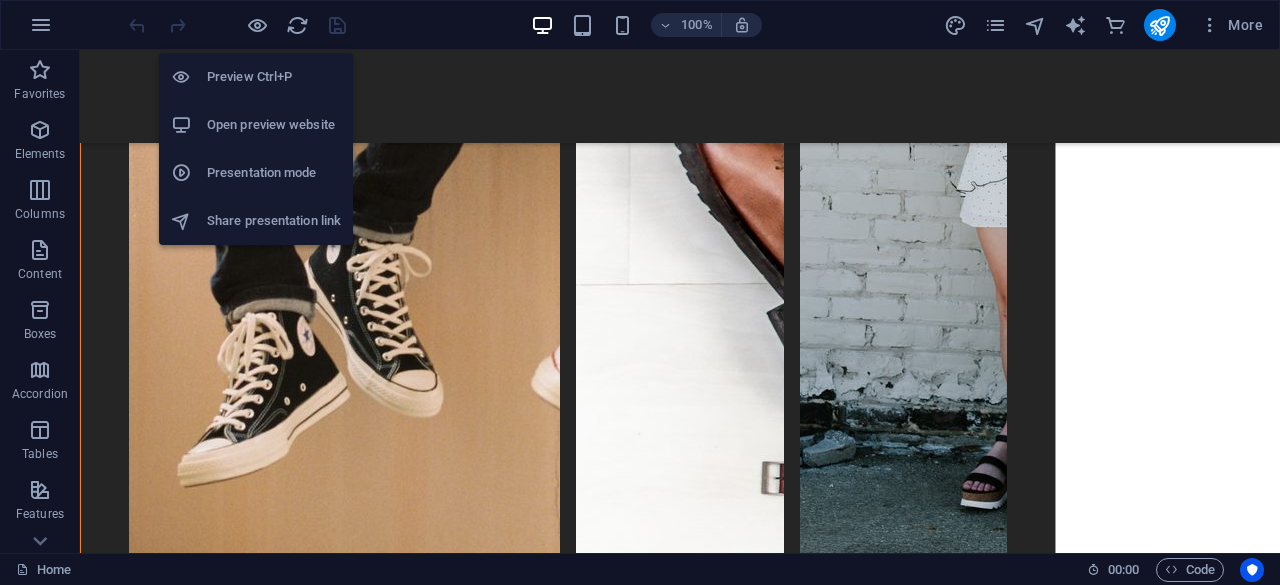 click on "Open preview website" at bounding box center [274, 125] 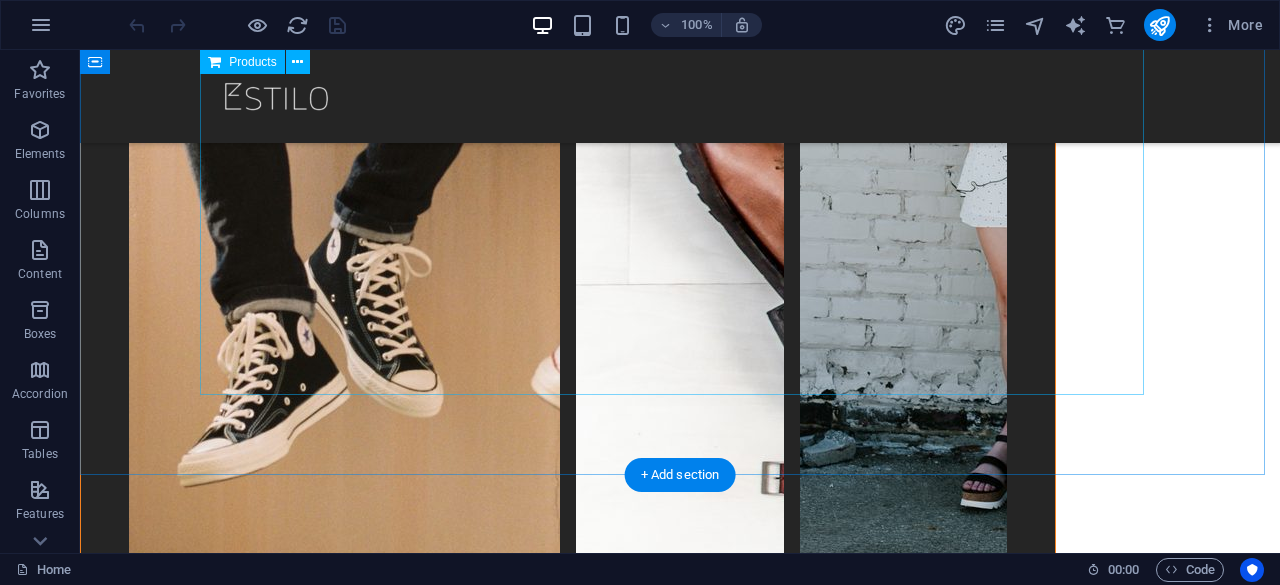 click at bounding box center [680, 6693] 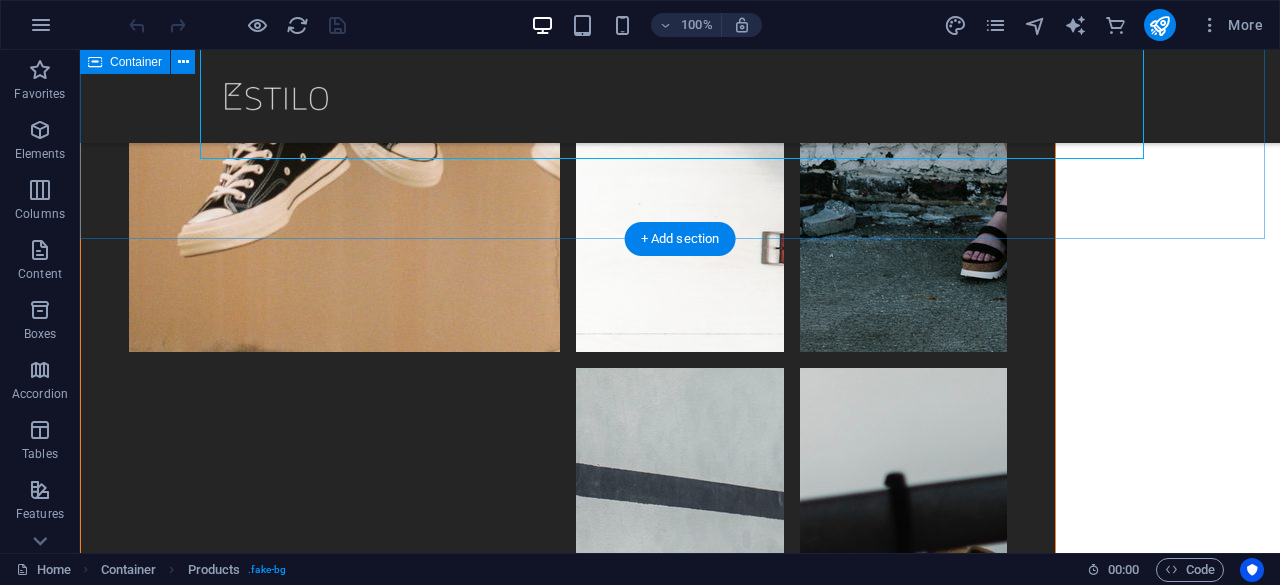 scroll, scrollTop: 6120, scrollLeft: 0, axis: vertical 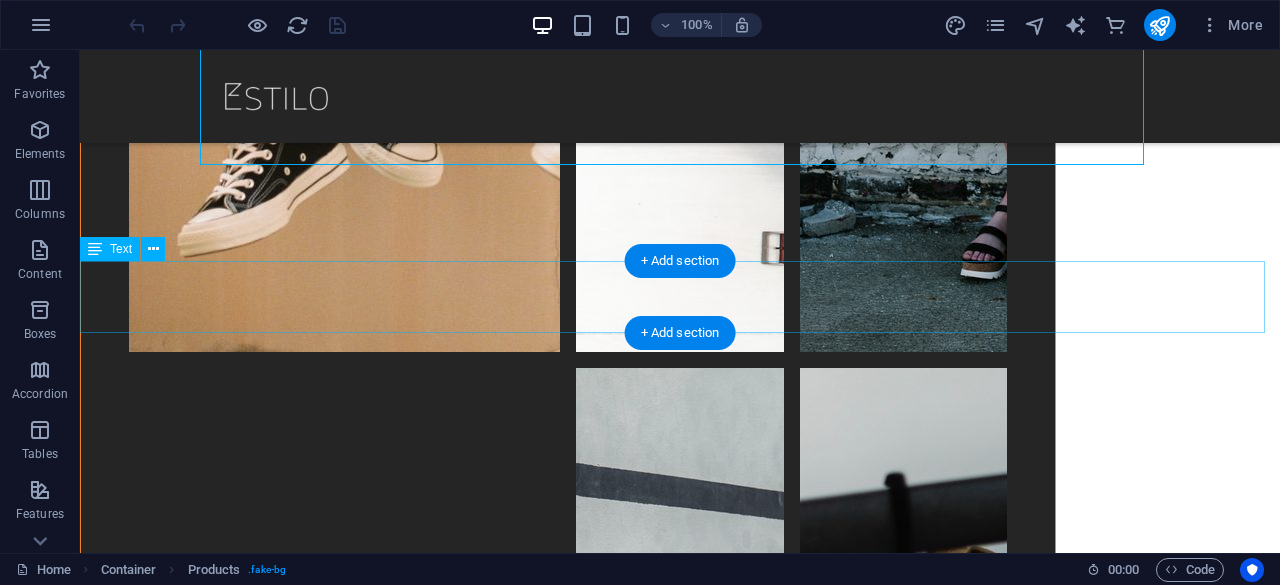 click on "Our Christmas offer: Over the holidays from 30%to 50% of [MONTH] applies:  20% discount on our services!" at bounding box center [680, 6795] 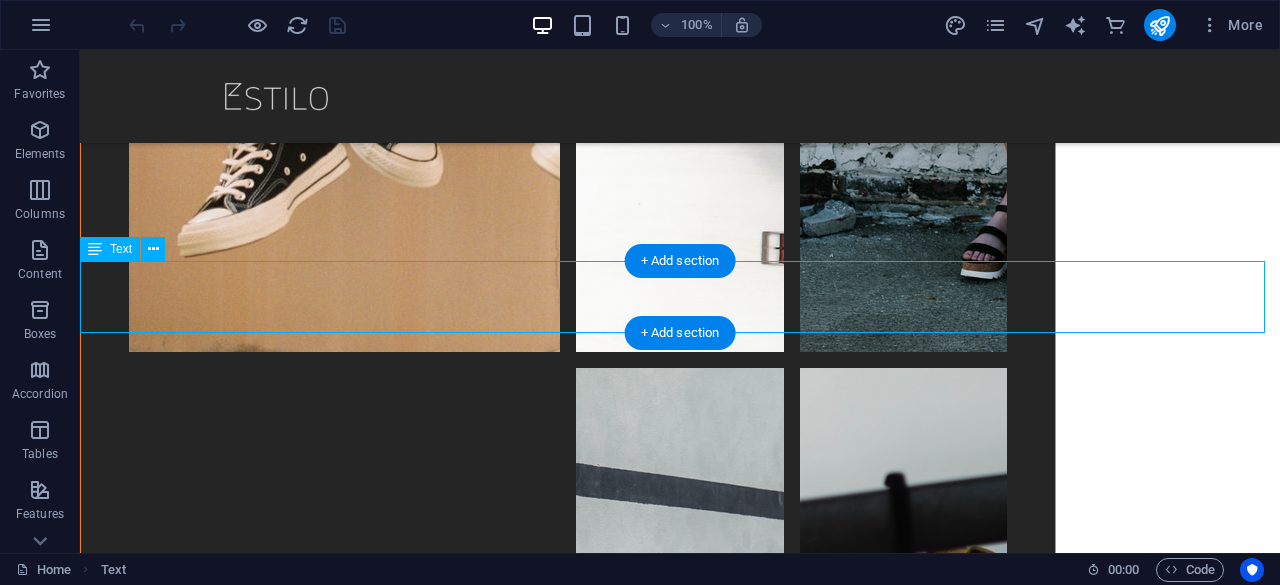 click on "Our Christmas offer: Over the holidays from 30%to 50% of [MONTH] applies:  20% discount on our services!" at bounding box center (680, 6795) 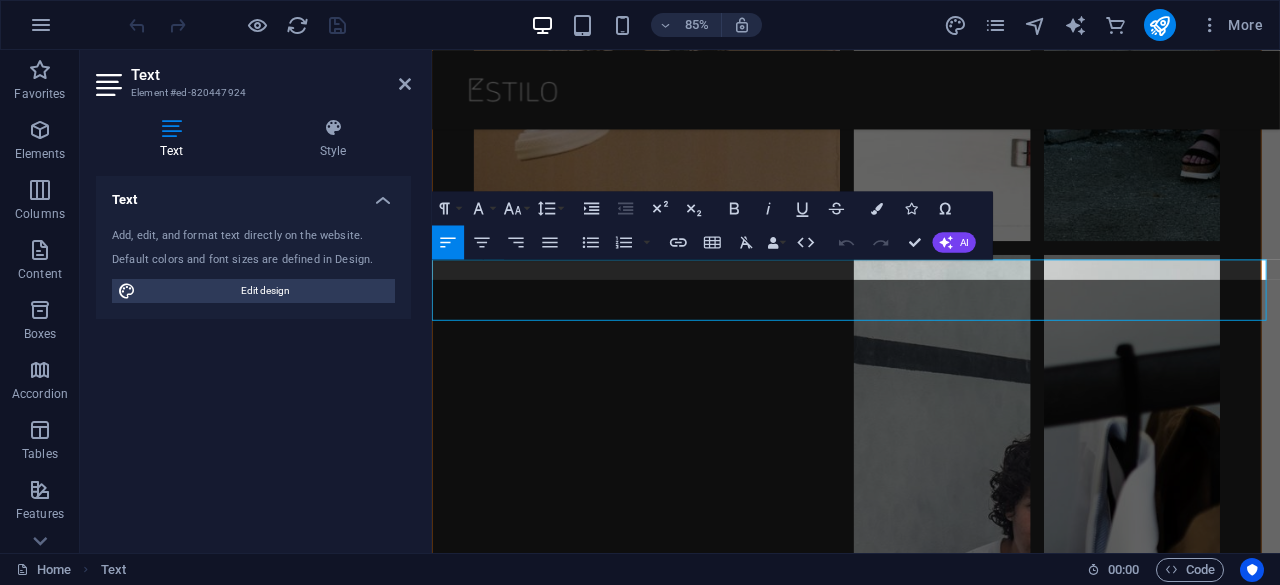 scroll, scrollTop: 6256, scrollLeft: 0, axis: vertical 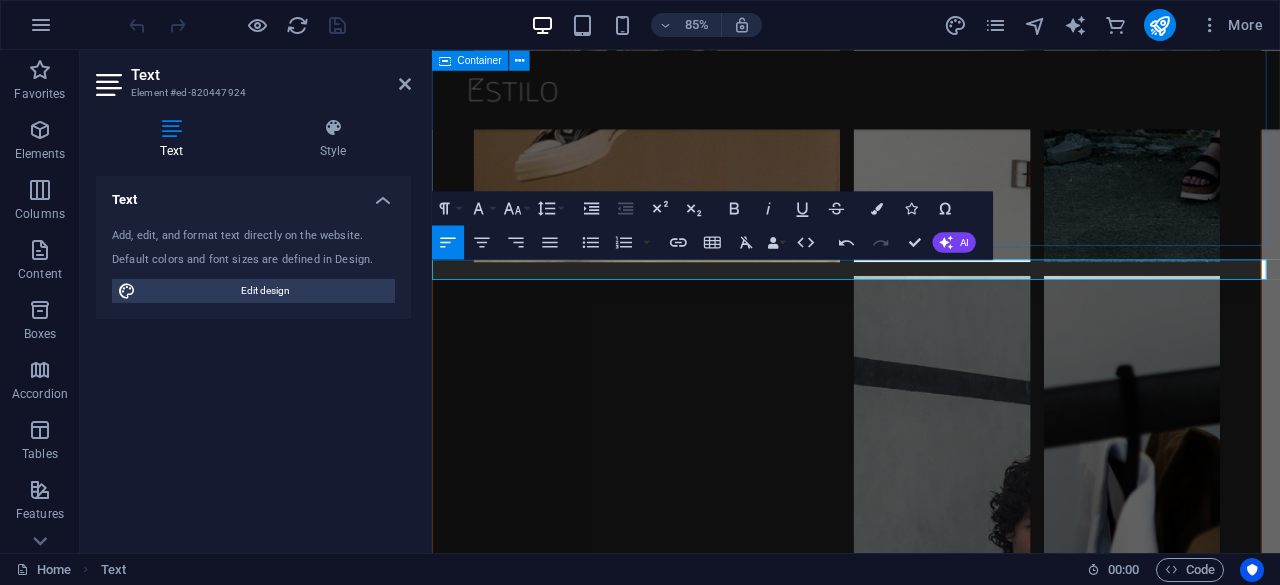 click on "Our Shop" at bounding box center [931, 6464] 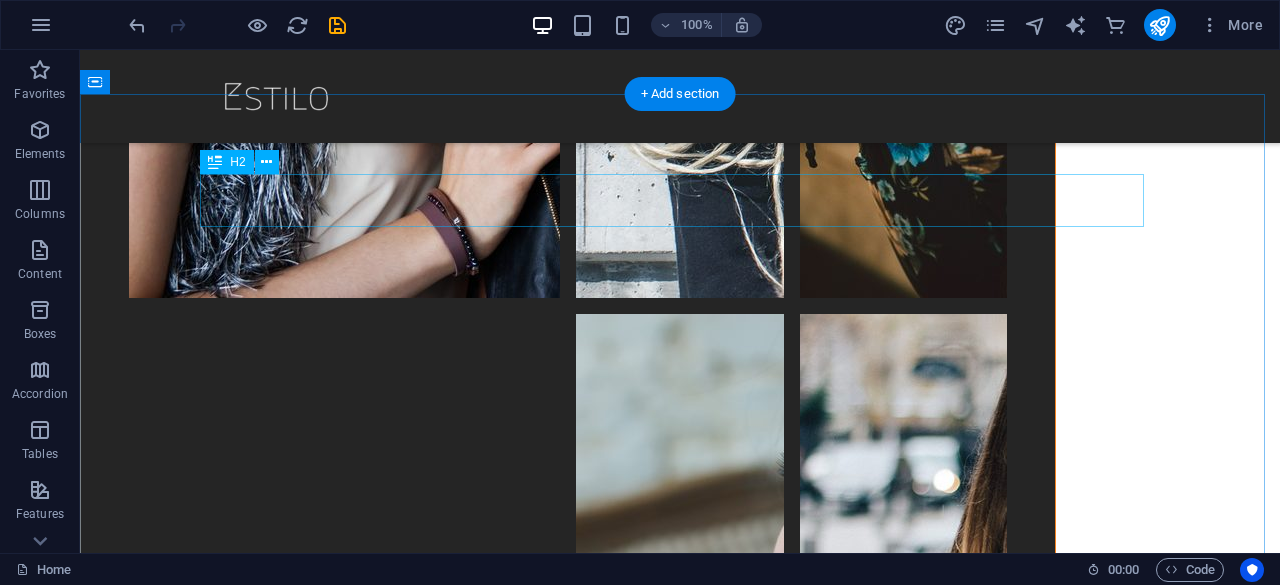 scroll, scrollTop: 4212, scrollLeft: 0, axis: vertical 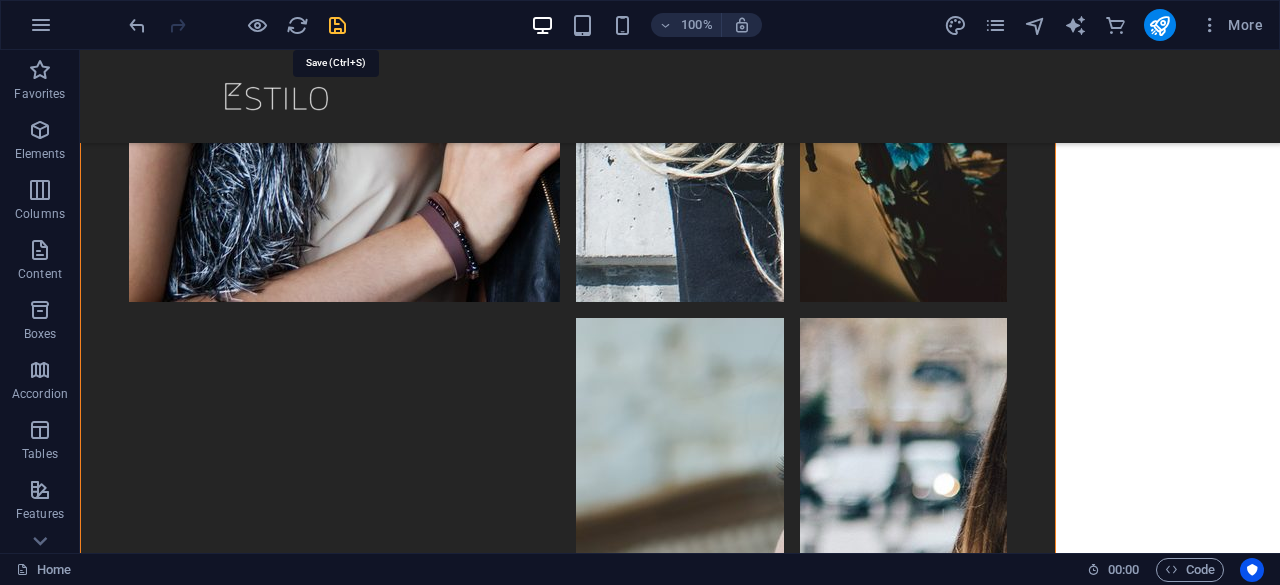 click at bounding box center [337, 25] 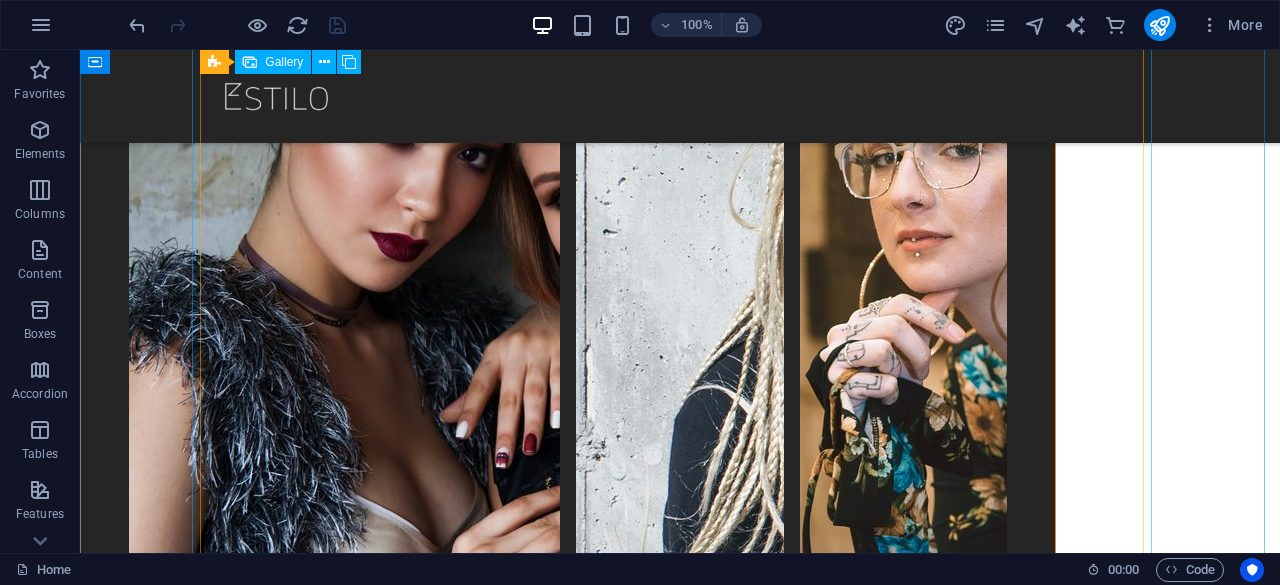 scroll, scrollTop: 3780, scrollLeft: 0, axis: vertical 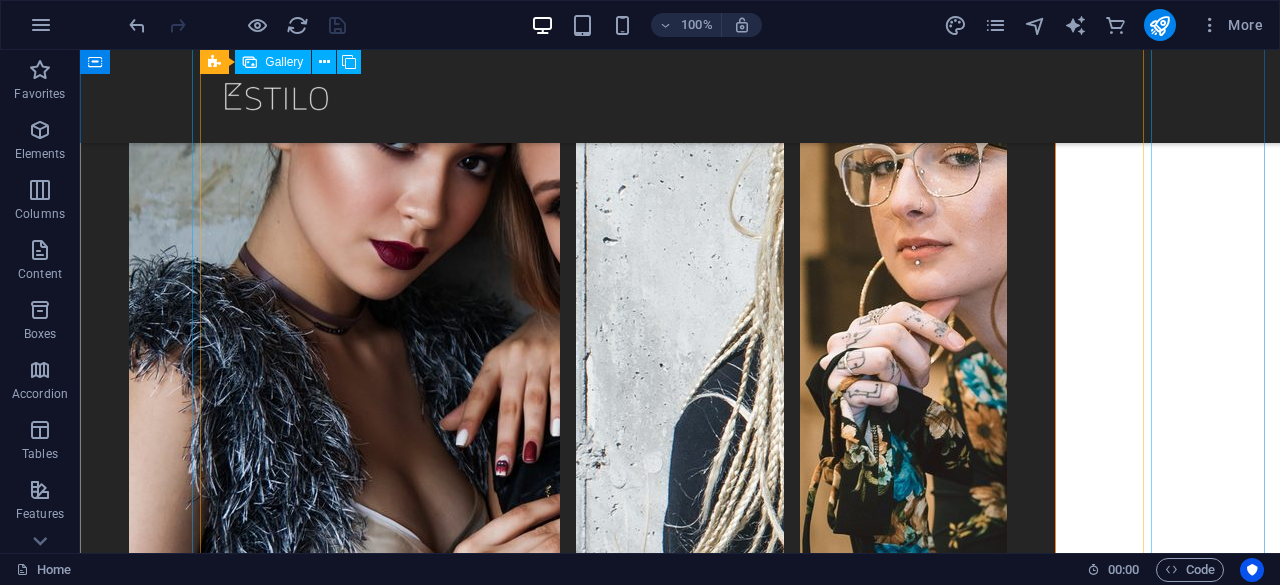 click at bounding box center (560, 6247) 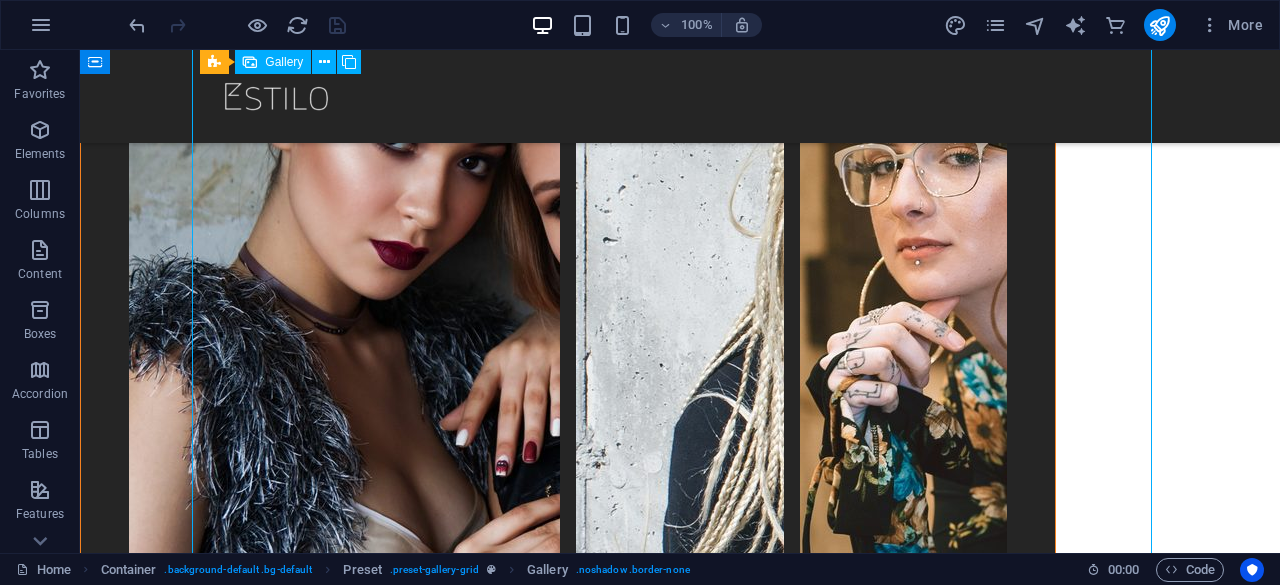 click at bounding box center [560, 6247] 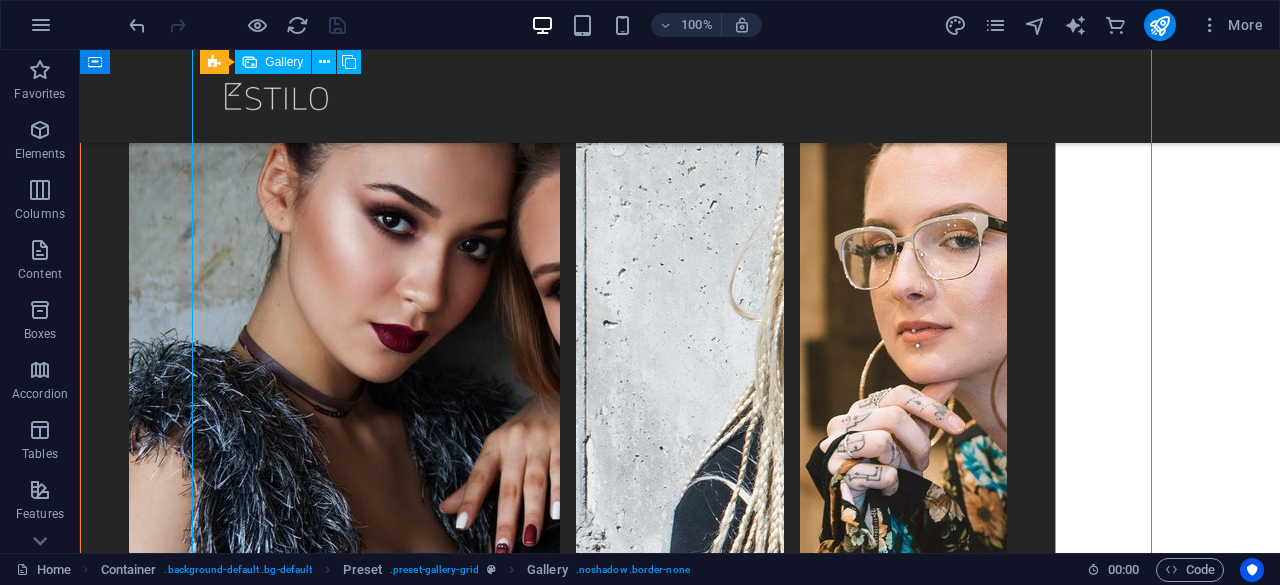 select on "4" 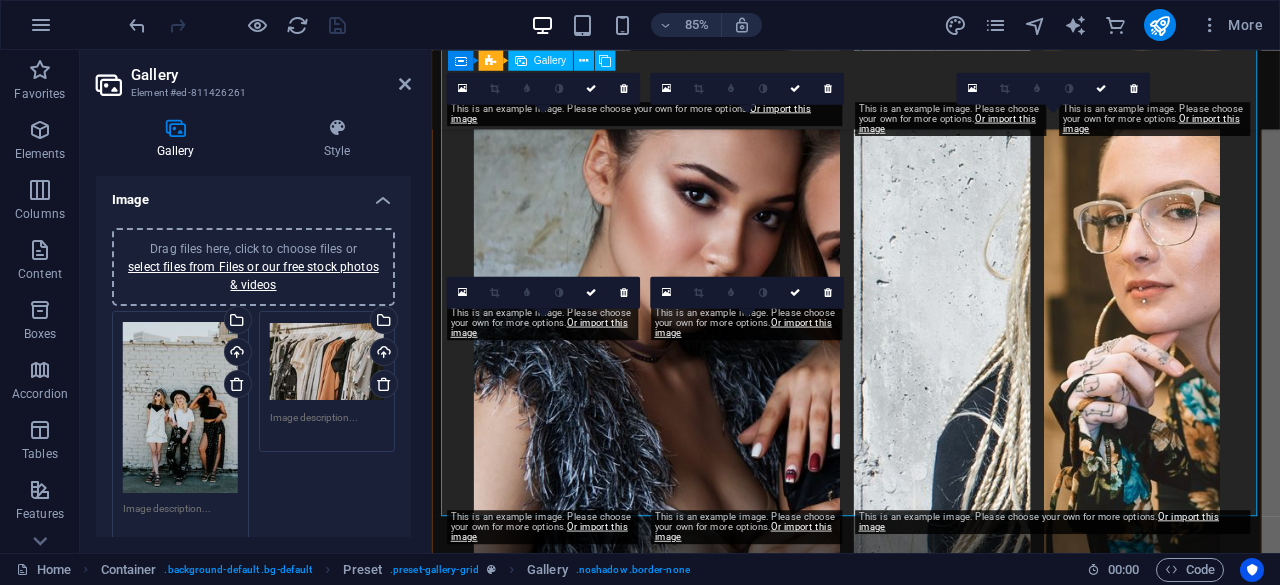 scroll, scrollTop: 3863, scrollLeft: 0, axis: vertical 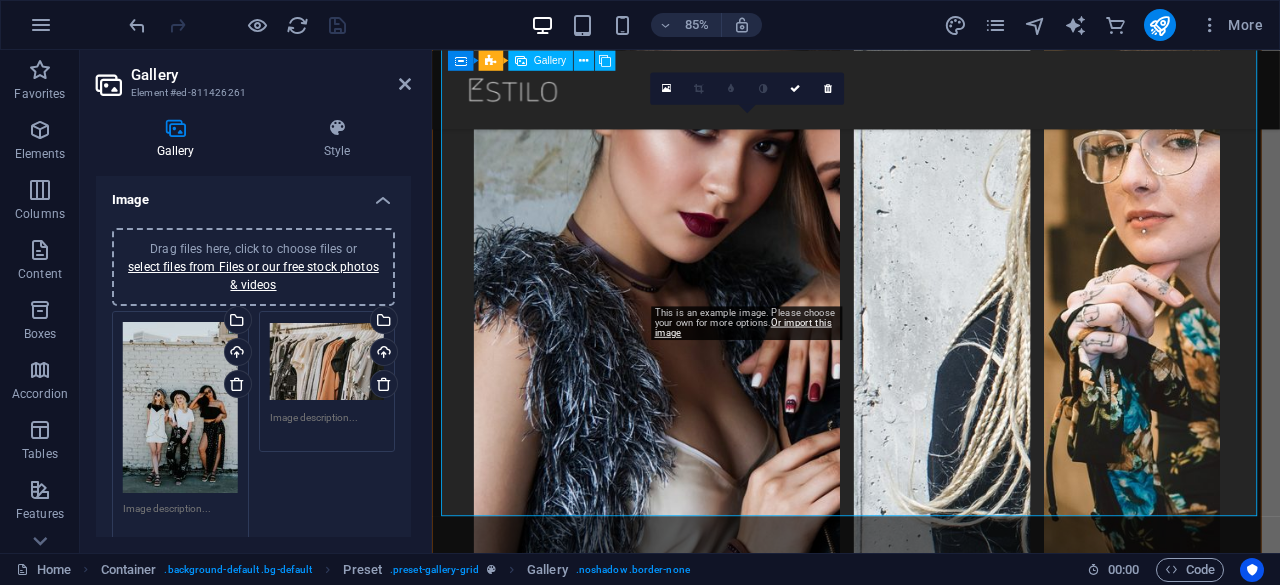 click at bounding box center [811, 6247] 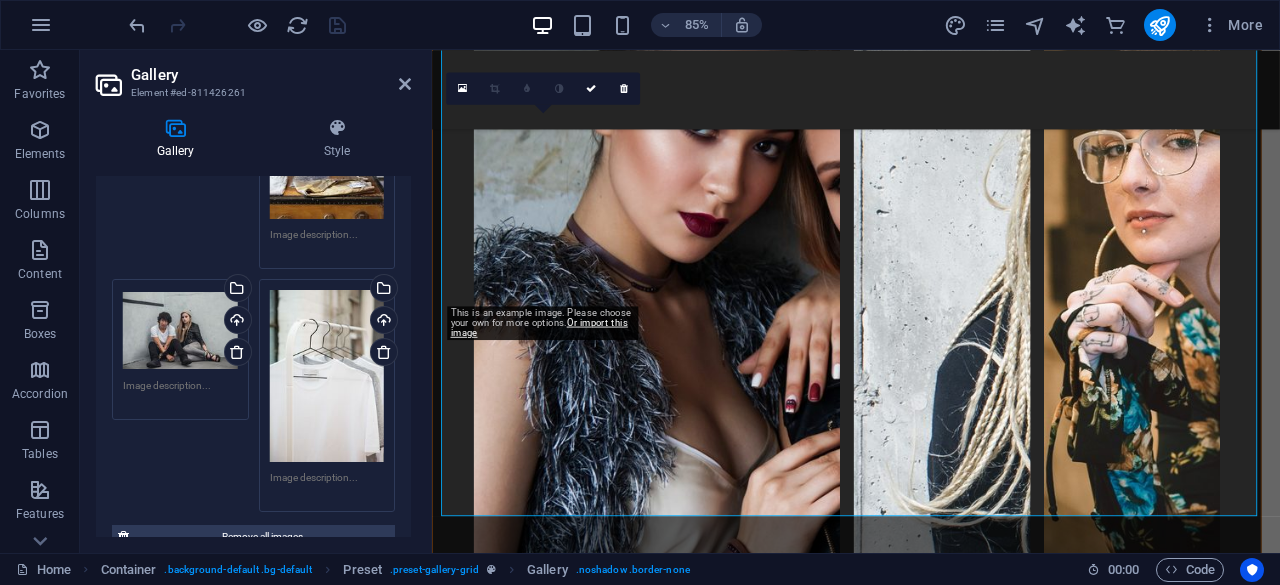 scroll, scrollTop: 918, scrollLeft: 0, axis: vertical 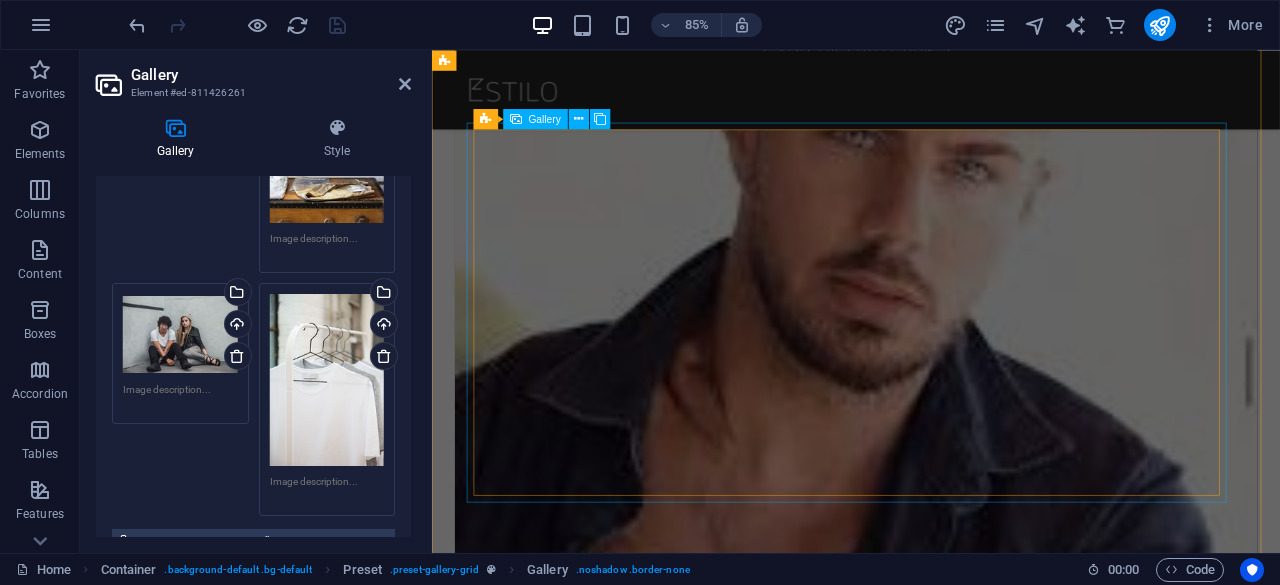click at bounding box center (1328, 5367) 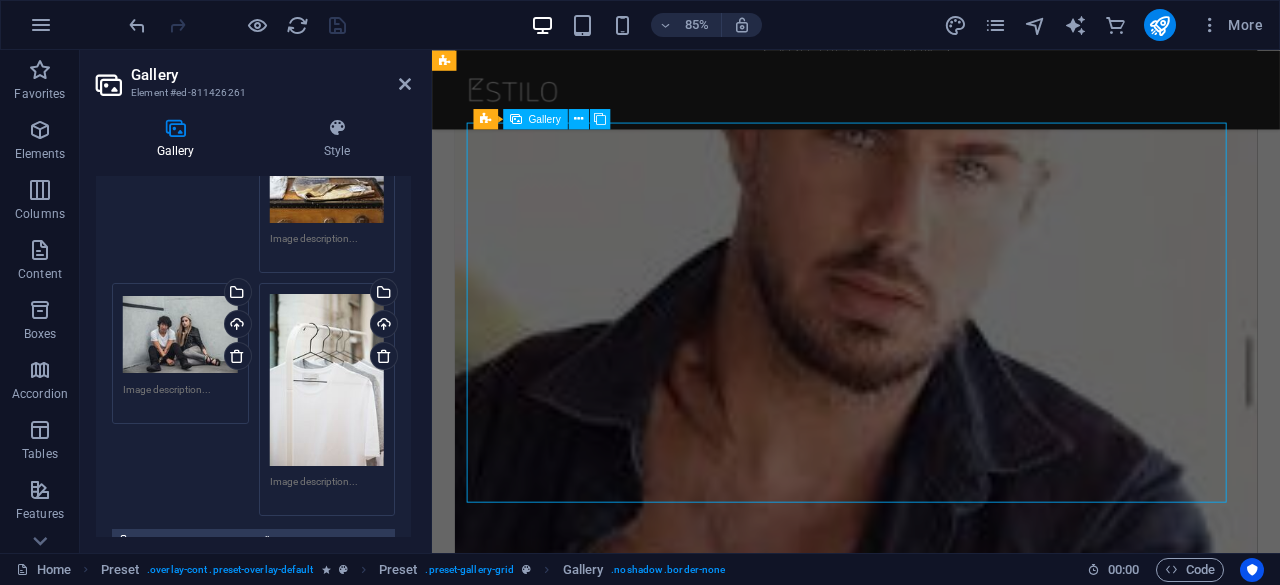 click at bounding box center (1328, 5367) 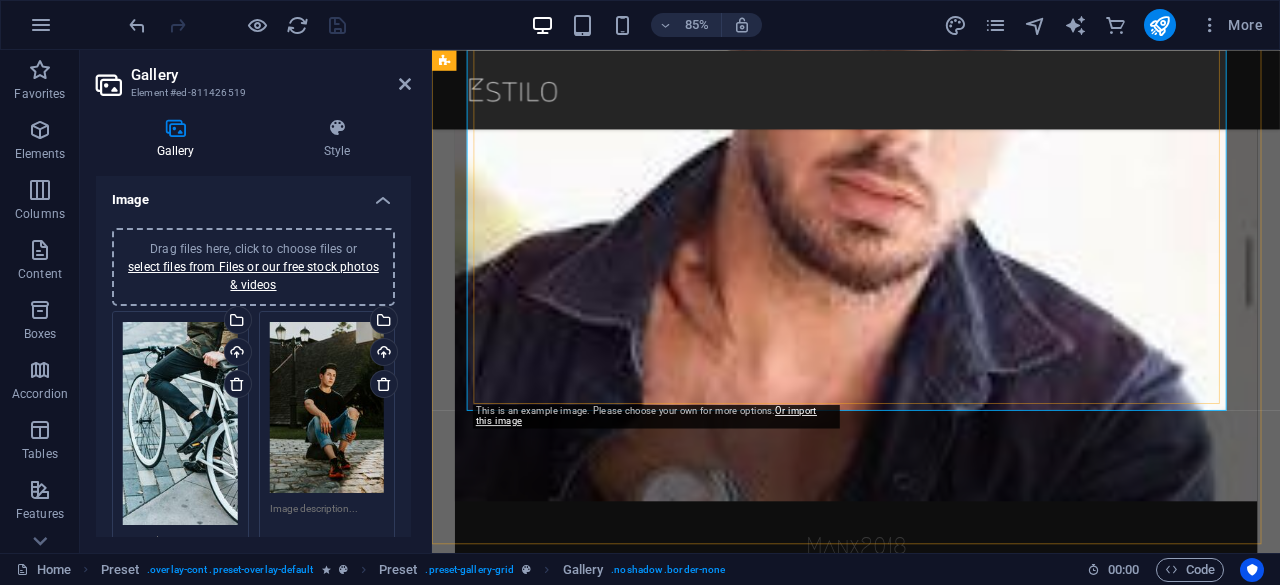 scroll, scrollTop: 2842, scrollLeft: 0, axis: vertical 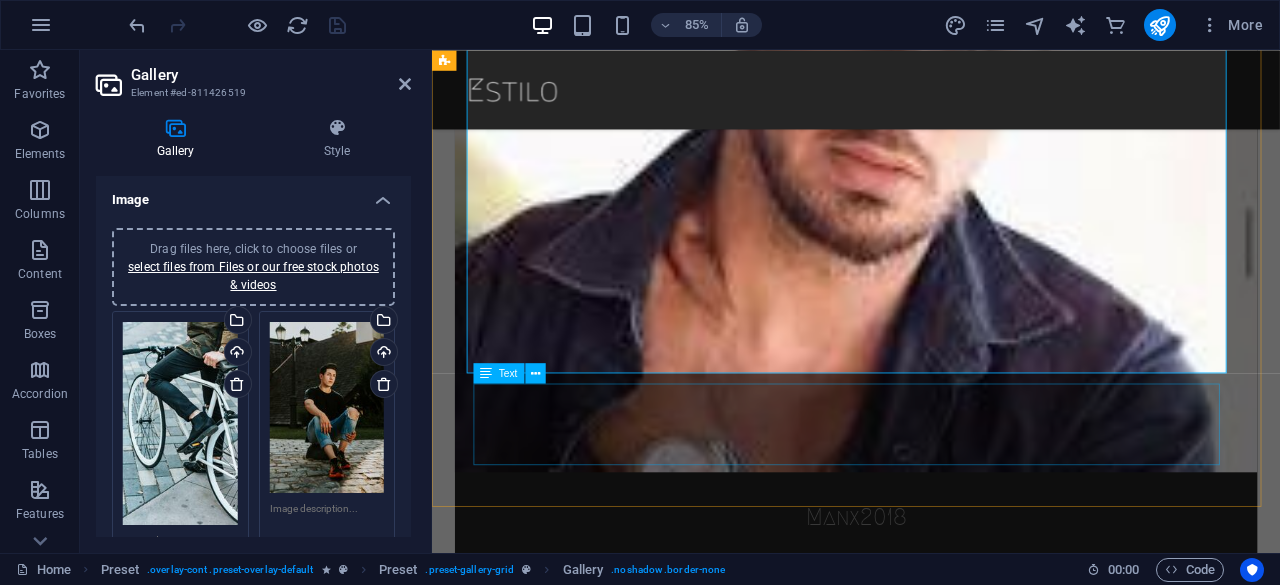 click on "Lorem ipsum dolor sit amet, consectetuer adipiscing elit. Aenean commodo ligula eget dolor. Aenean massa. Cum sociis natoque penatibus et magnis dis parturient montes, nascetur ridiculus mus. Donec quam felis, ultricies nec, pellentesque eu, pretium quis, sem. Nulla consequat massa quis enim. Donec pede justo, fringilla vel, aliquet nec, vulputate eget, arcu. In enim justo, rhoncus ut, imperdiet a, venenatis vitae, justo. Nullam dictum felis eu pede." at bounding box center (920, 6499) 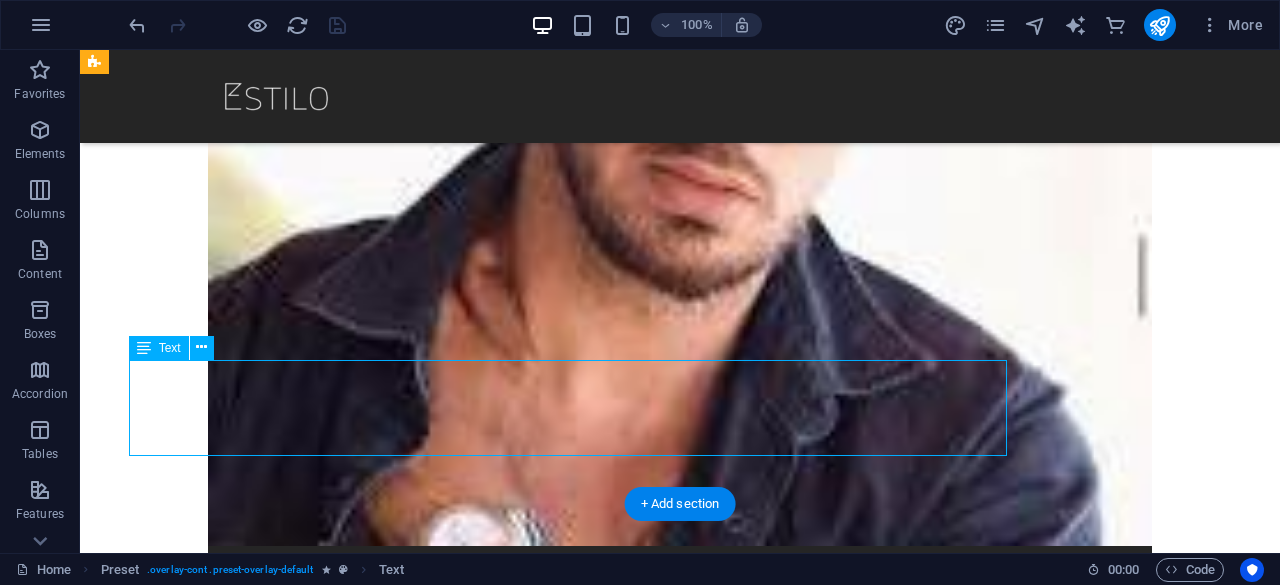 drag, startPoint x: 129, startPoint y: 370, endPoint x: 216, endPoint y: 379, distance: 87.46428 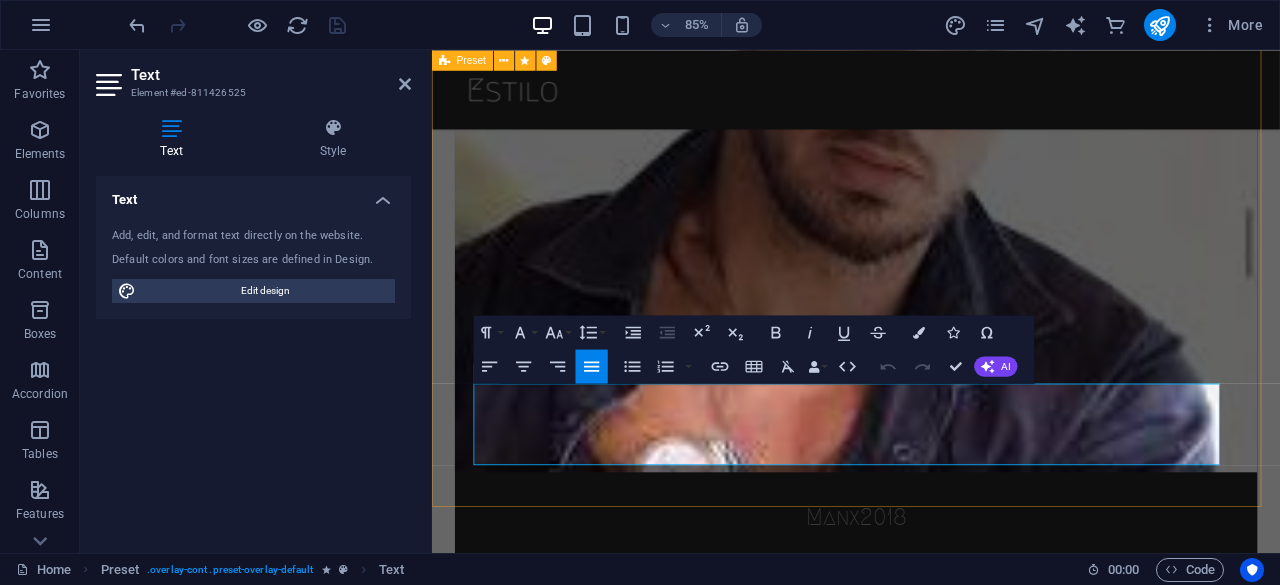 drag, startPoint x: 481, startPoint y: 455, endPoint x: 1398, endPoint y: 534, distance: 920.39667 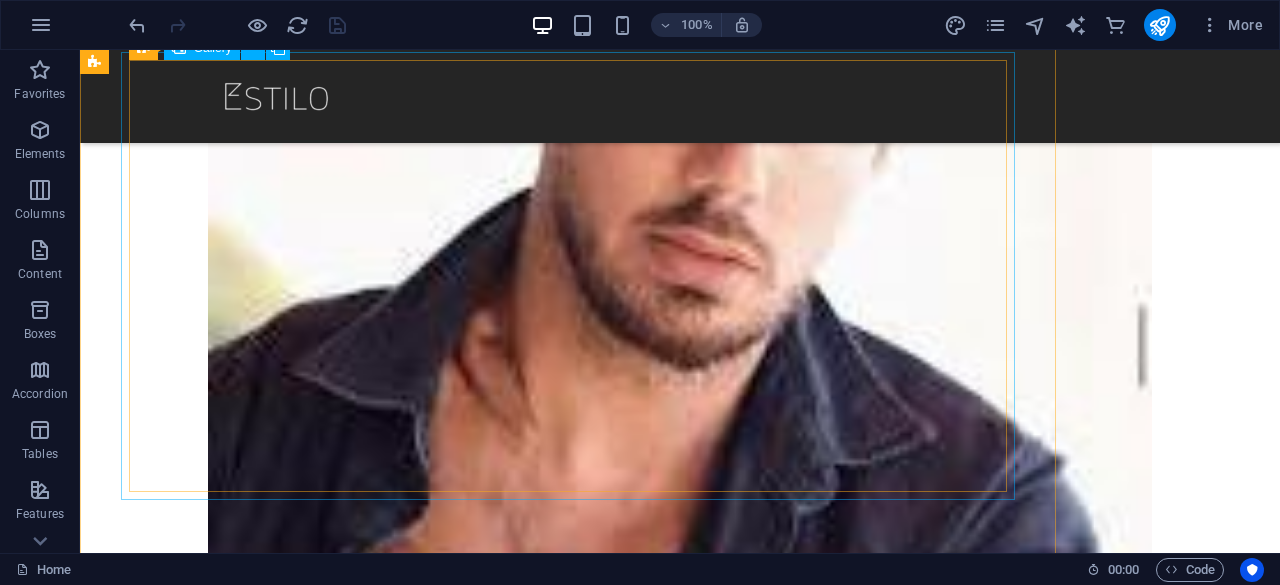 scroll, scrollTop: 2690, scrollLeft: 0, axis: vertical 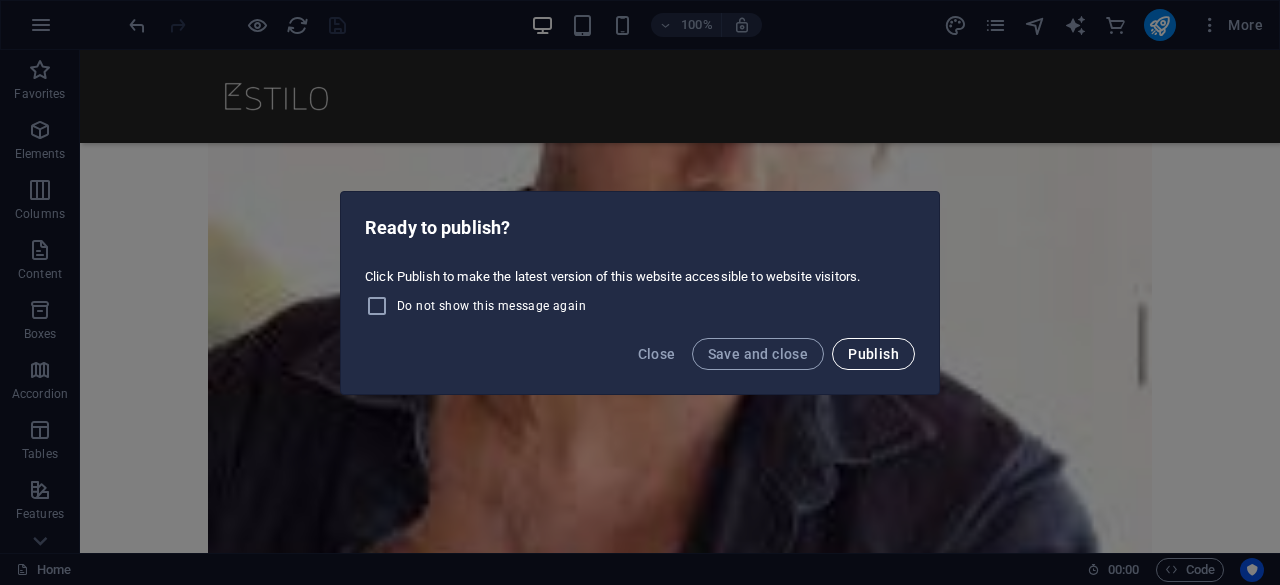 click on "Publish" at bounding box center (873, 354) 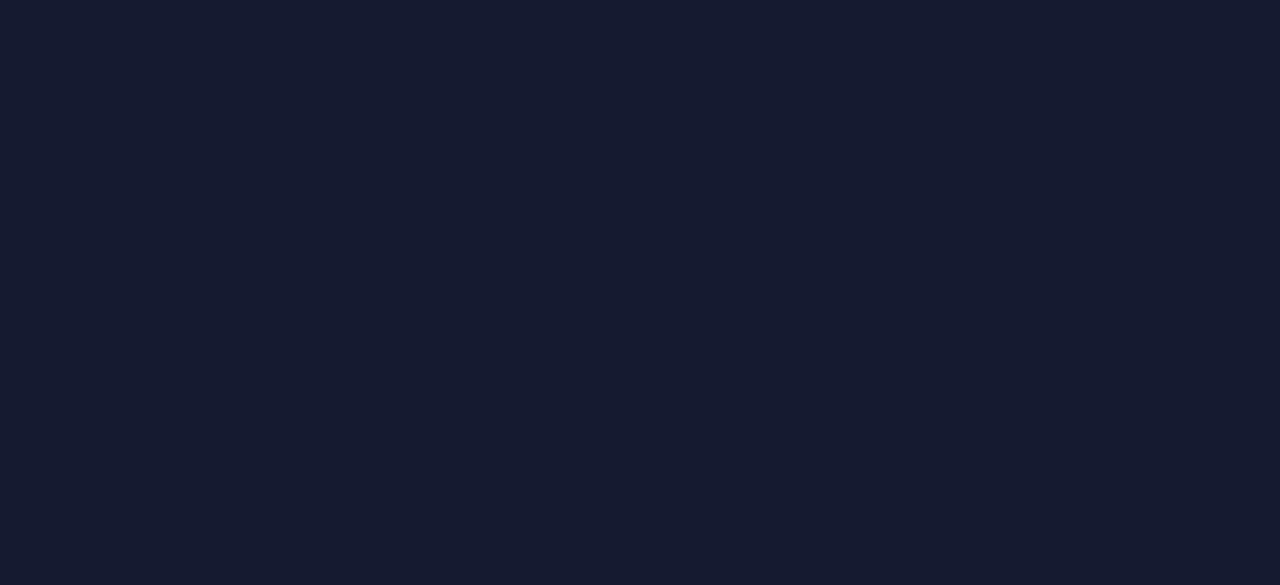 scroll, scrollTop: 0, scrollLeft: 0, axis: both 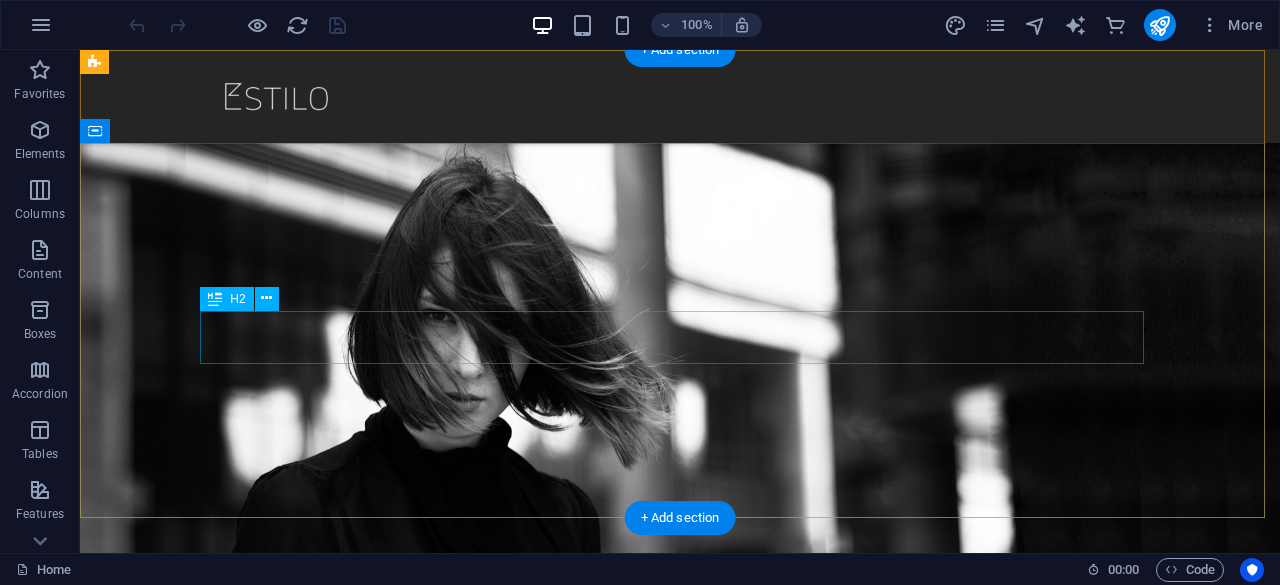 click on "The new collection  x  2018" at bounding box center [680, 859] 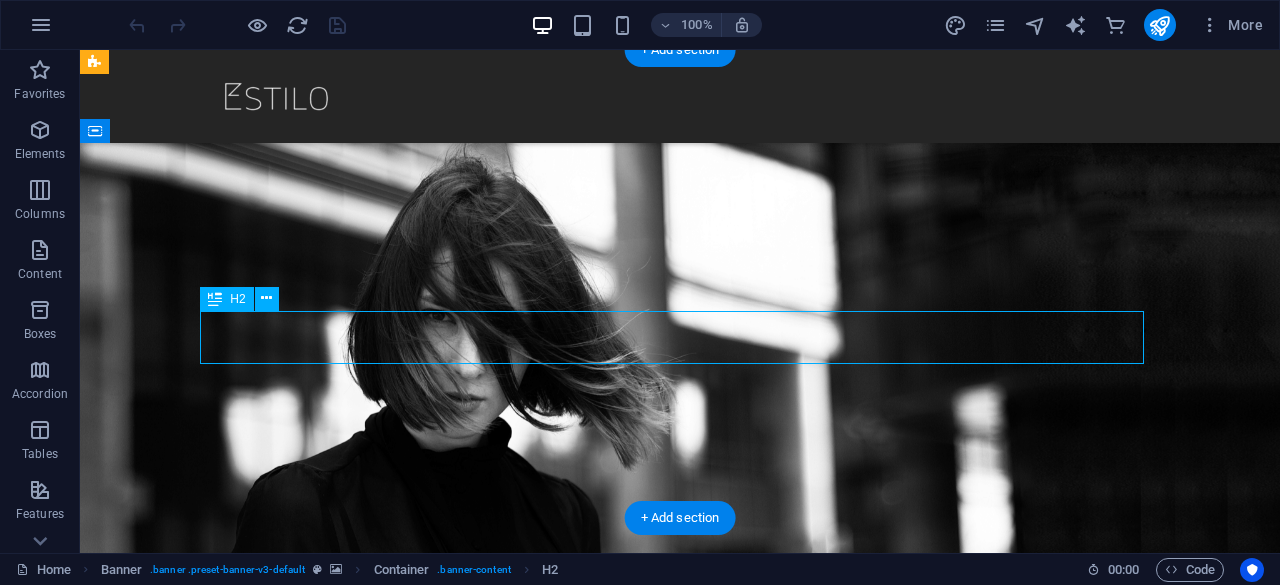 click on "The new collection  x  2018" at bounding box center [680, 859] 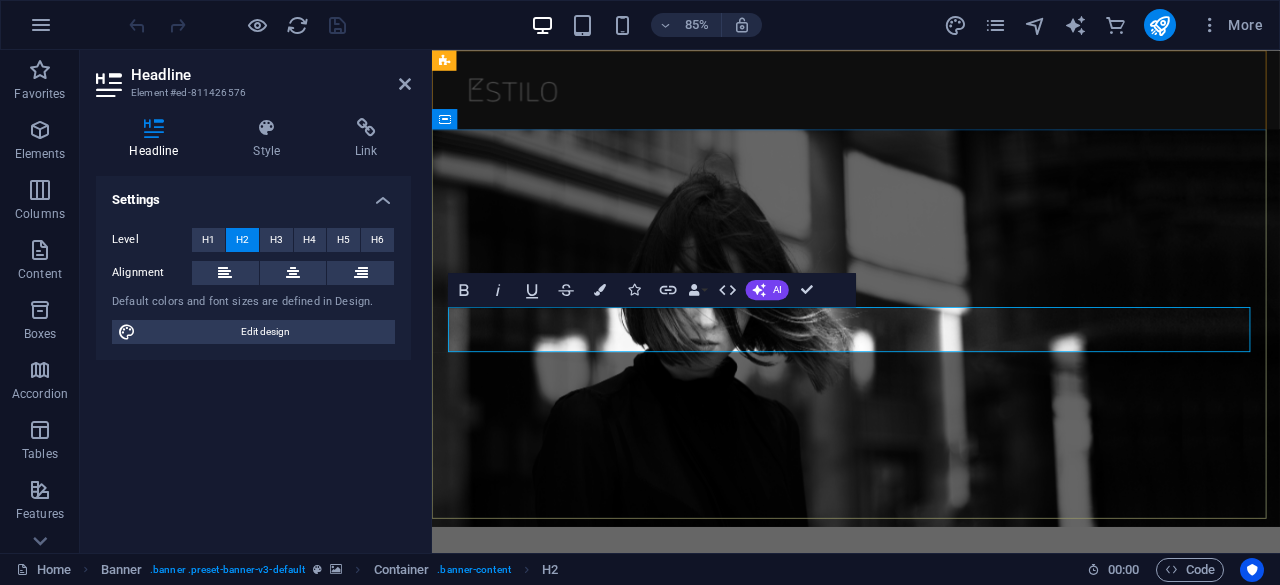 click on "The new collection  x  2018" at bounding box center (1200, 859) 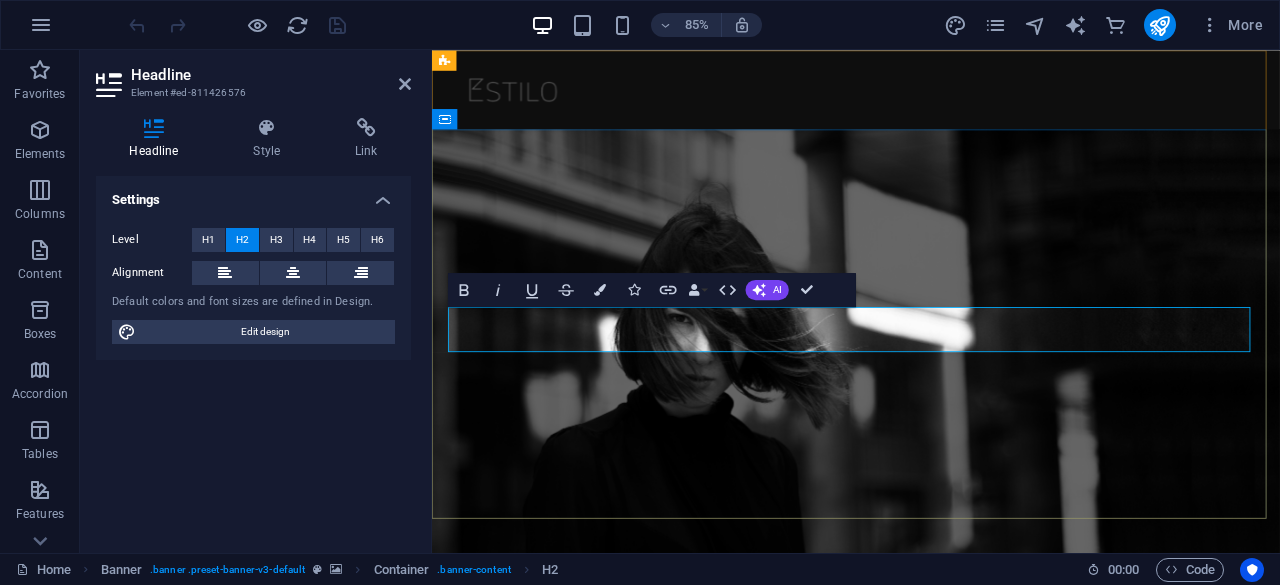 type 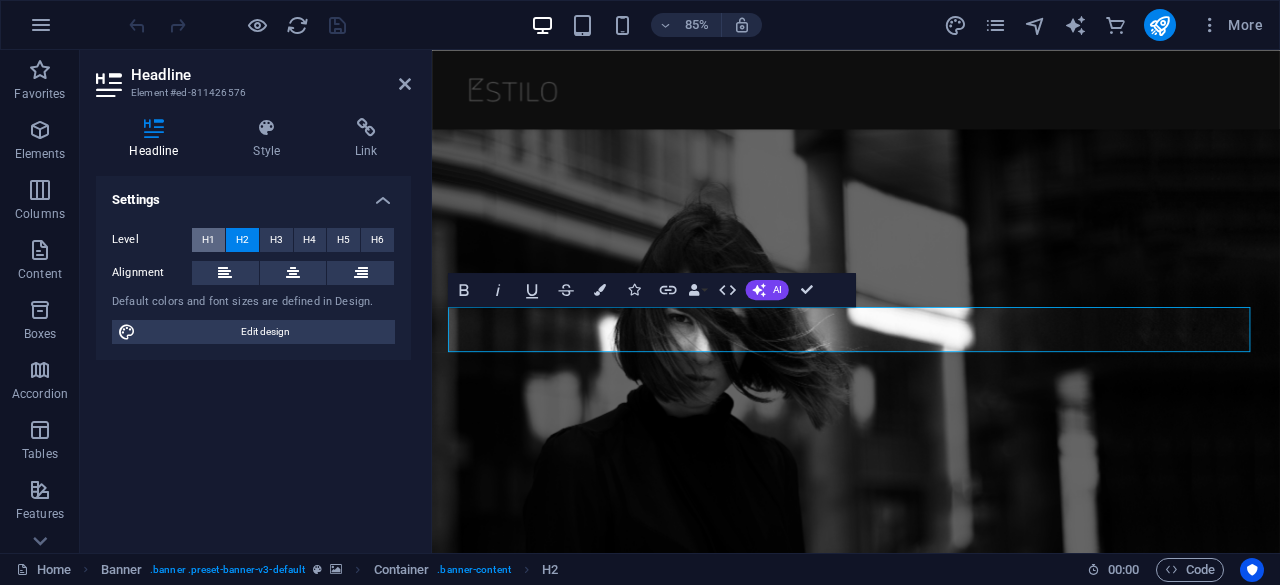 click on "H1" at bounding box center (208, 240) 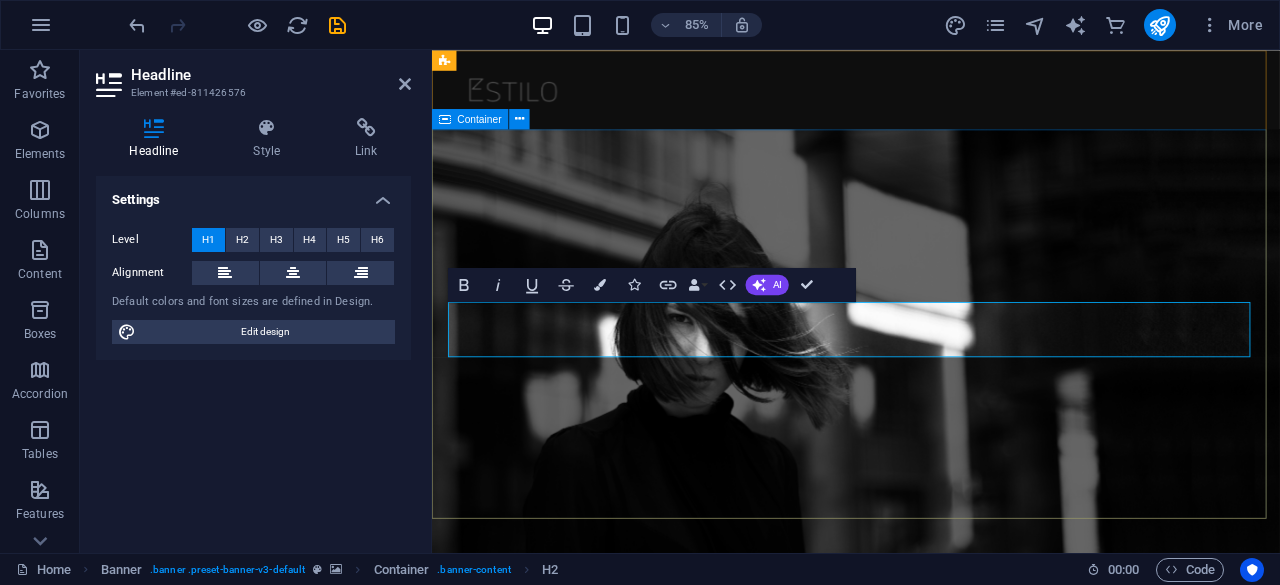 click on "Limitless The new collection  x  2025 discover now" at bounding box center (931, 908) 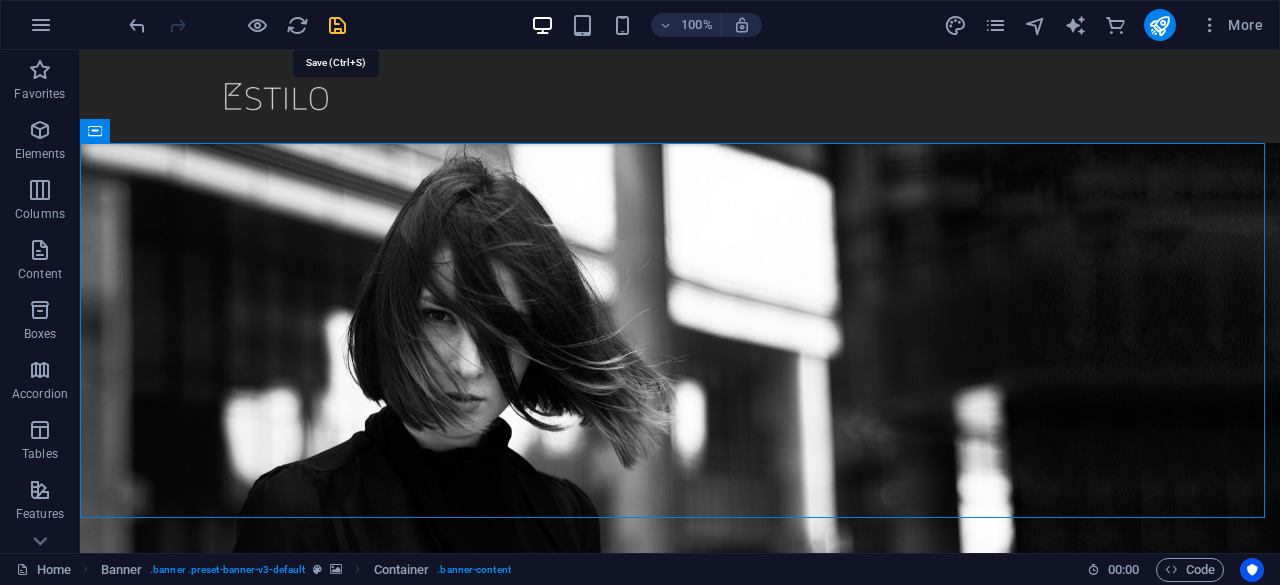 click at bounding box center [337, 25] 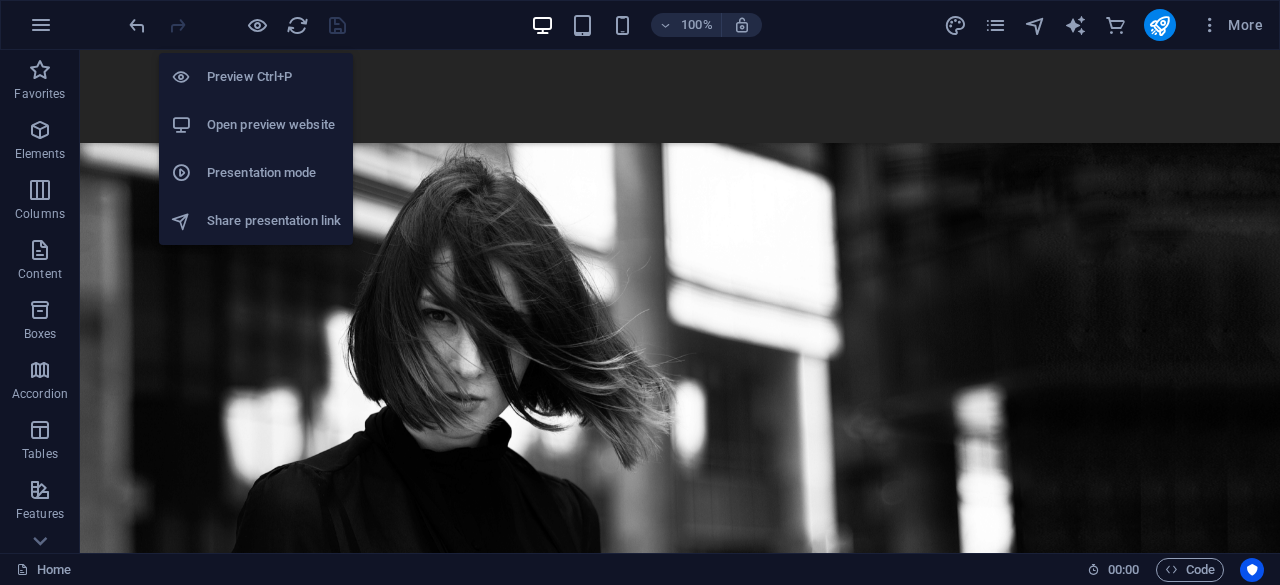 click on "Open preview website" at bounding box center (274, 125) 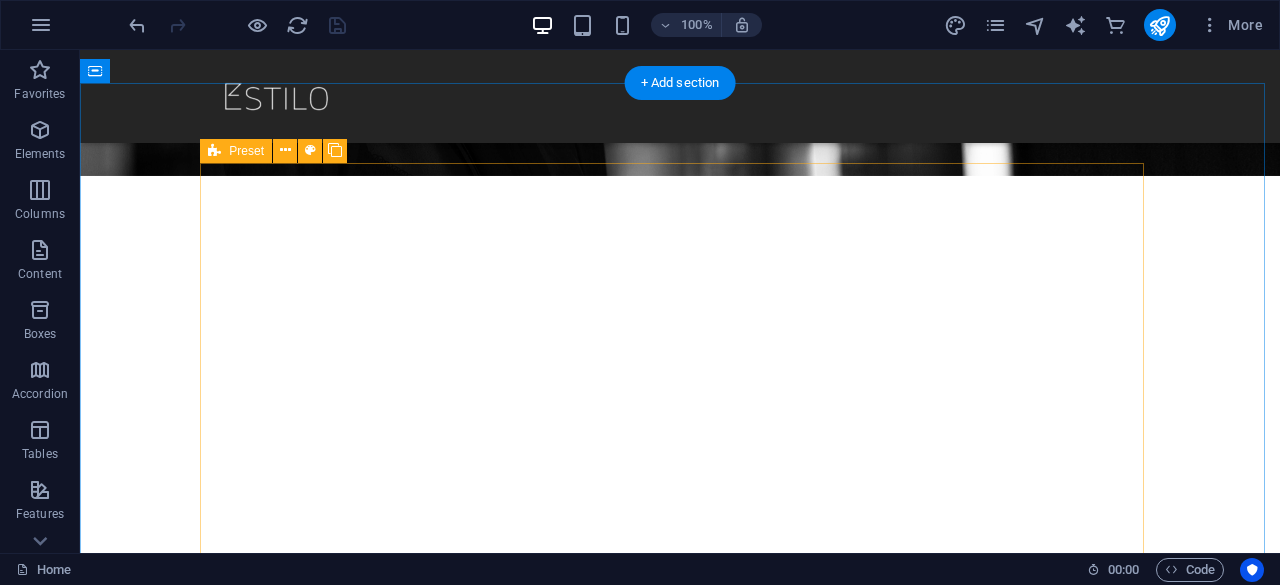 scroll, scrollTop: 436, scrollLeft: 0, axis: vertical 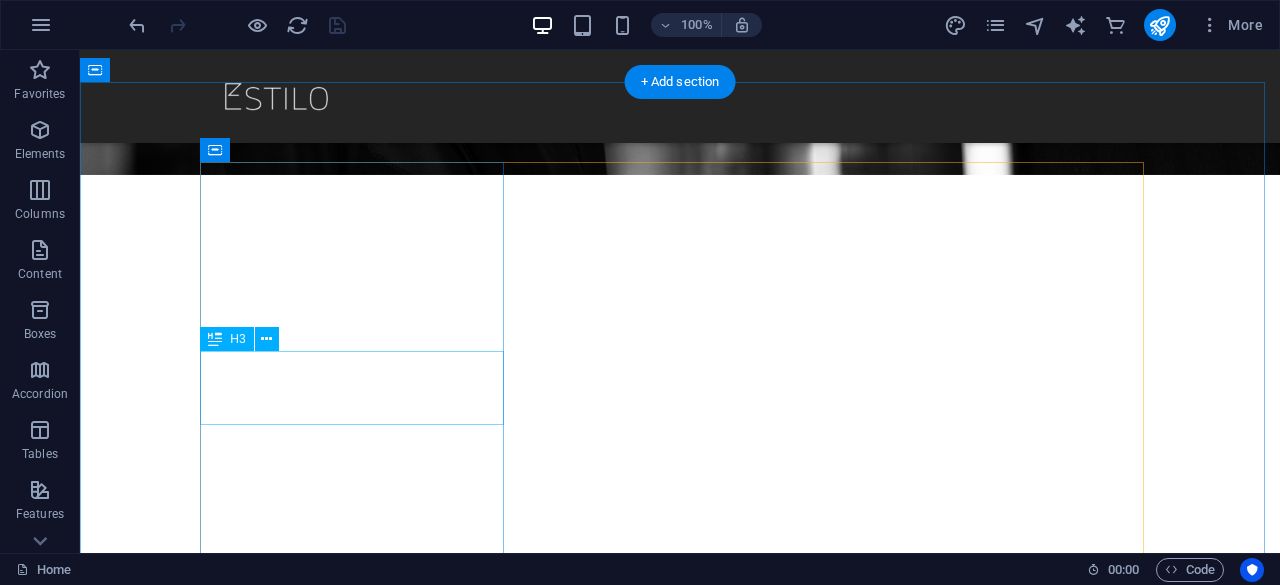 click on "Woman  x  2018" at bounding box center [680, 1308] 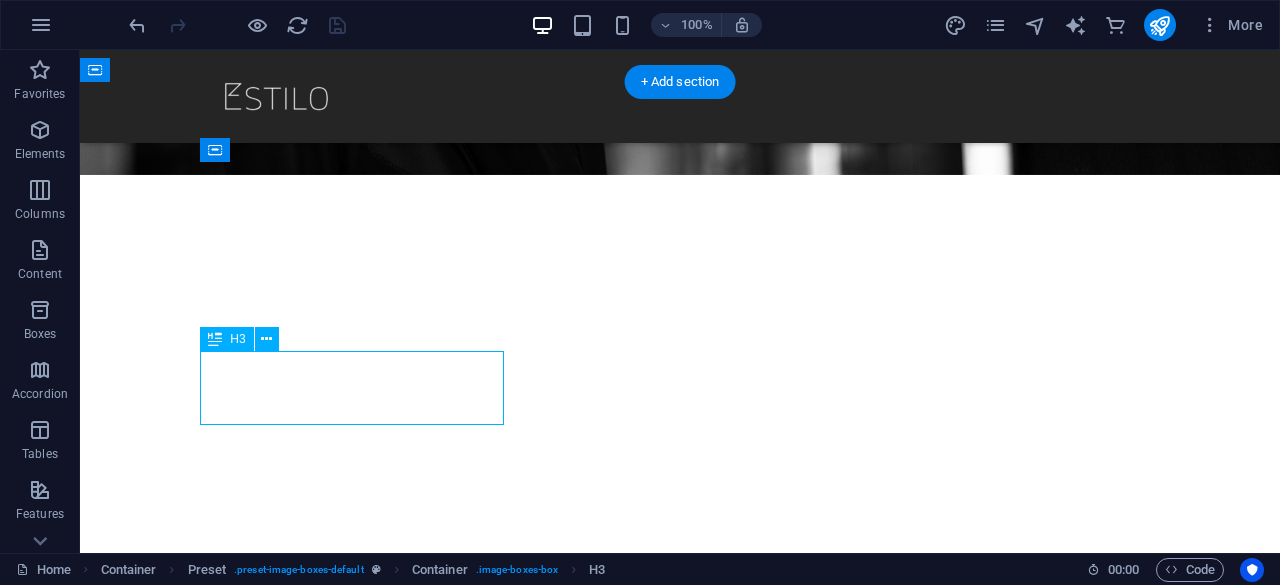 click on "Woman  x  2018" at bounding box center [680, 1308] 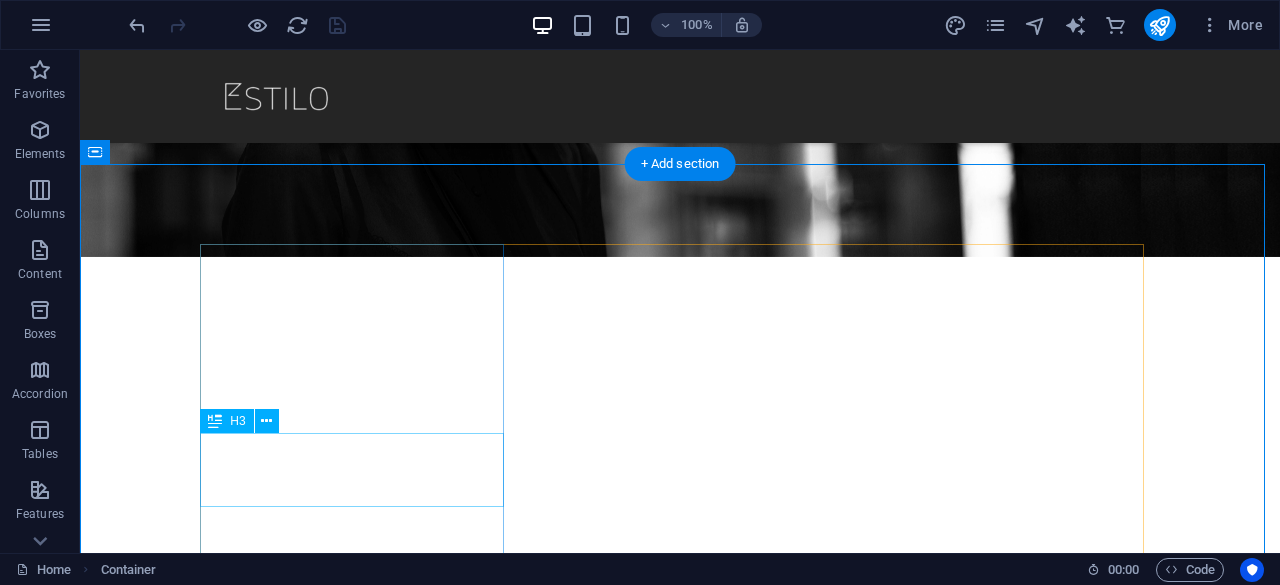 click on "Woman  x  2018" at bounding box center (680, 1390) 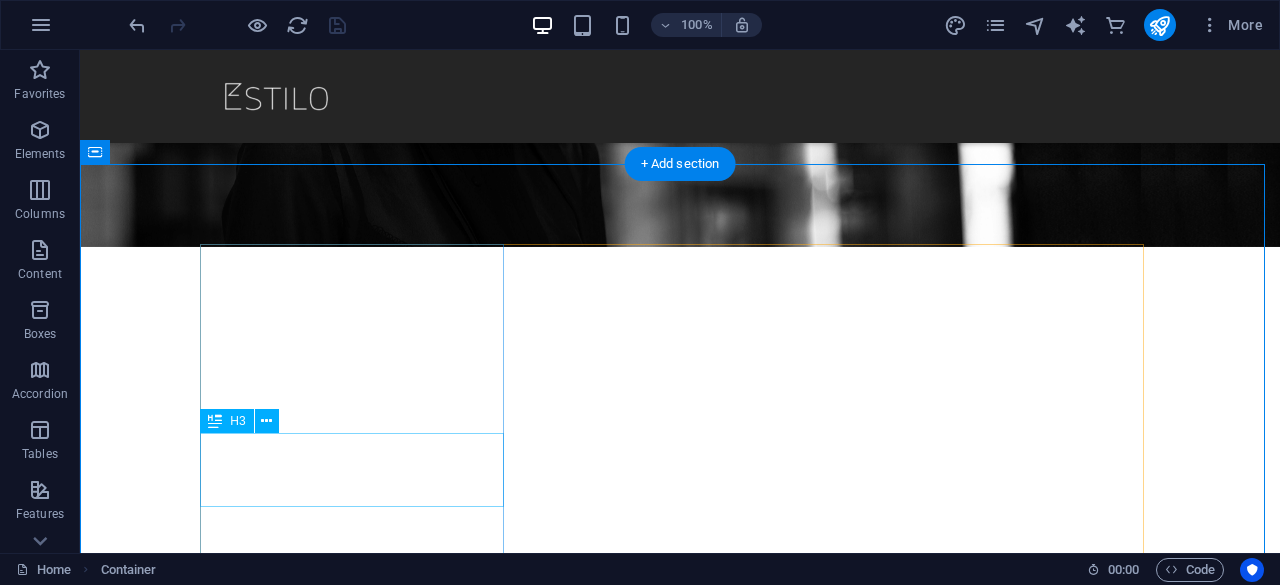 click on "Woman  x  2018" at bounding box center (680, 1380) 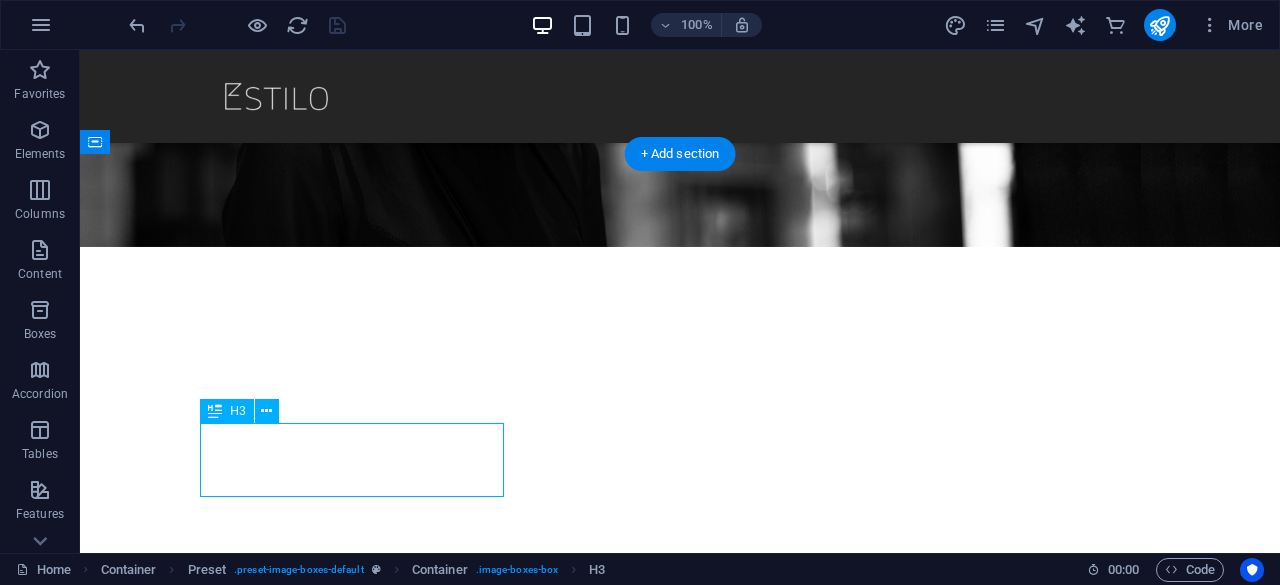 click on "Woman  x  2018" at bounding box center [680, 1380] 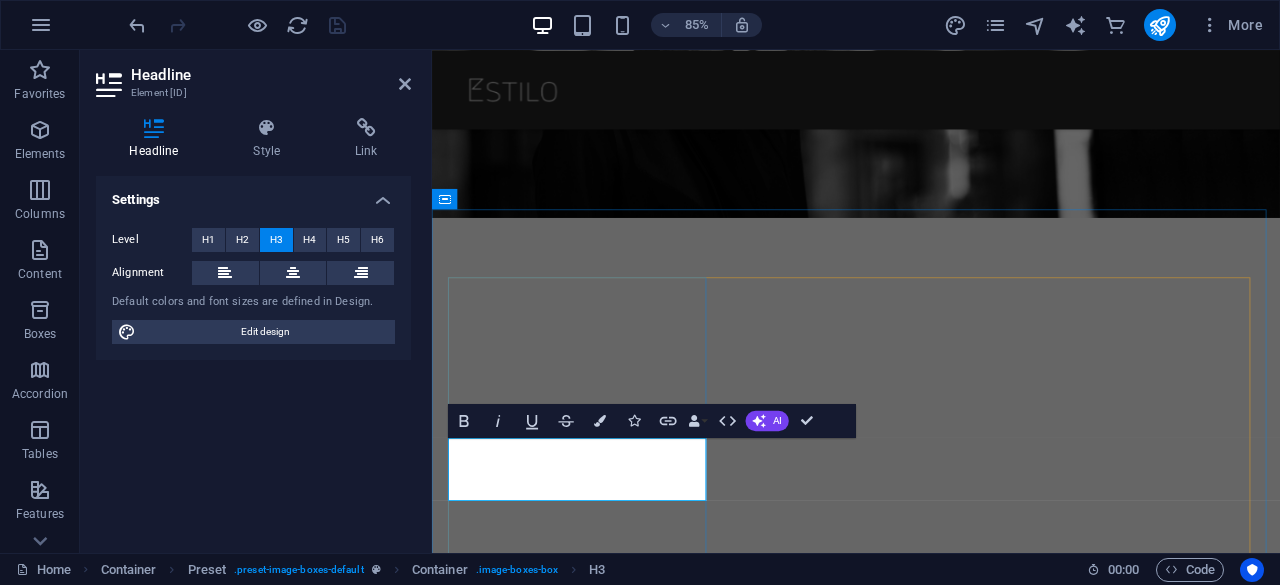 click on "Woman  x  2018" at bounding box center [931, 1396] 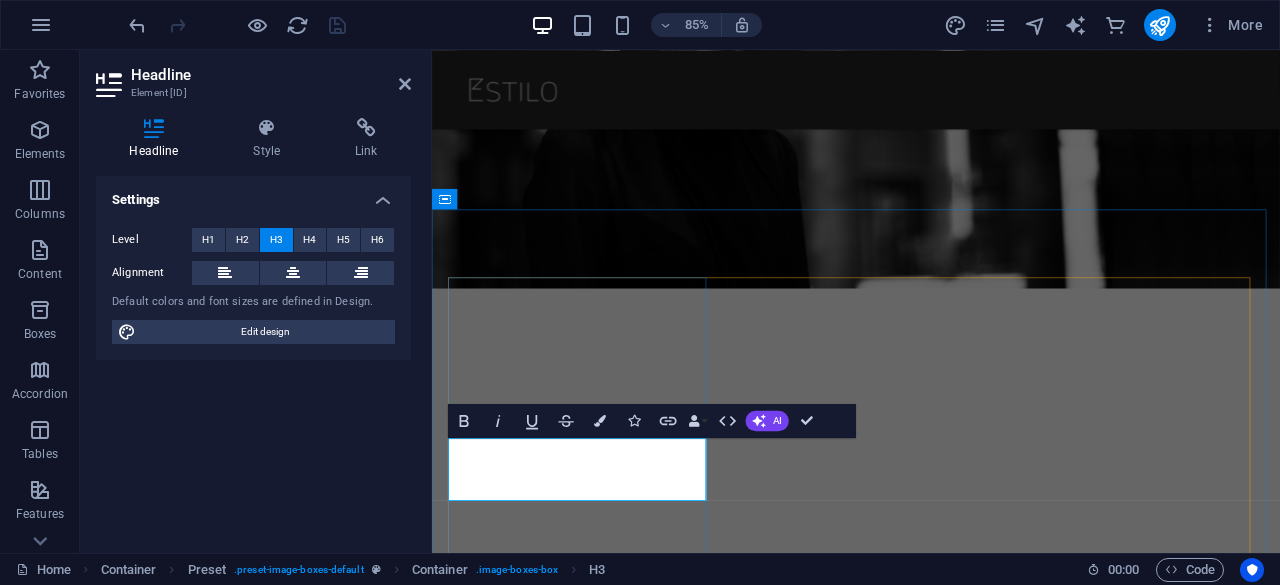 type 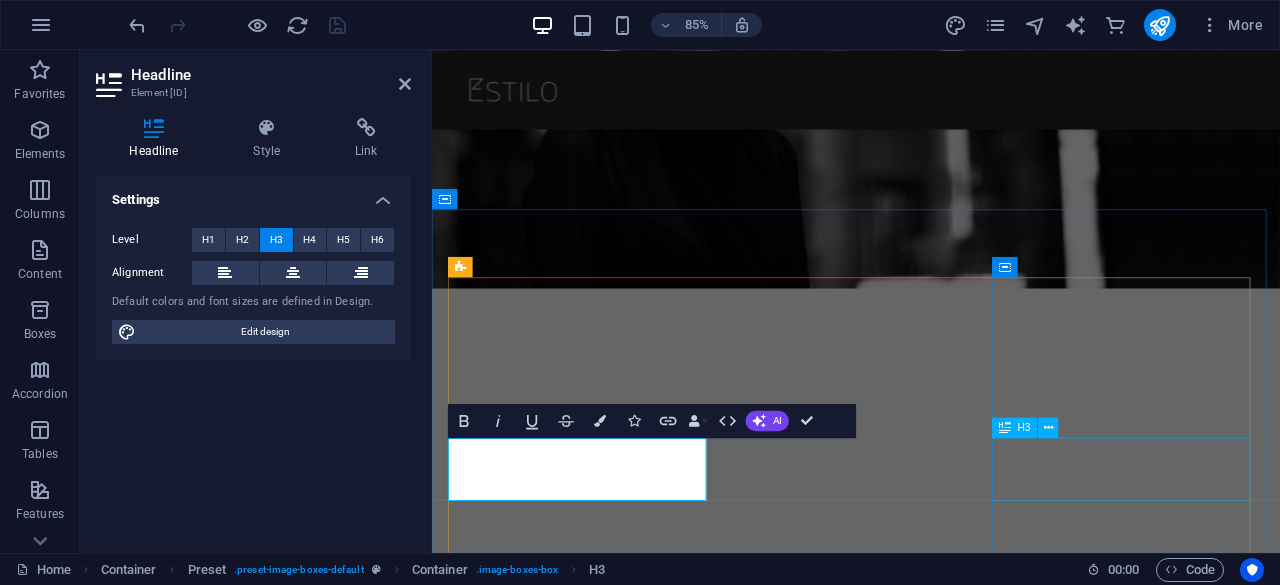 click on "Man  x  2018" at bounding box center (931, 3073) 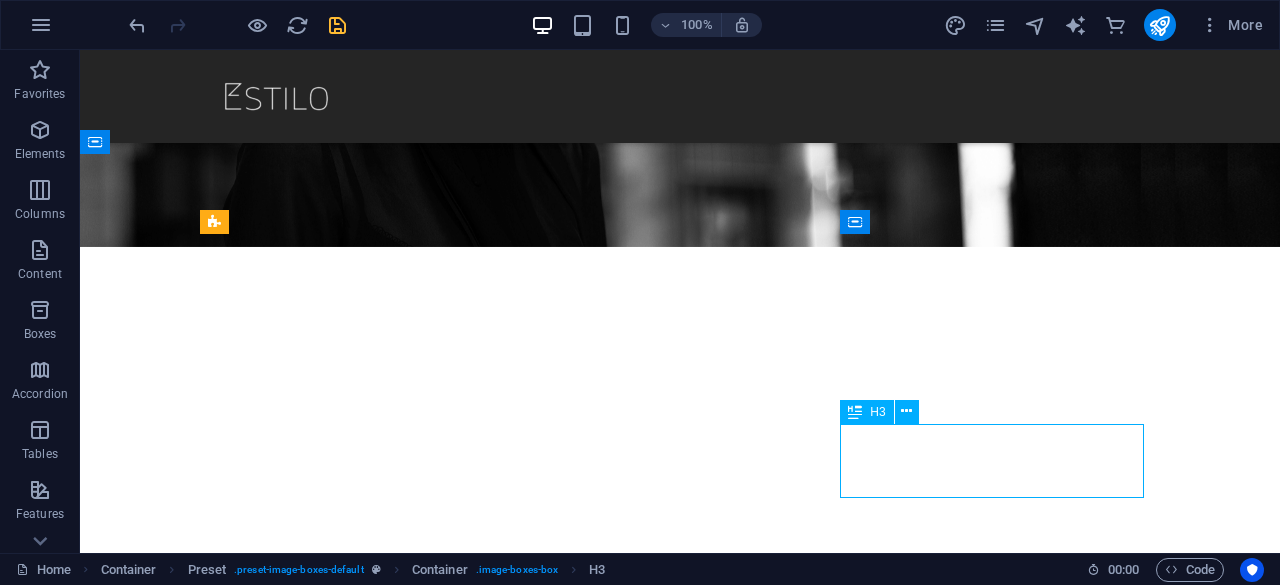 click on "Man  x  2018" at bounding box center (680, 2990) 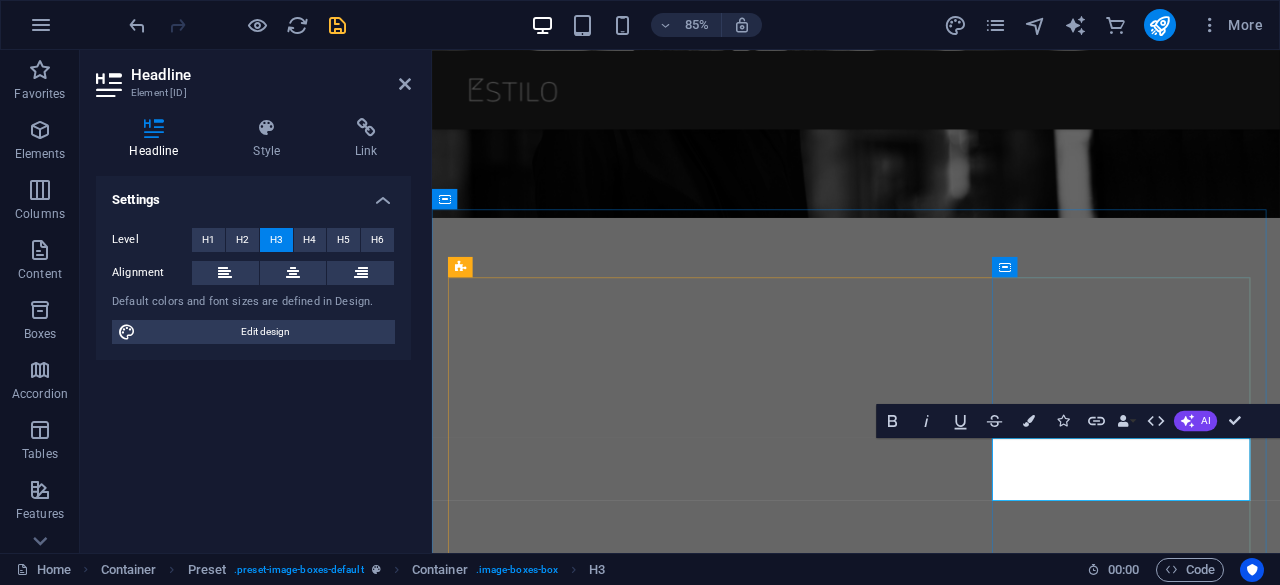 click on "Man  x  2018" at bounding box center (931, 3006) 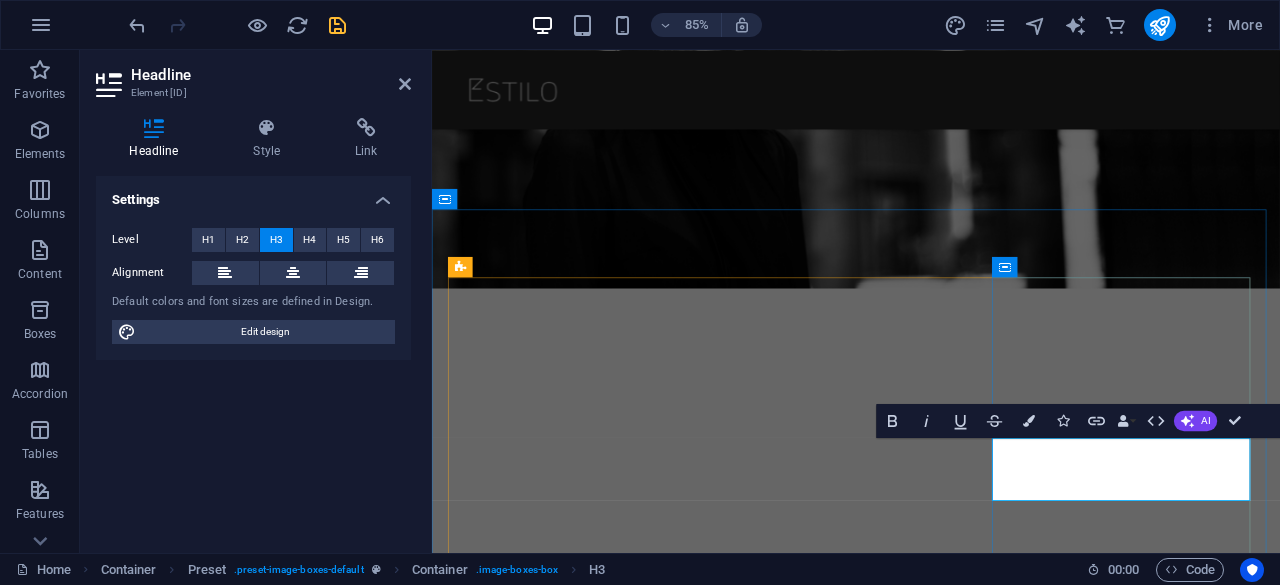 click on "Man x 2018" at bounding box center (931, 3089) 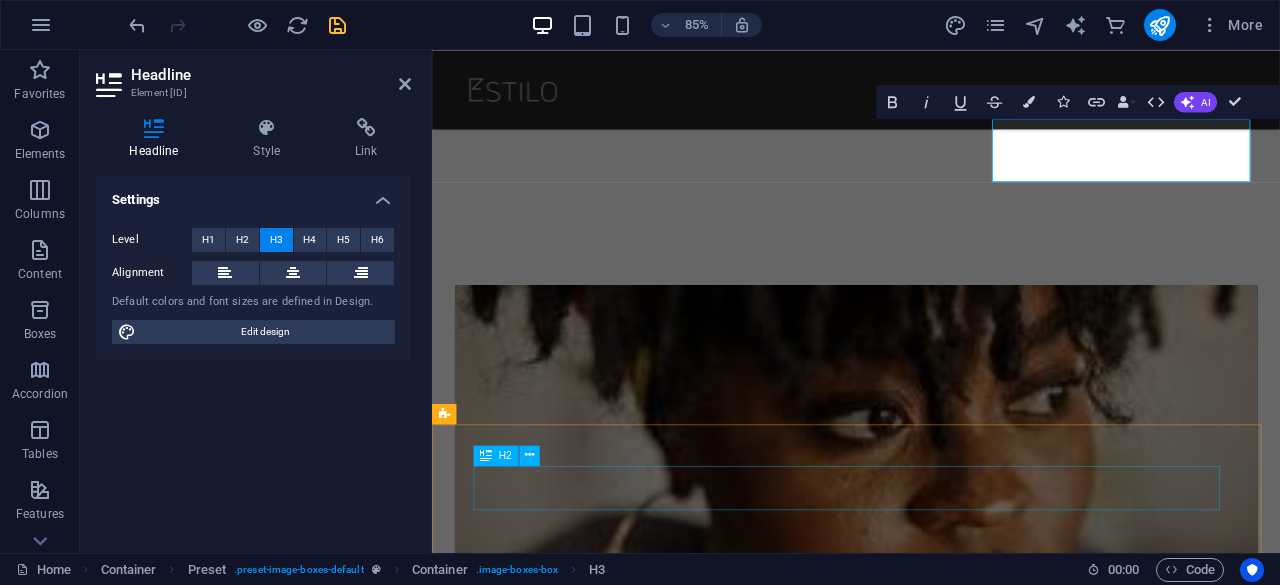 scroll, scrollTop: 878, scrollLeft: 0, axis: vertical 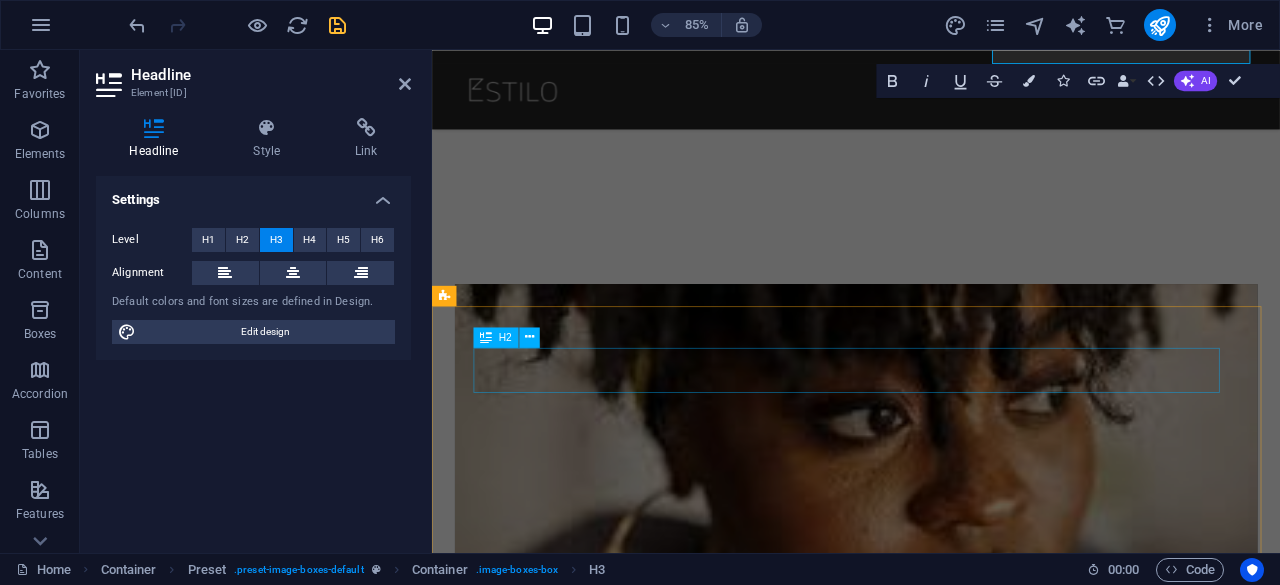 click on "Woman x 2018" at bounding box center [920, 2884] 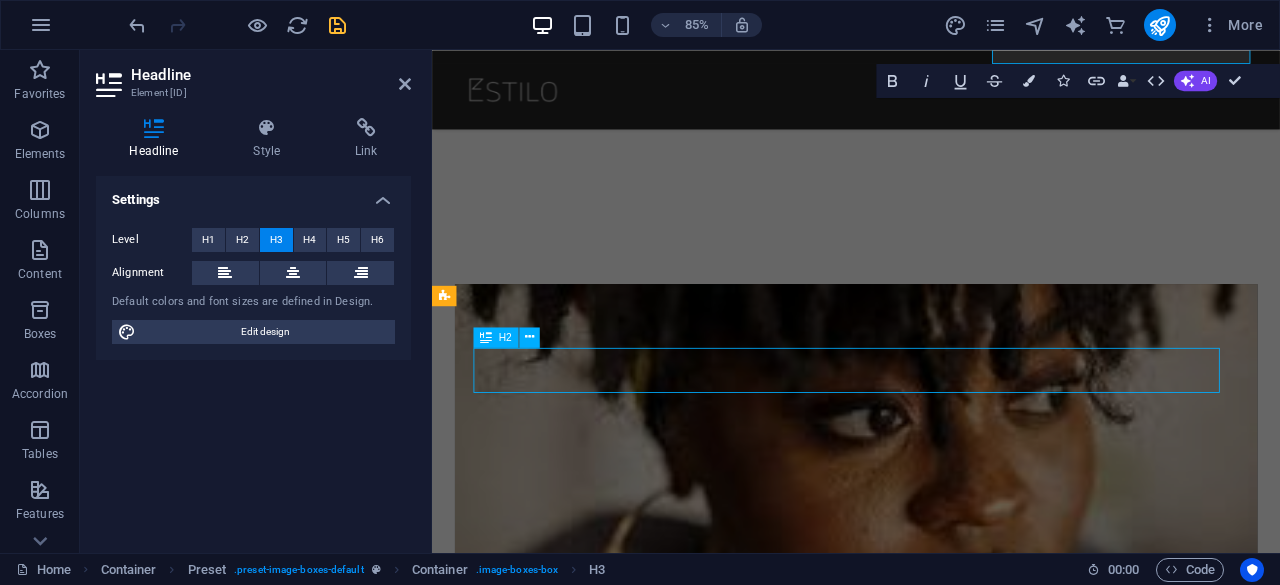 click on "Woman x 2018" at bounding box center [920, 2884] 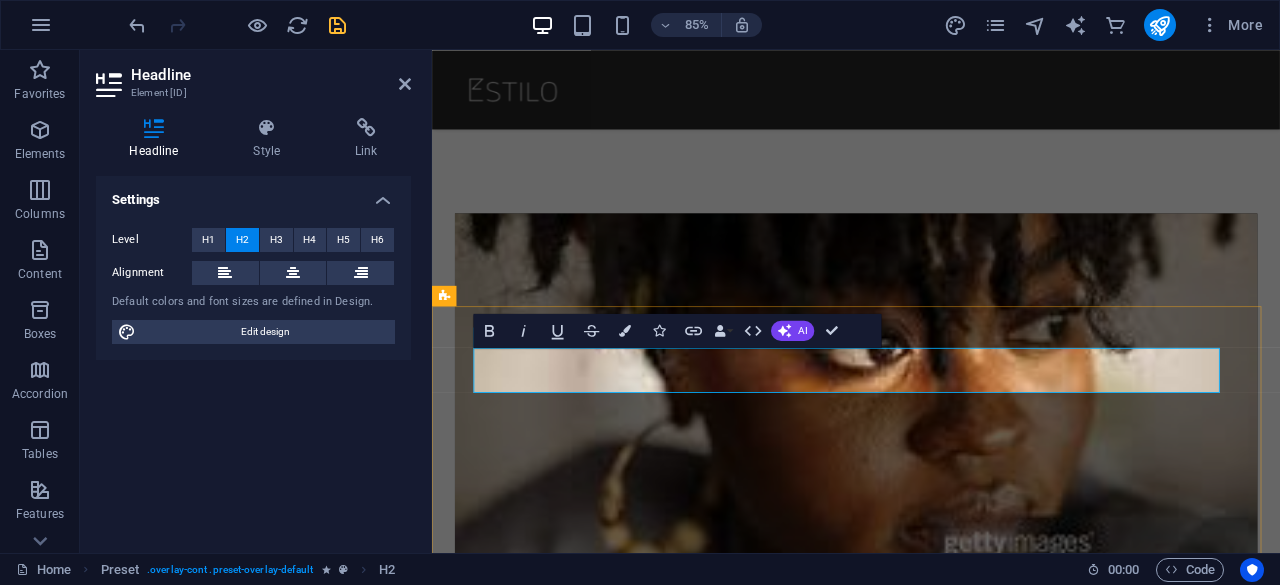 click on "Woman x 2018" at bounding box center [920, 2801] 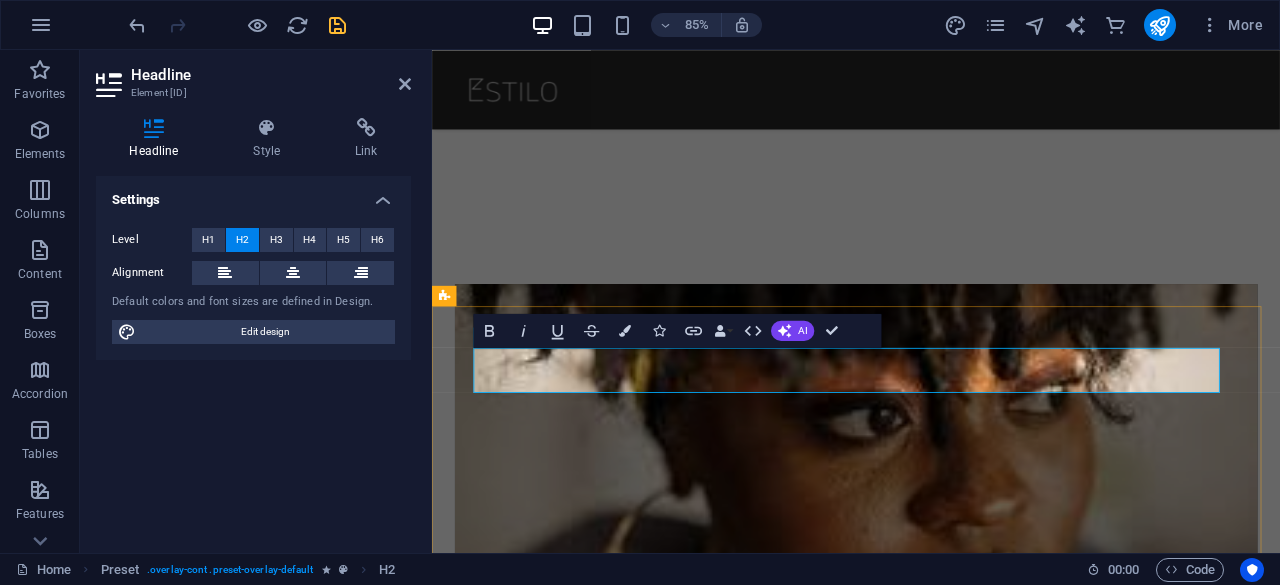 type 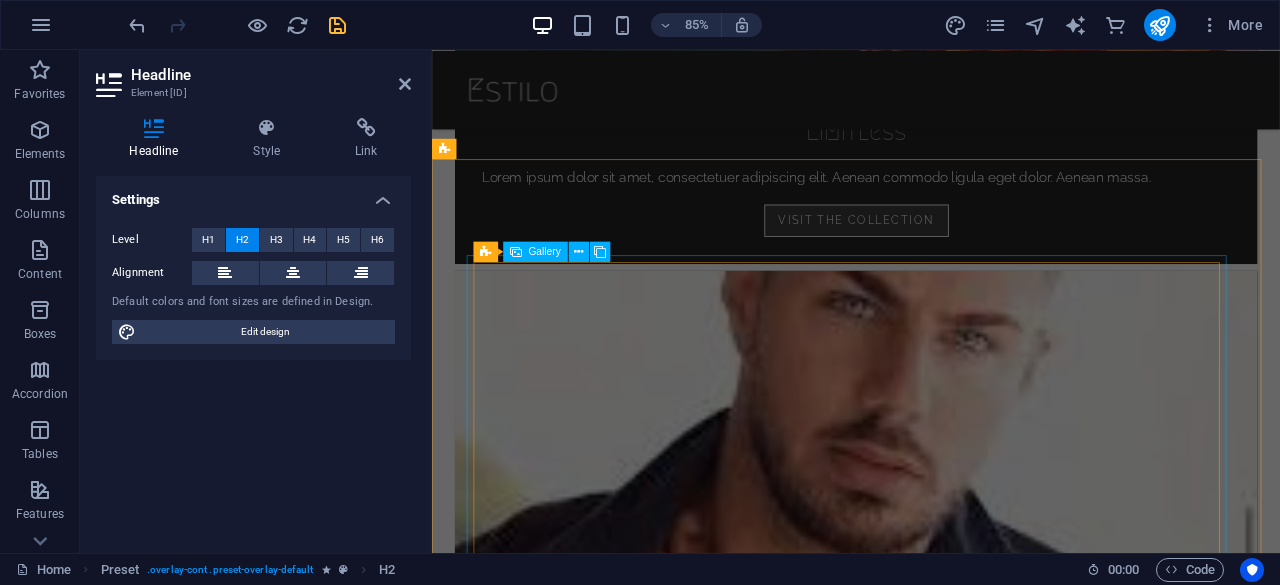 scroll, scrollTop: 2535, scrollLeft: 0, axis: vertical 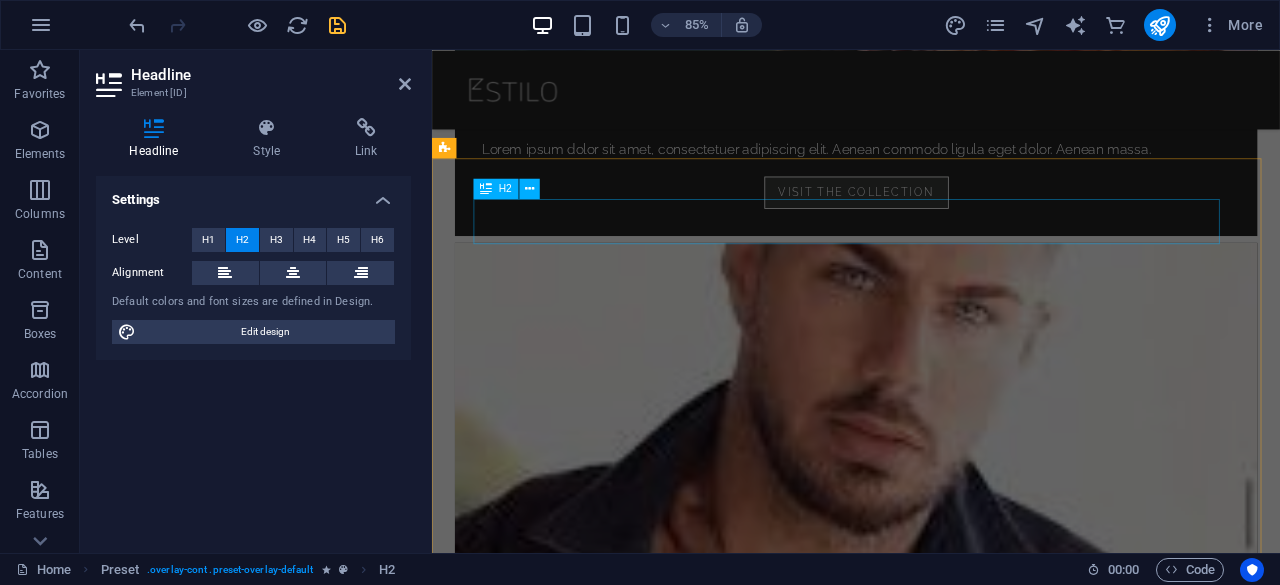 click on "Man x 2018" at bounding box center (920, 5088) 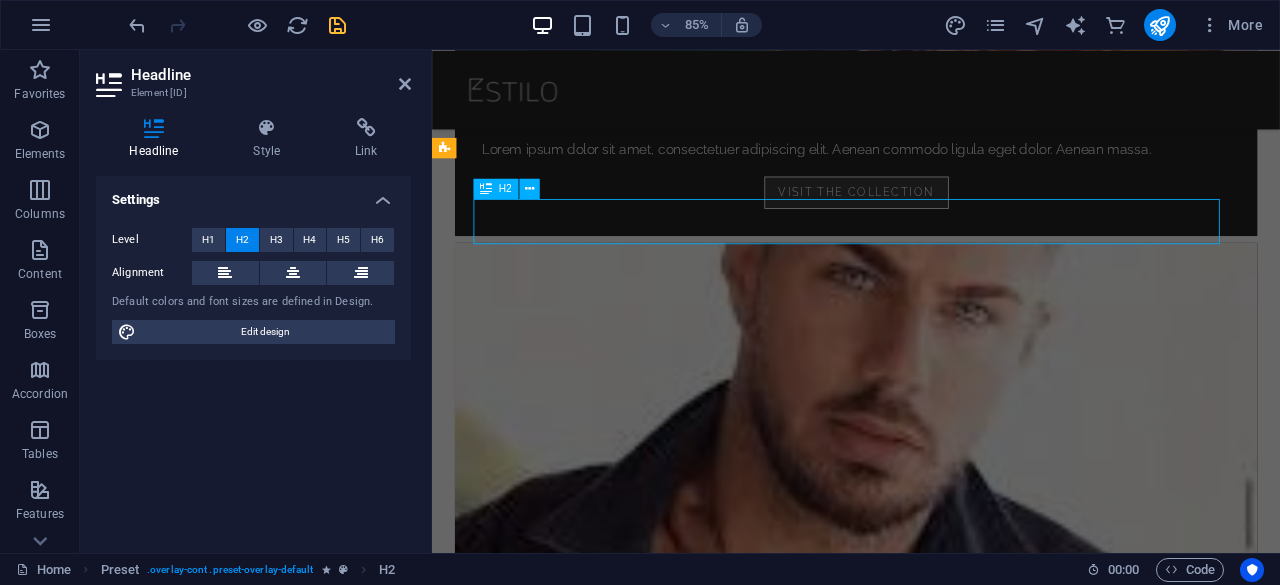 click on "Man x 2018" at bounding box center (920, 5088) 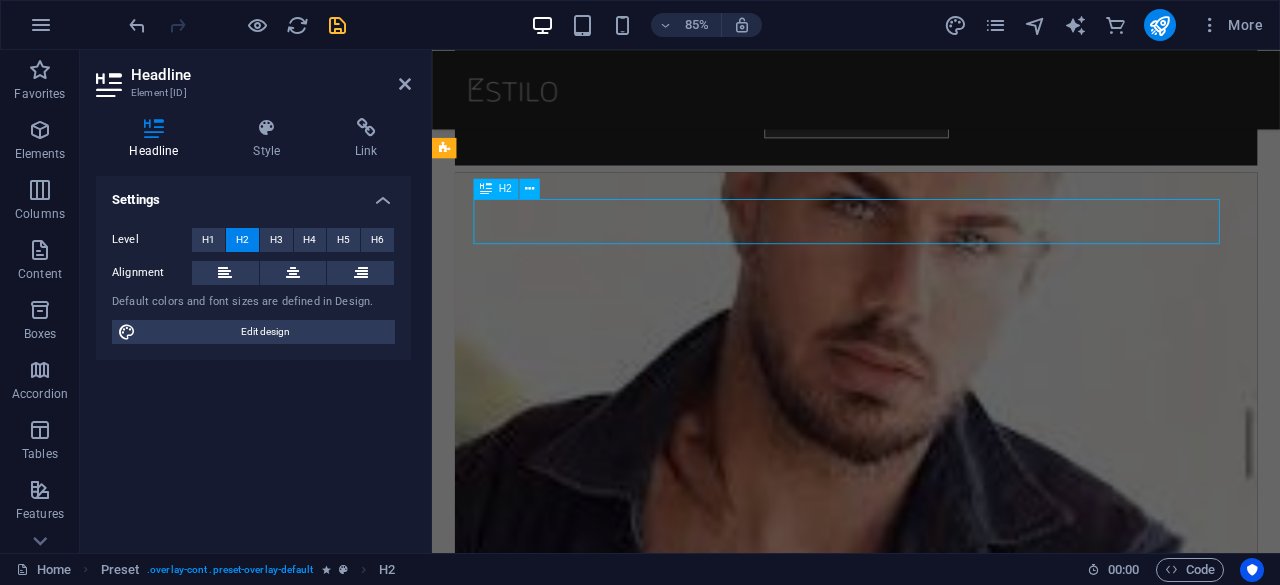 click on "Limitless The new collection  x  2025 discover now Woman  x  2025 Lorem ipsum dolor sit amet, consectetuer adipiscing elit. Aenean commodo ligula eget dolor. Aenean massa.  Visit the Collection Limitless Lorem ipsum dolor sit amet, consectetuer adipiscing elit. Aenean commodo ligula eget dolor. Aenean massa.  Visit the Collection Man x 2025 Lorem ipsum dolor sit amet, consectetuer adipiscing elit. Aenean commodo ligula eget dolor. Aenean massa.  Visit the Collection Woman x 2025 Lorem ipsum dolor sit amet, consectetuer adipiscing elit. Aenean commodo ligula eget dolor. Aenean massa. Cum sociis natoque penatibus et magnis dis parturient montes, nascetur ridiculus mus. Donec quam felis, ultricies nec, pellentesque eu, pretium quis, sem. Nulla consequat massa quis enim. Donec pede justo, fringilla vel, aliquet nec, vulputate eget, arcu. In enim justo, rhoncus ut, imperdiet a, venenatis vitae, justo. Nullam dictum felis eu pede. Limitless Man x 2018 Home Collections Gallery About Shop Contact 1. Get inspired" at bounding box center (931, 4236) 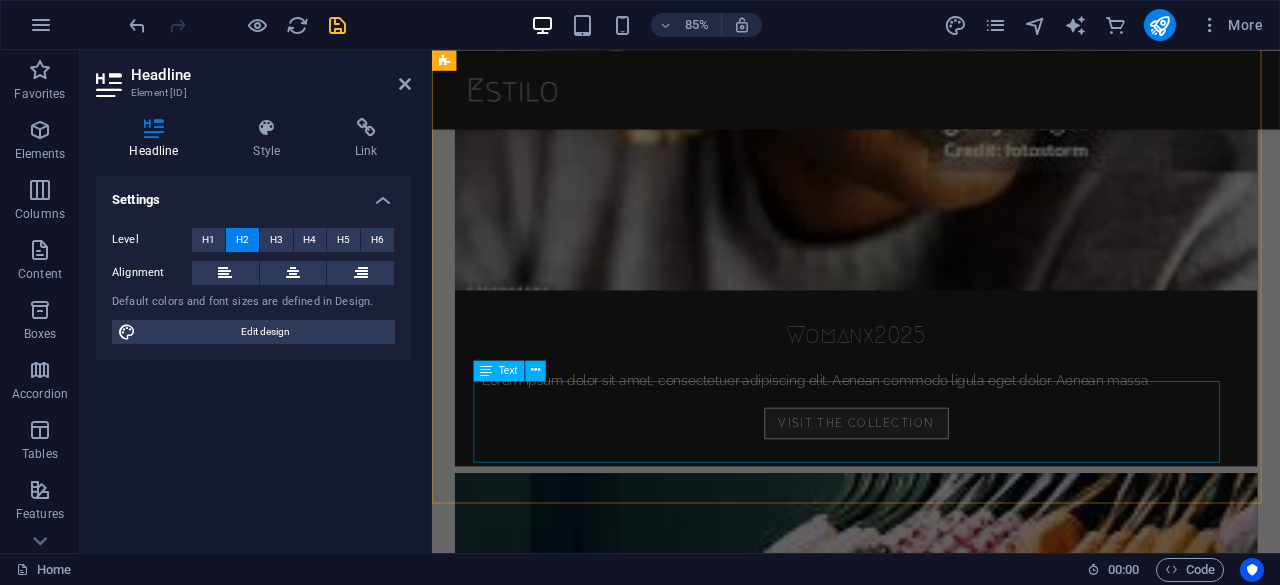 scroll, scrollTop: 1554, scrollLeft: 0, axis: vertical 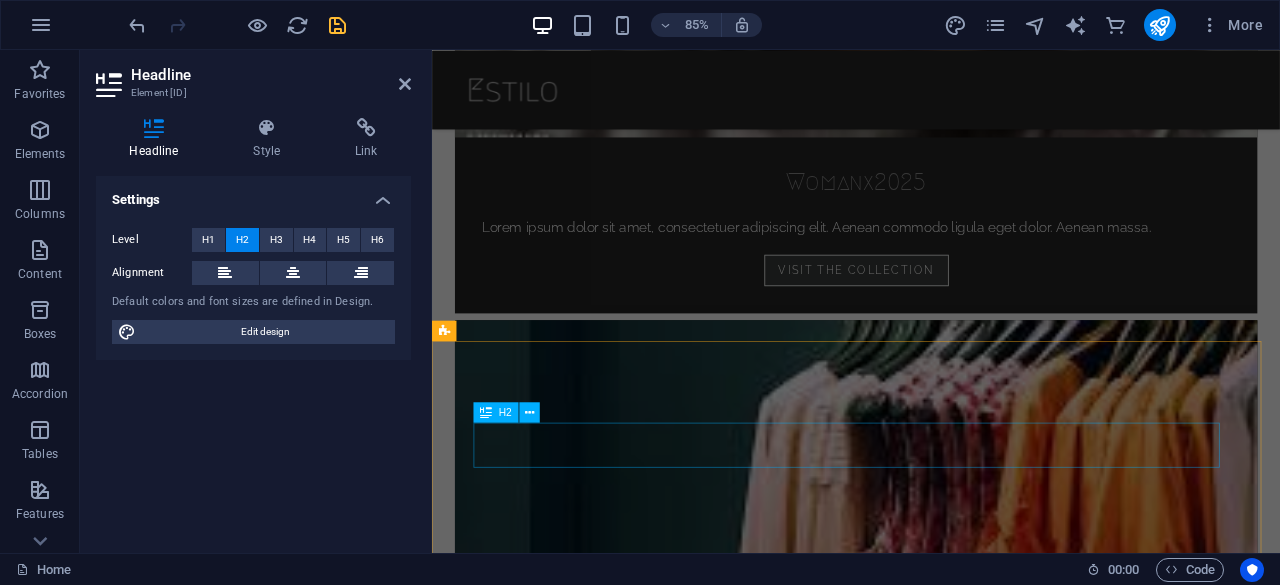 click on "Limitless" at bounding box center (920, 4083) 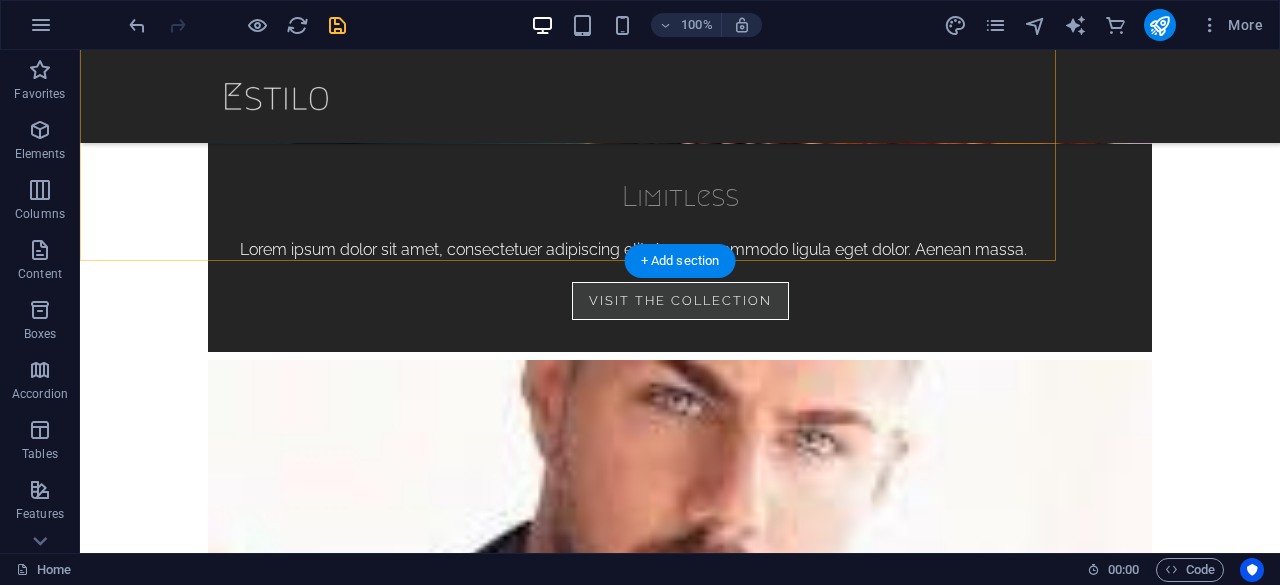 scroll, scrollTop: 2369, scrollLeft: 0, axis: vertical 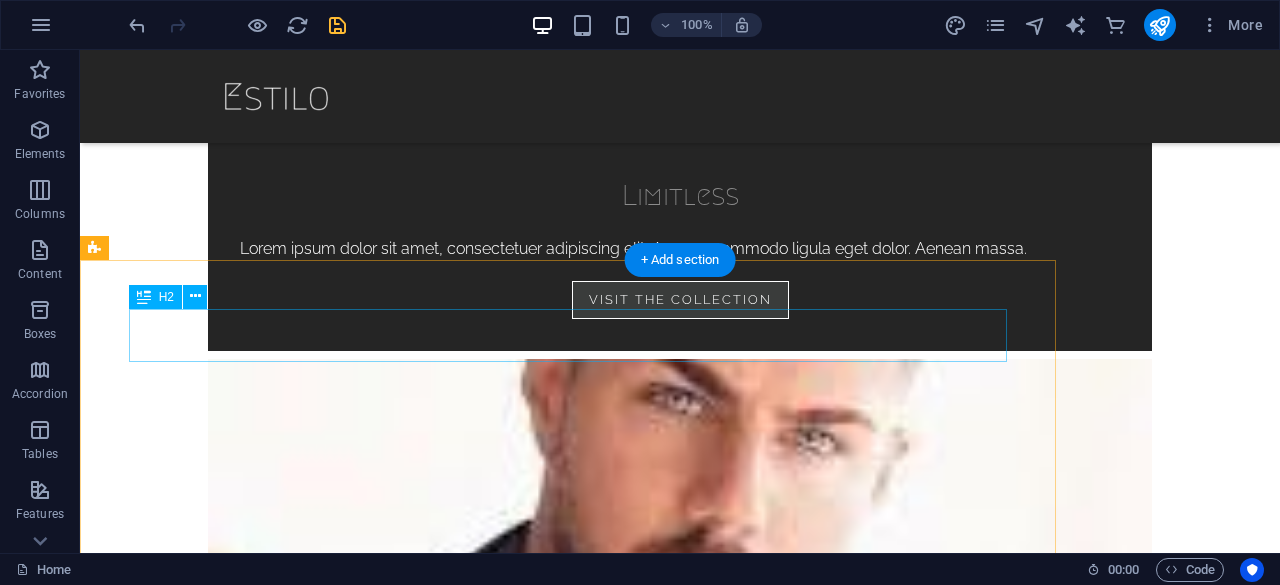 click on "Man x 2018" at bounding box center [568, 5171] 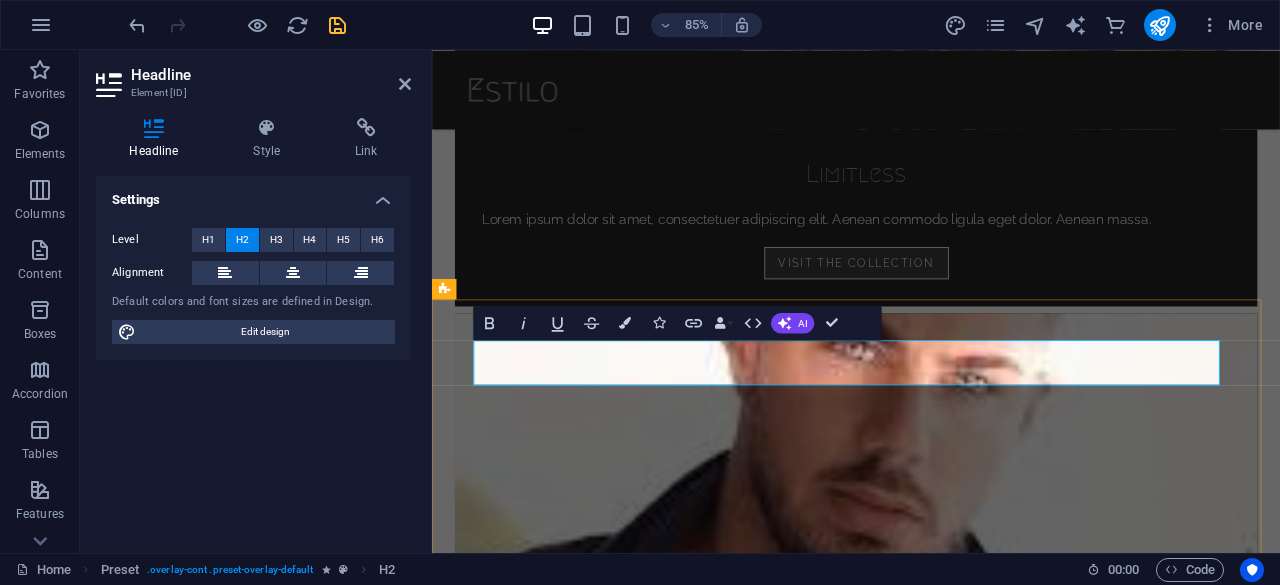 click on "Man x 2018" at bounding box center [920, 5171] 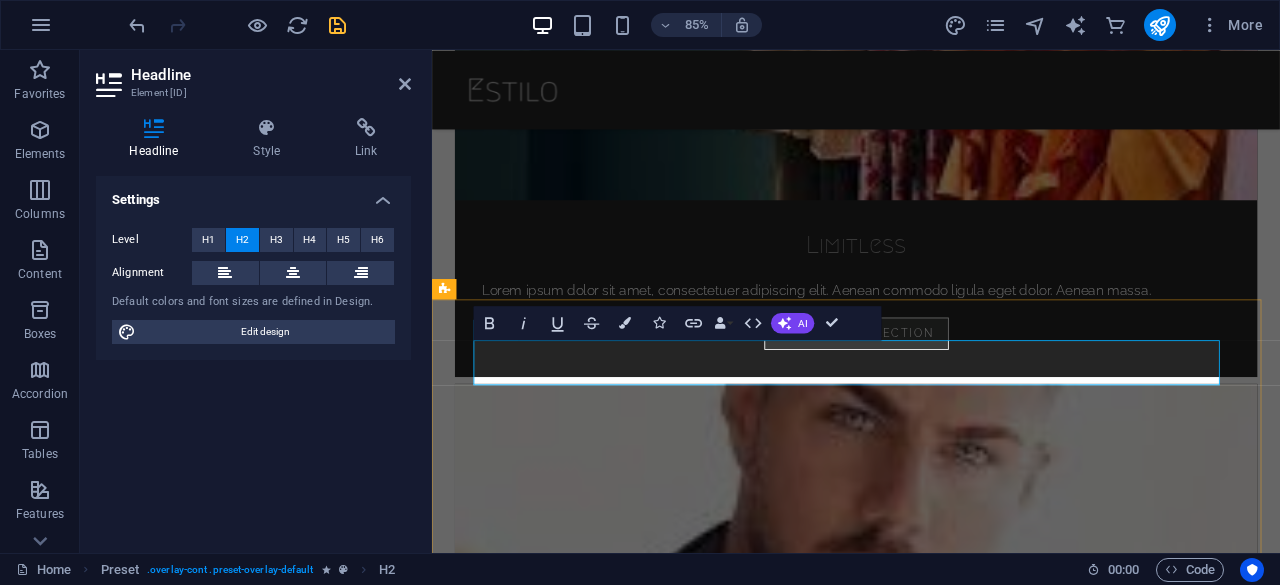 type 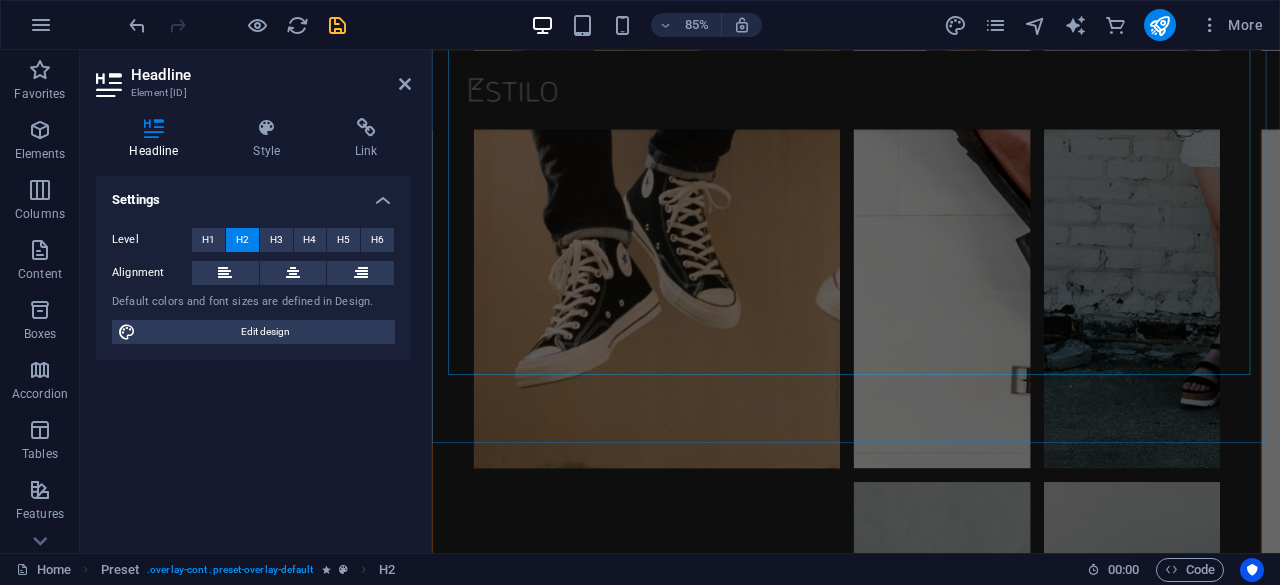 scroll, scrollTop: 6232, scrollLeft: 0, axis: vertical 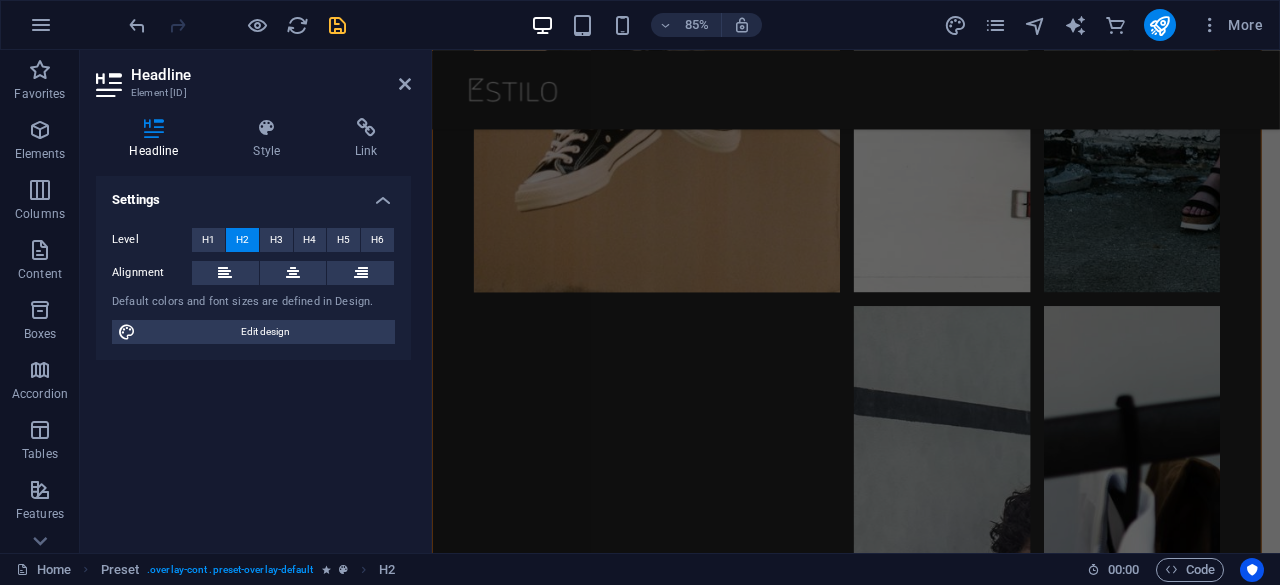 click at bounding box center (337, 25) 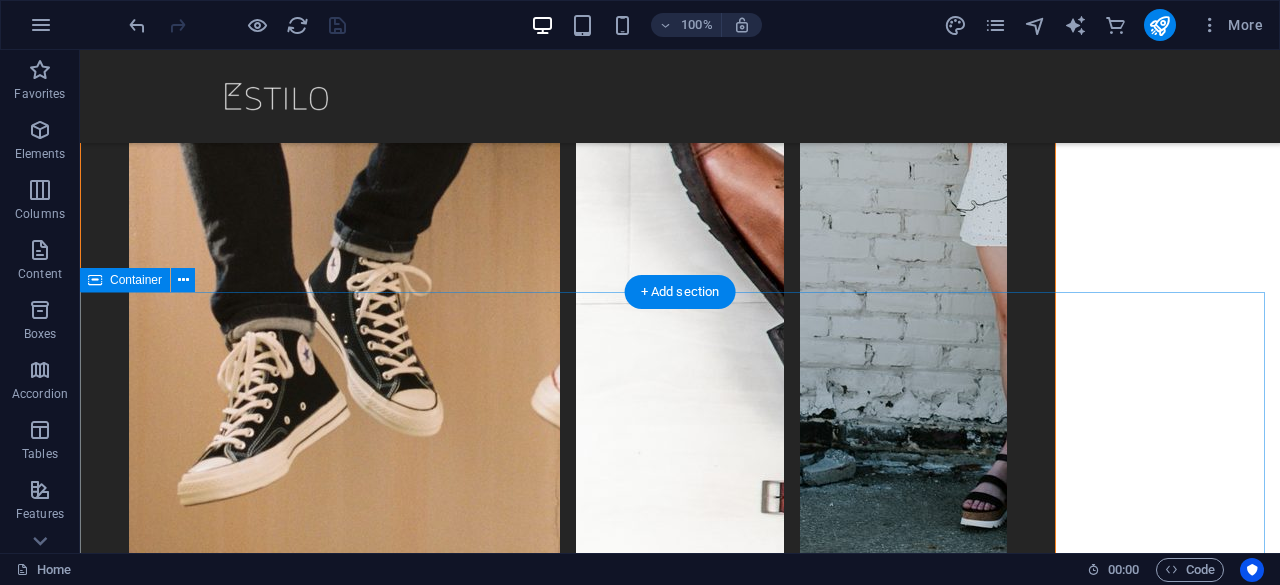 scroll, scrollTop: 6150, scrollLeft: 0, axis: vertical 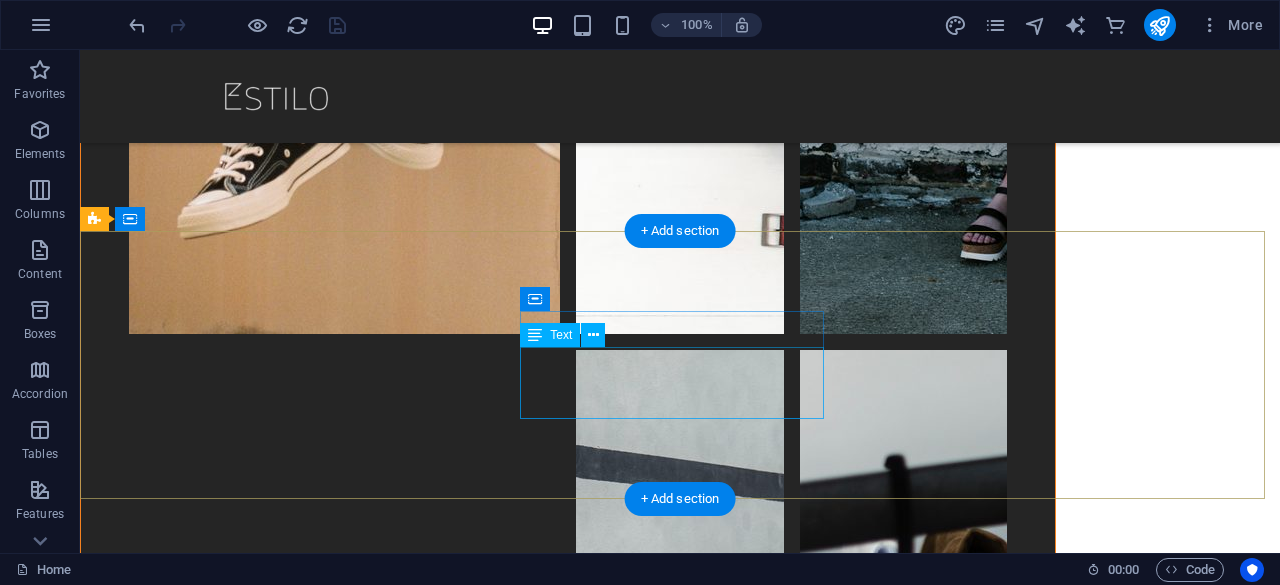 click on "Get in touch! +1-12345-67890 1345084f3818954c7abcbd2f590c00@cpanel.local" at bounding box center [568, 7009] 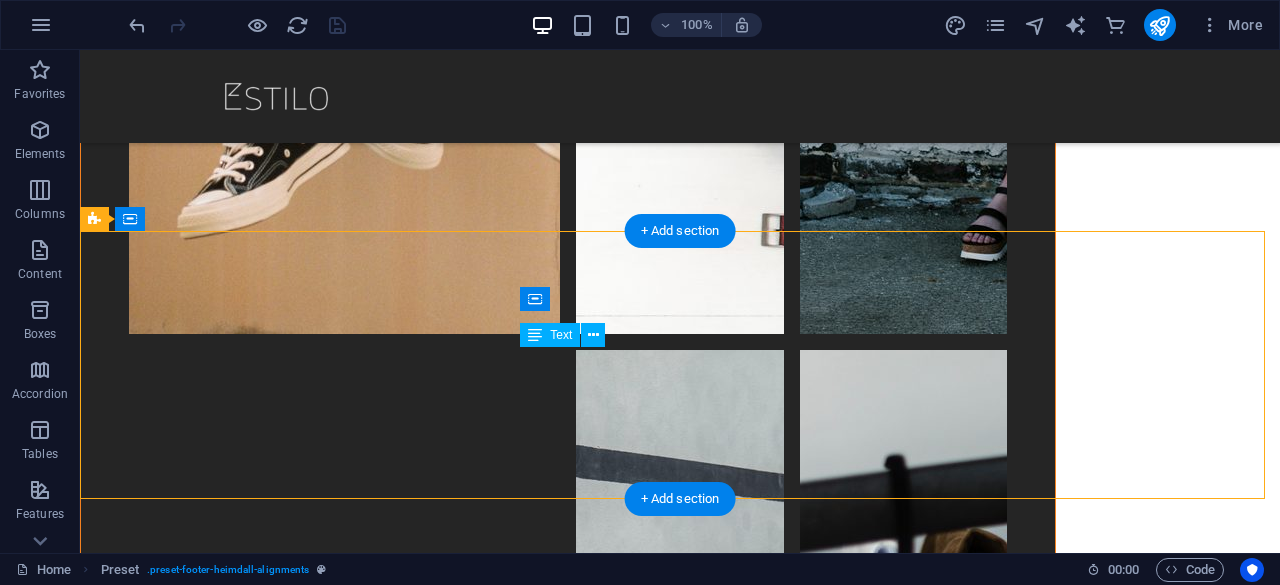 click on "[EMAIL]" at bounding box center (568, 7032) 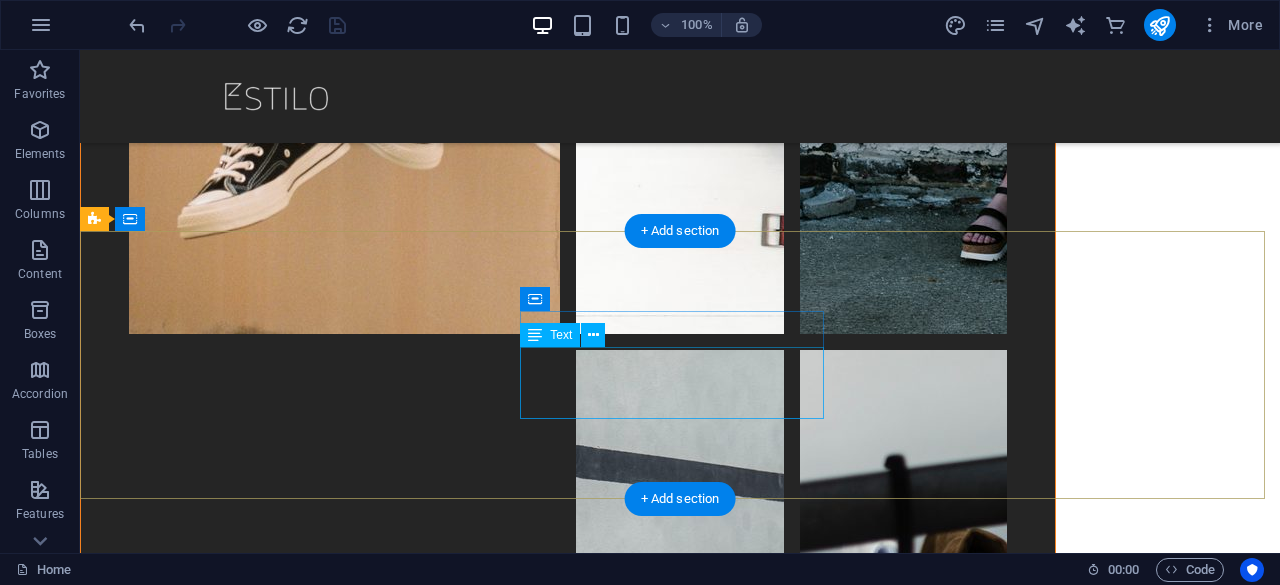 drag, startPoint x: 518, startPoint y: 412, endPoint x: 596, endPoint y: 405, distance: 78.31347 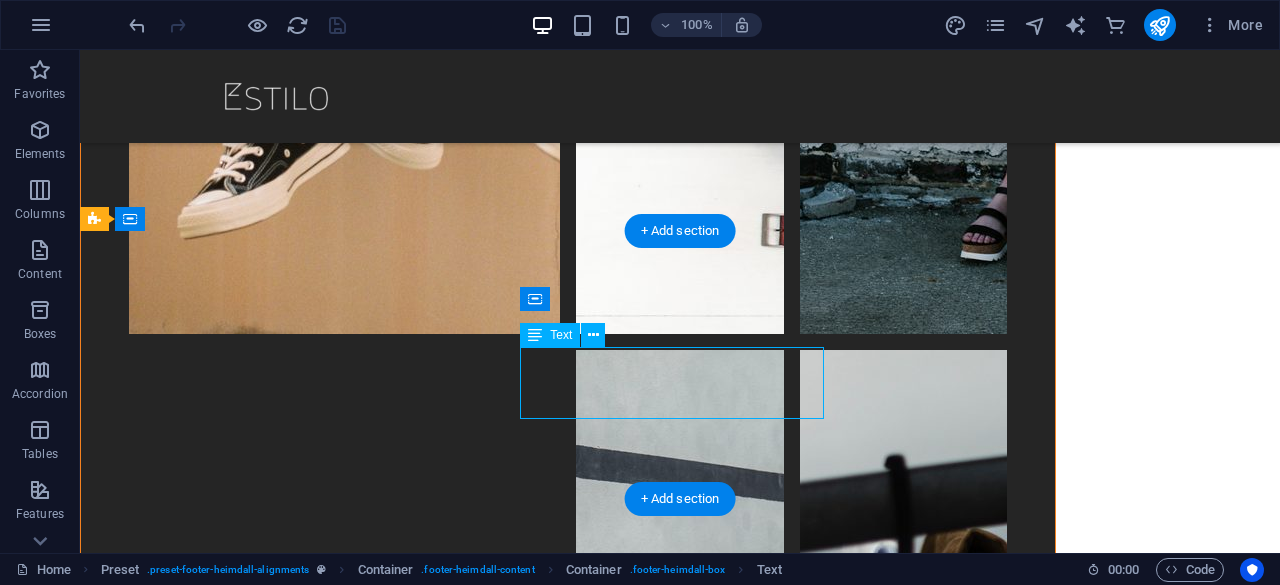 click on "[EMAIL]" at bounding box center (568, 7032) 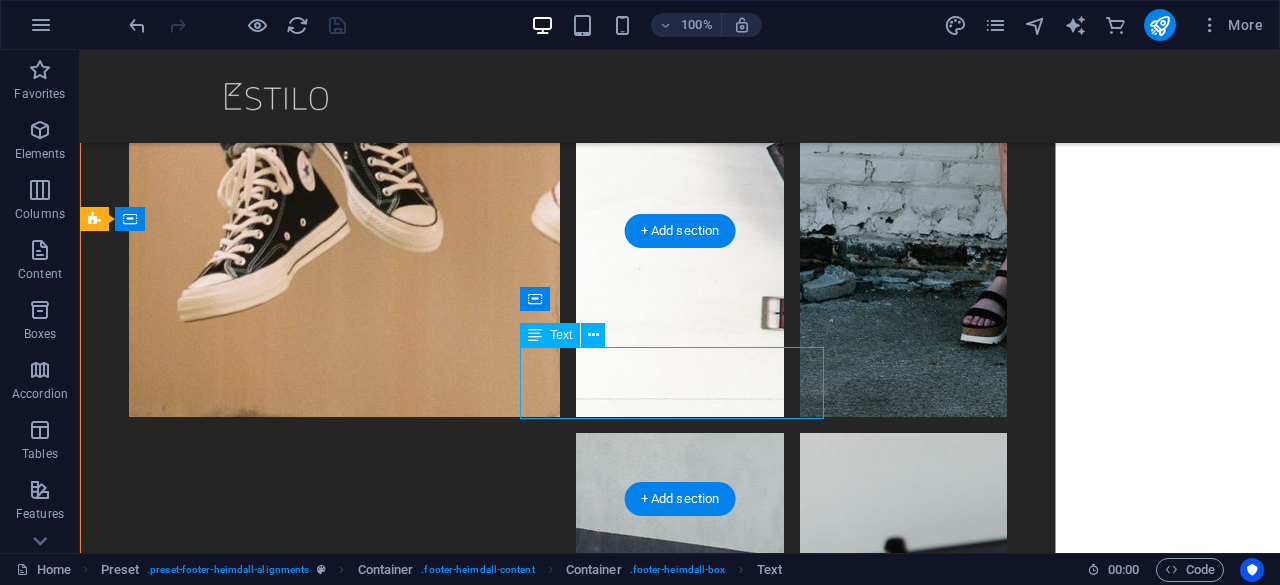 scroll, scrollTop: 6256, scrollLeft: 0, axis: vertical 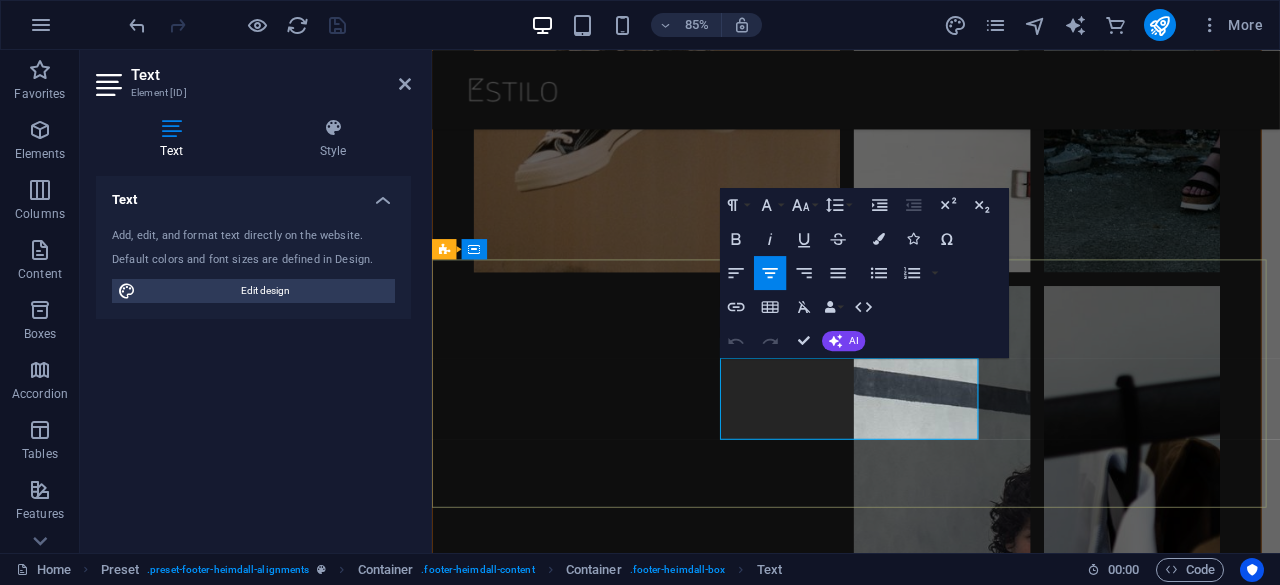 click on "[EMAIL]" at bounding box center (920, 7099) 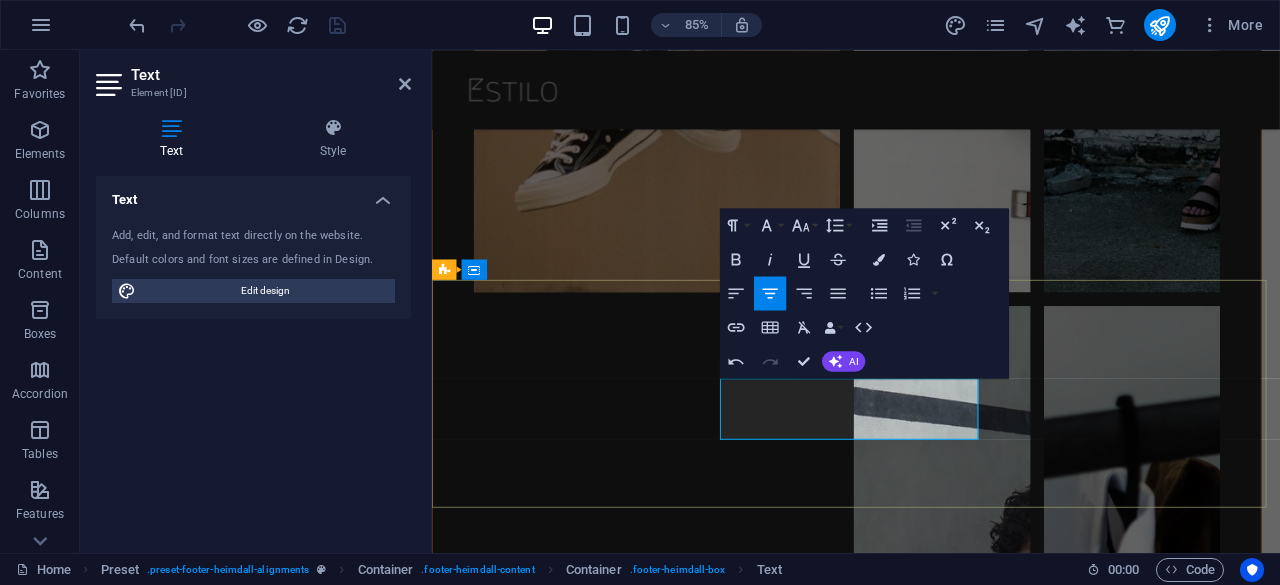 type 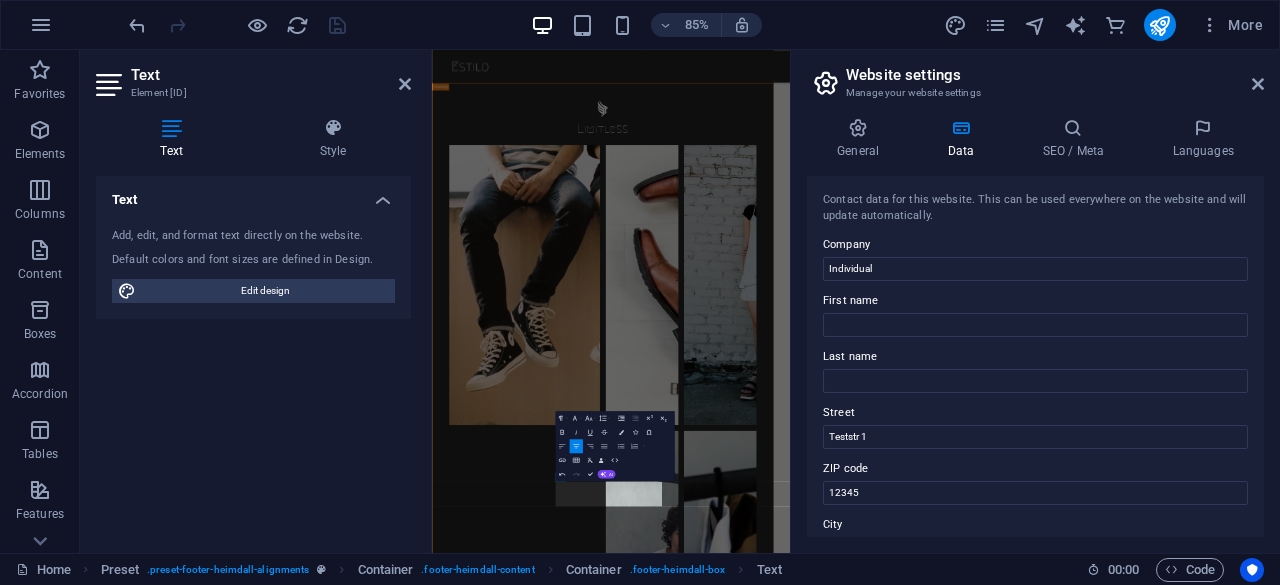 scroll, scrollTop: 7020, scrollLeft: 0, axis: vertical 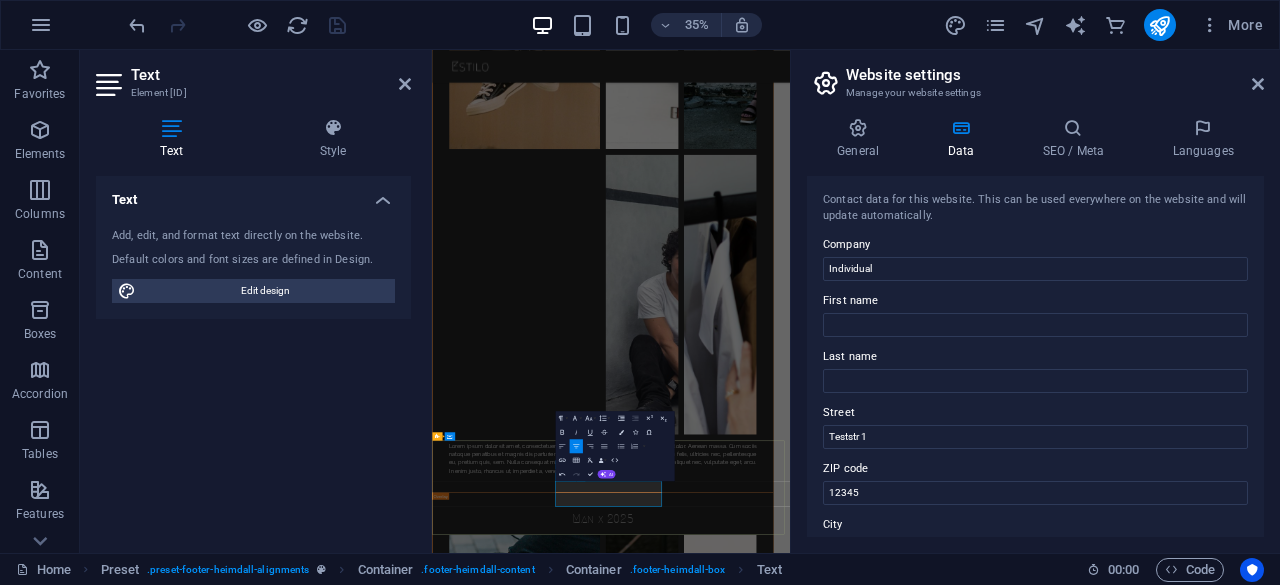 click on "[PHONE]" at bounding box center (920, 7943) 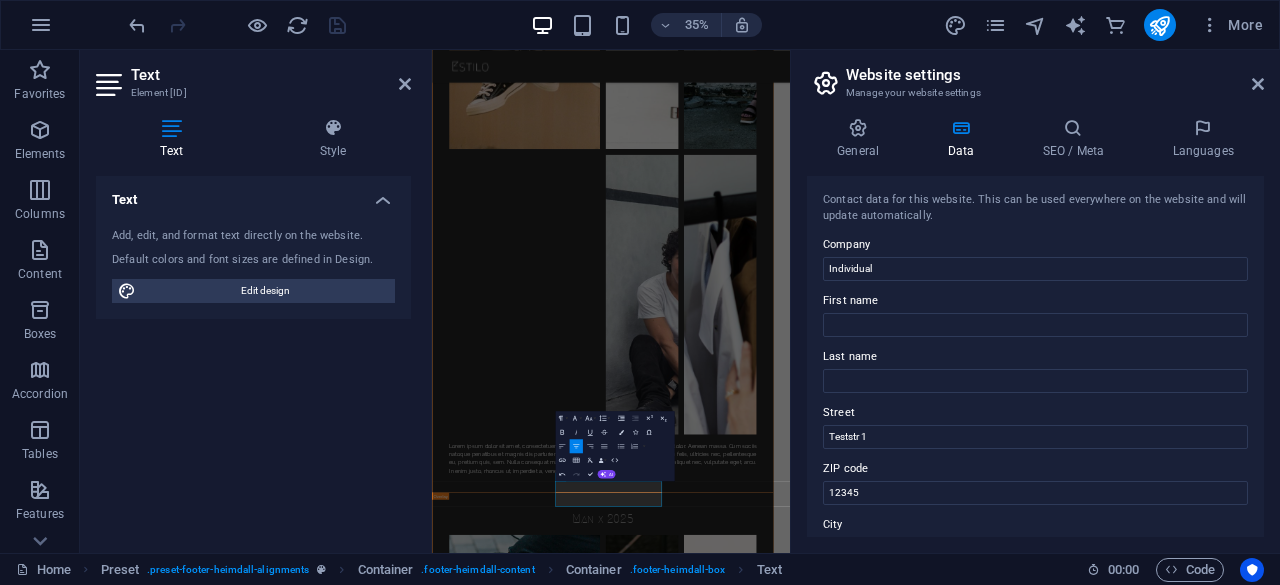 click on "Website settings Manage your website settings  General  Data  SEO / Meta  Languages Website name Individual Logo Drag files here, click to choose files or select files from Files or our free stock photos & videos Select files from the file manager, stock photos, or upload file(s) Upload Favicon Set the favicon of your website here. A favicon is a small icon shown in the browser tab next to your website title. It helps visitors identify your website. Drag files here, click to choose files or select files from Files or our free stock photos & videos Select files from the file manager, stock photos, or upload file(s) Upload Preview Image (Open Graph) This image will be shown when the website is shared on social networks Drag files here, click to choose files or select files from Files or our free stock photos & videos Select files from the file manager, stock photos, or upload file(s) Upload Contact data for this website. This can be used everywhere on the website and will update automatically. Company Last name" at bounding box center [1035, 301] 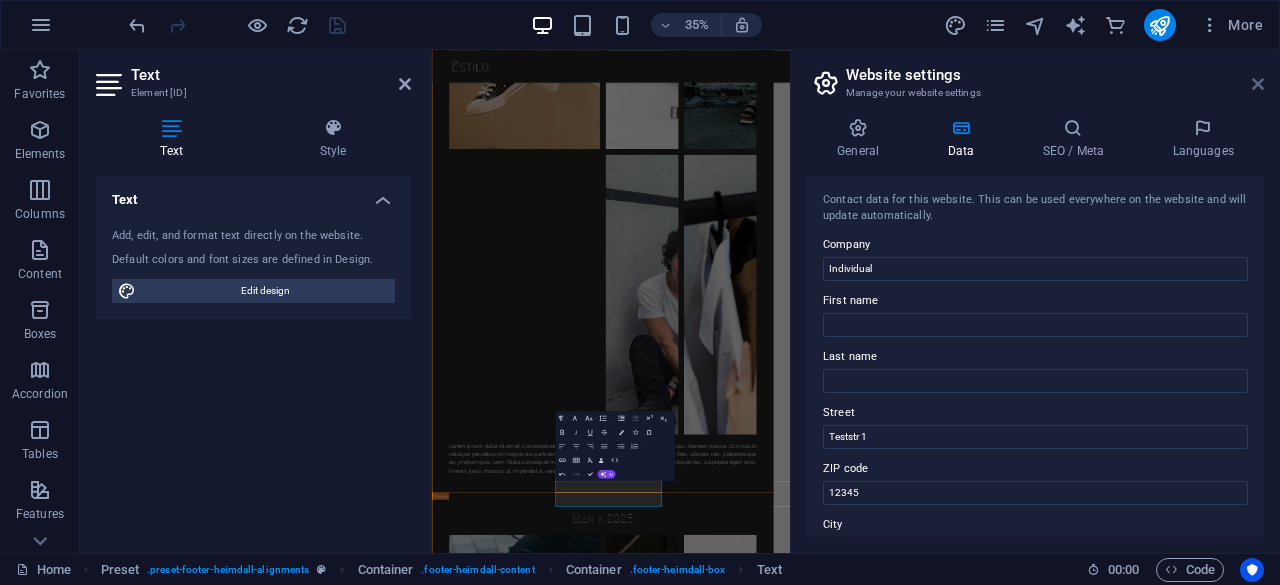 click at bounding box center [1258, 84] 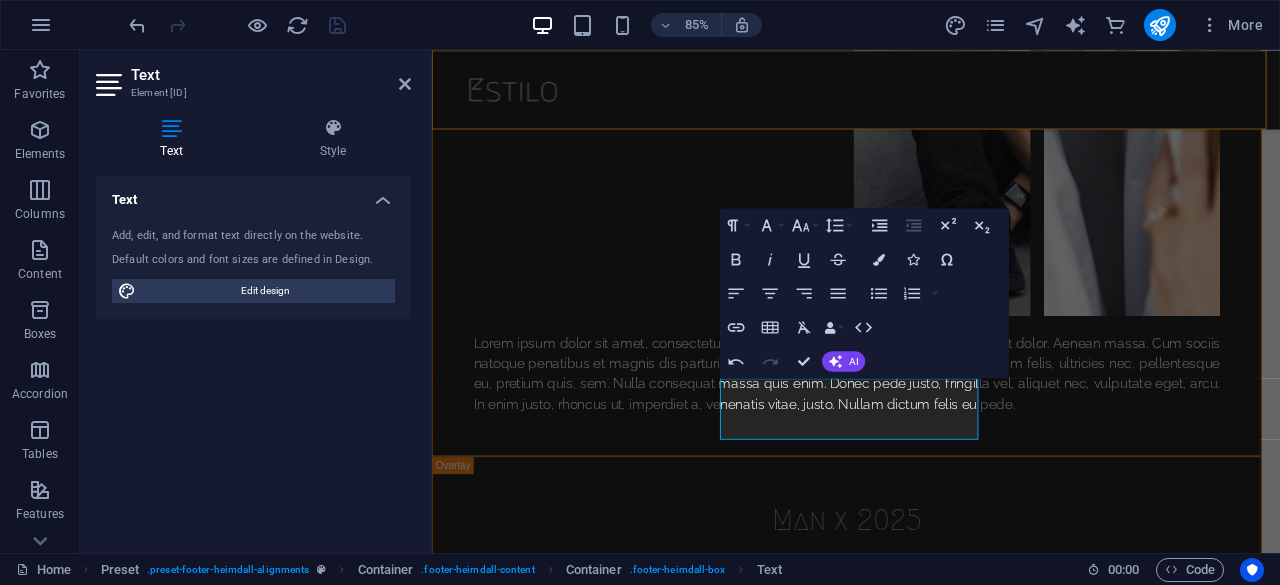 scroll, scrollTop: 6232, scrollLeft: 0, axis: vertical 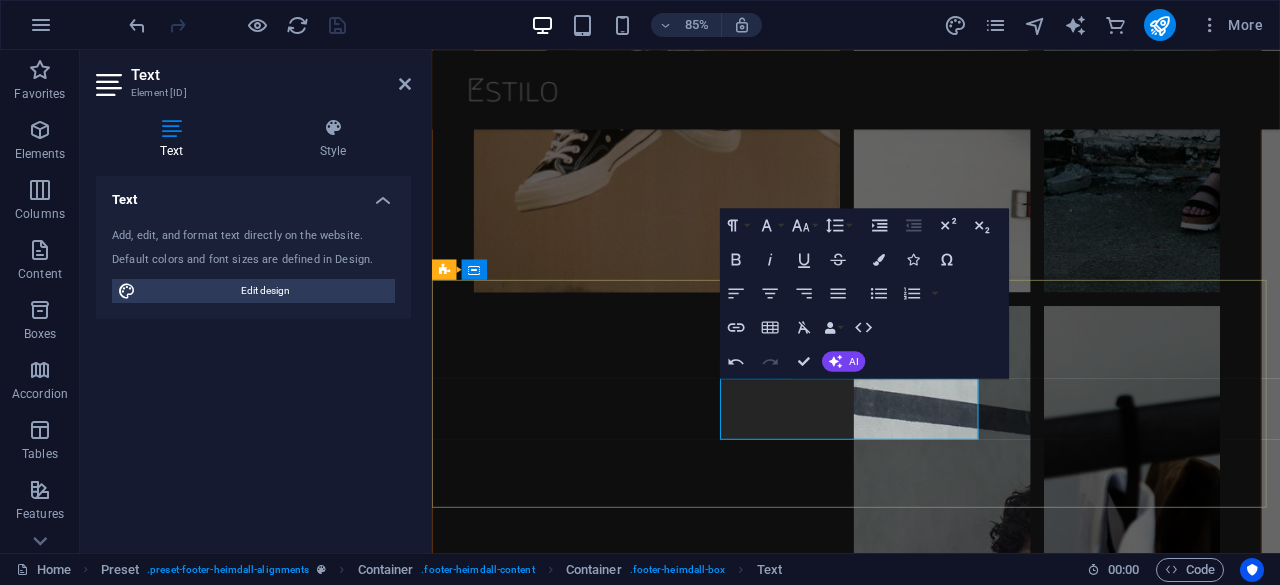 click on "[PHONE]" at bounding box center (920, 7098) 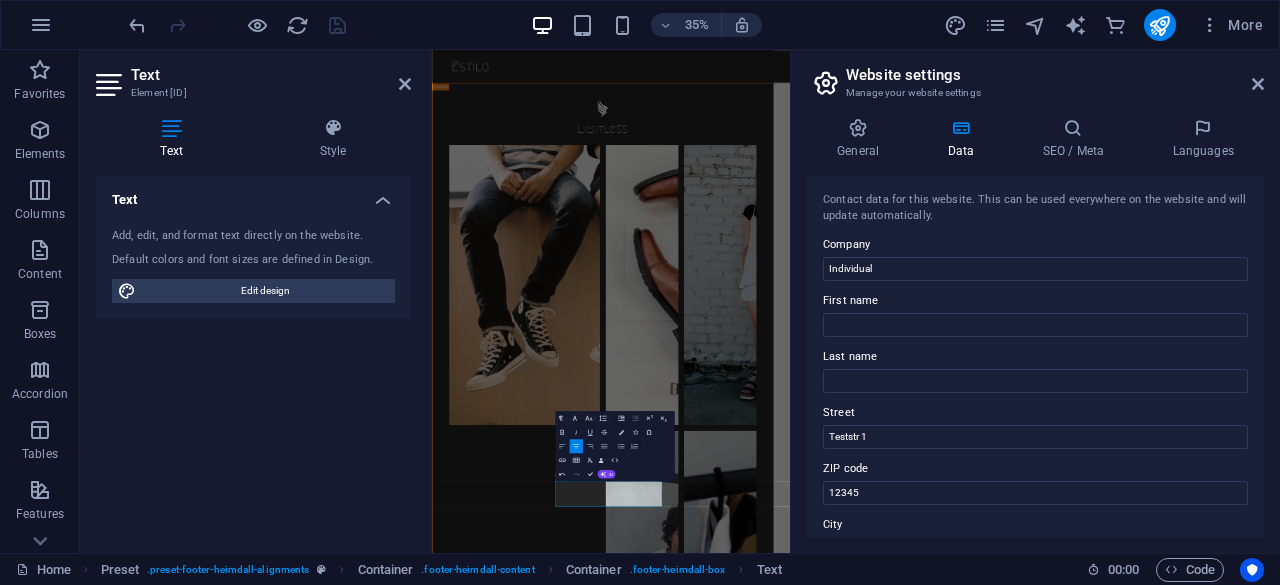 scroll, scrollTop: 7020, scrollLeft: 0, axis: vertical 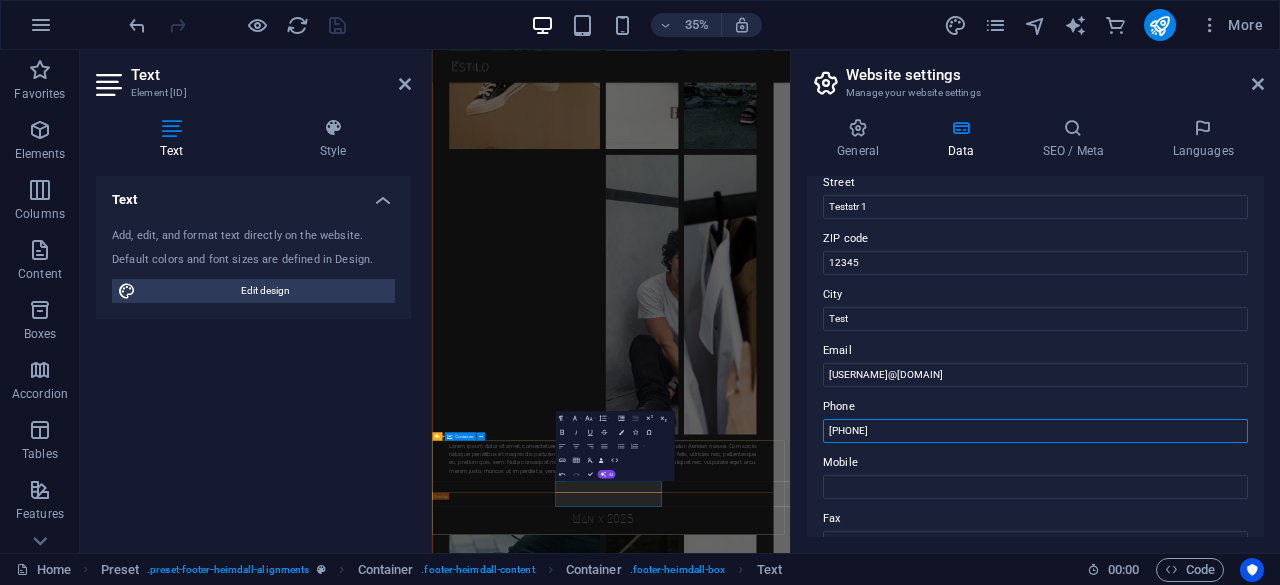 drag, startPoint x: 1368, startPoint y: 485, endPoint x: 1411, endPoint y: 1193, distance: 709.30457 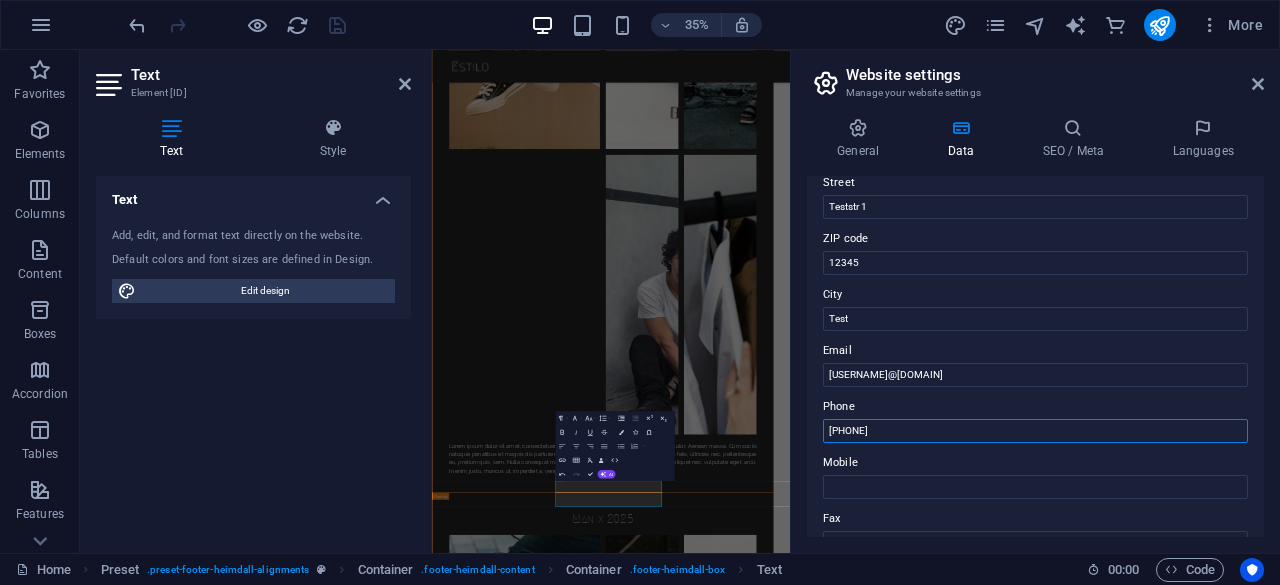 drag, startPoint x: 1360, startPoint y: 480, endPoint x: 1228, endPoint y: 509, distance: 135.14807 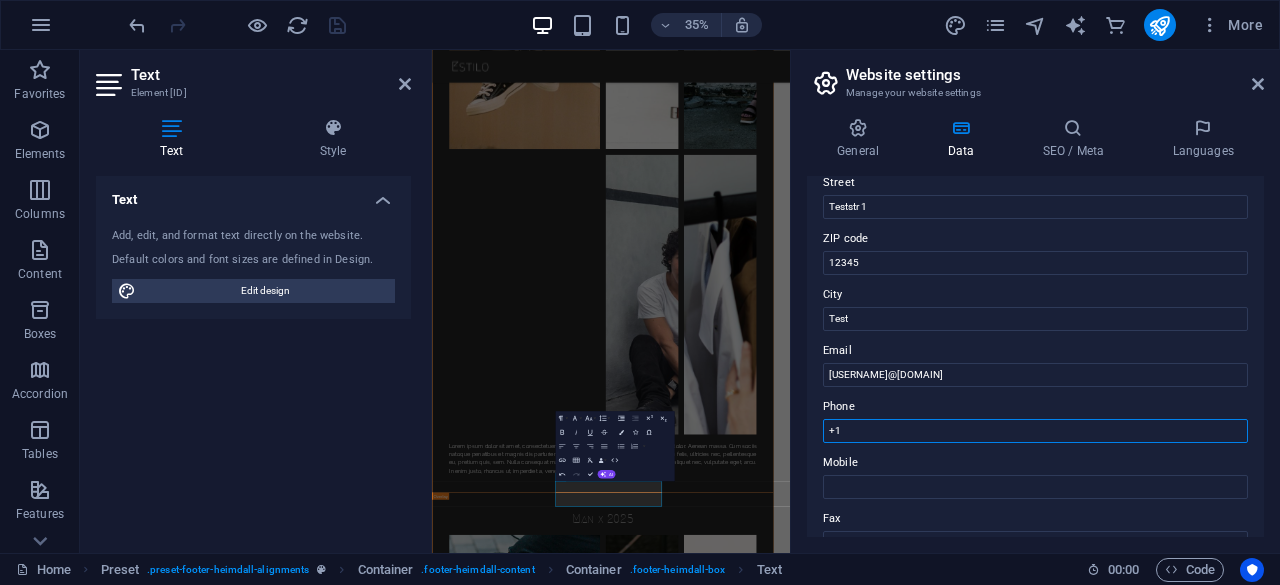 type on "+" 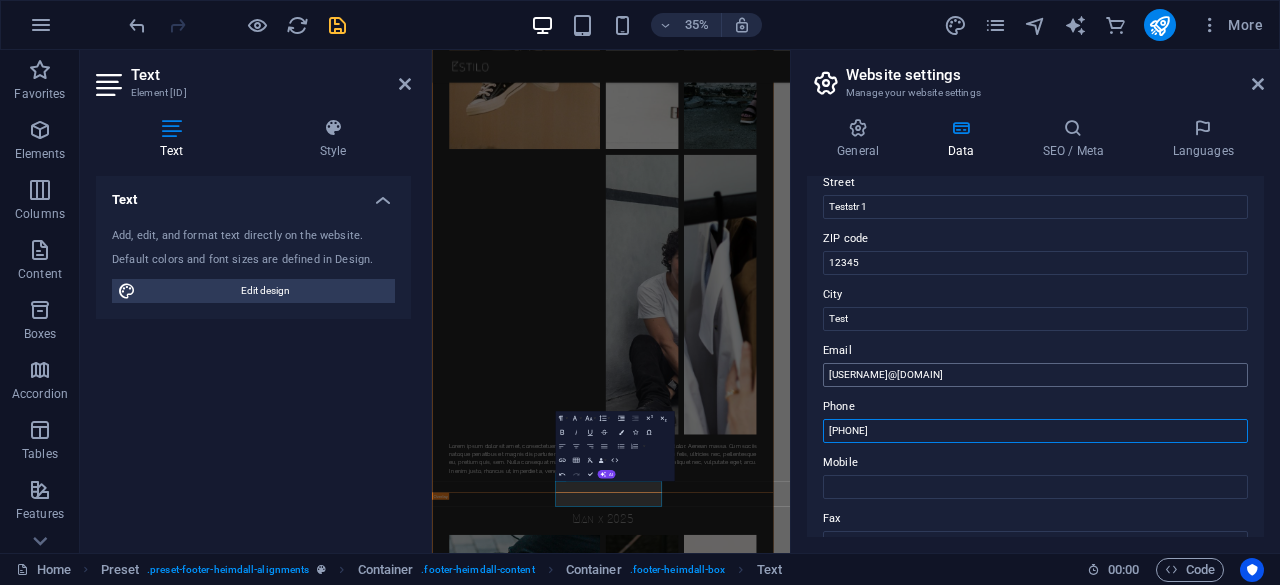 type on "+91 9540490172" 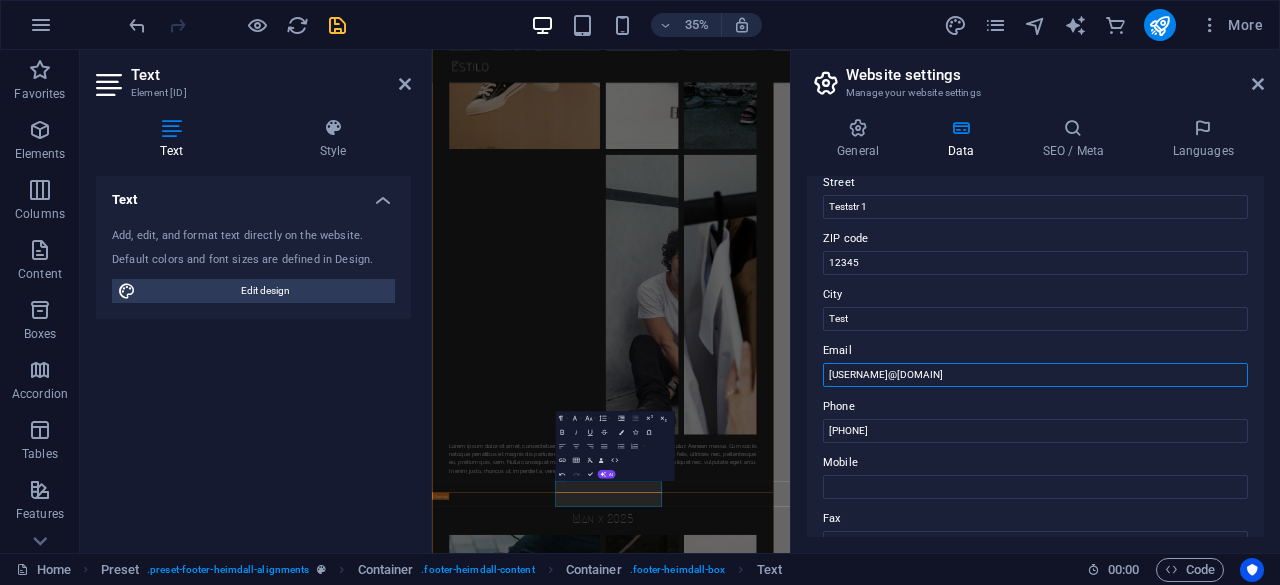 drag, startPoint x: 1106, startPoint y: 376, endPoint x: 396, endPoint y: 395, distance: 710.25415 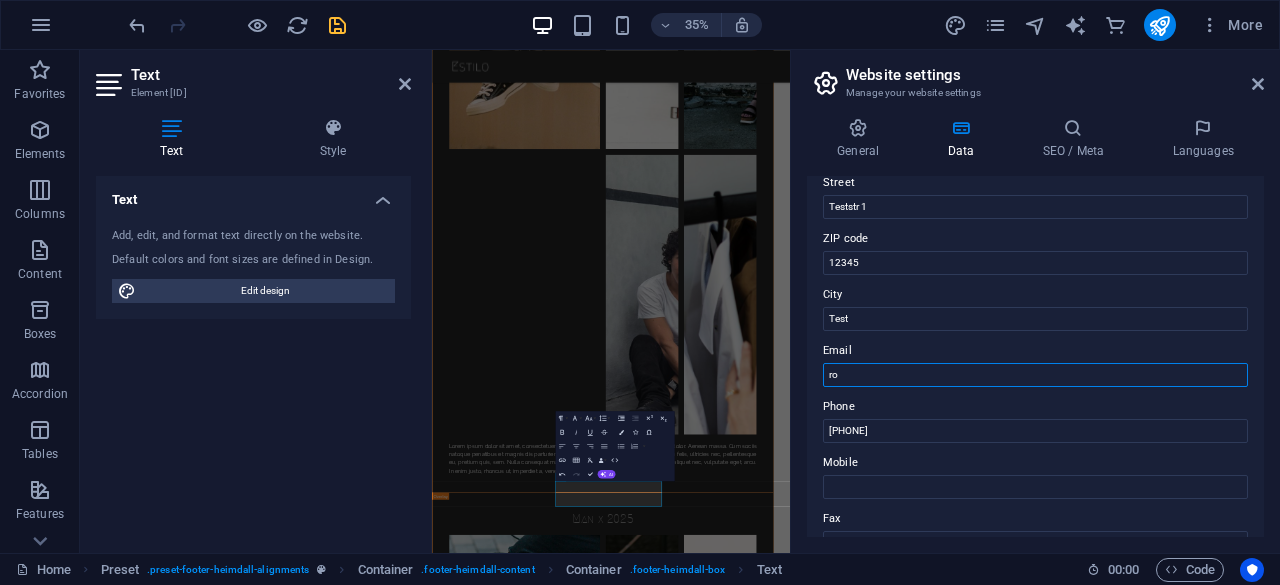 type on "rollnoaman847@gmail.com" 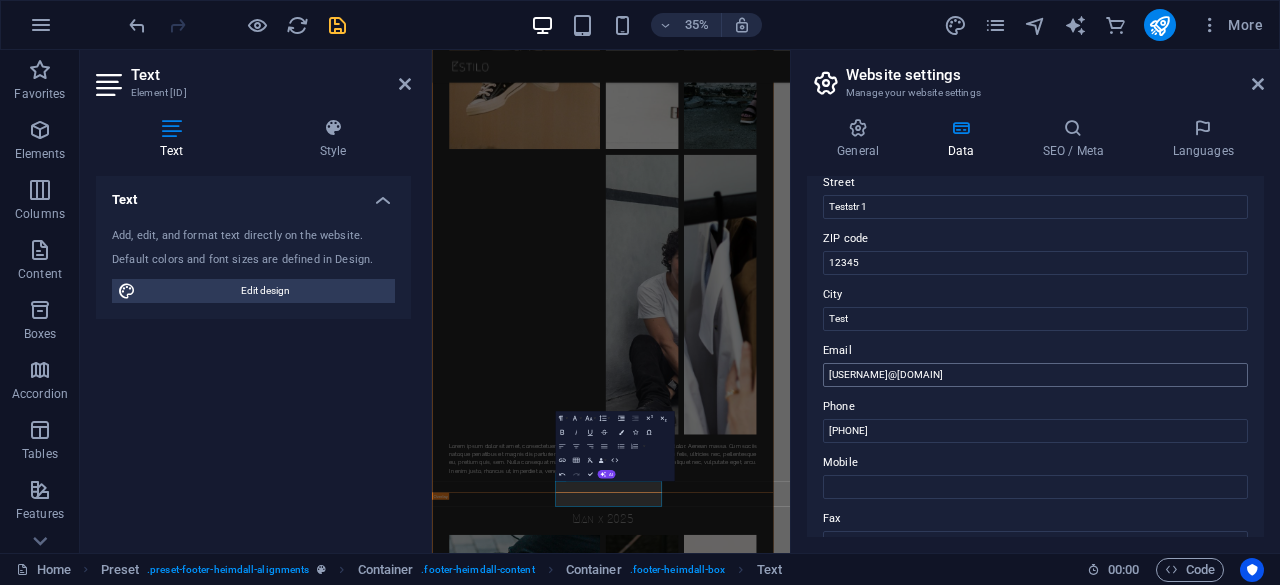 type on "aman" 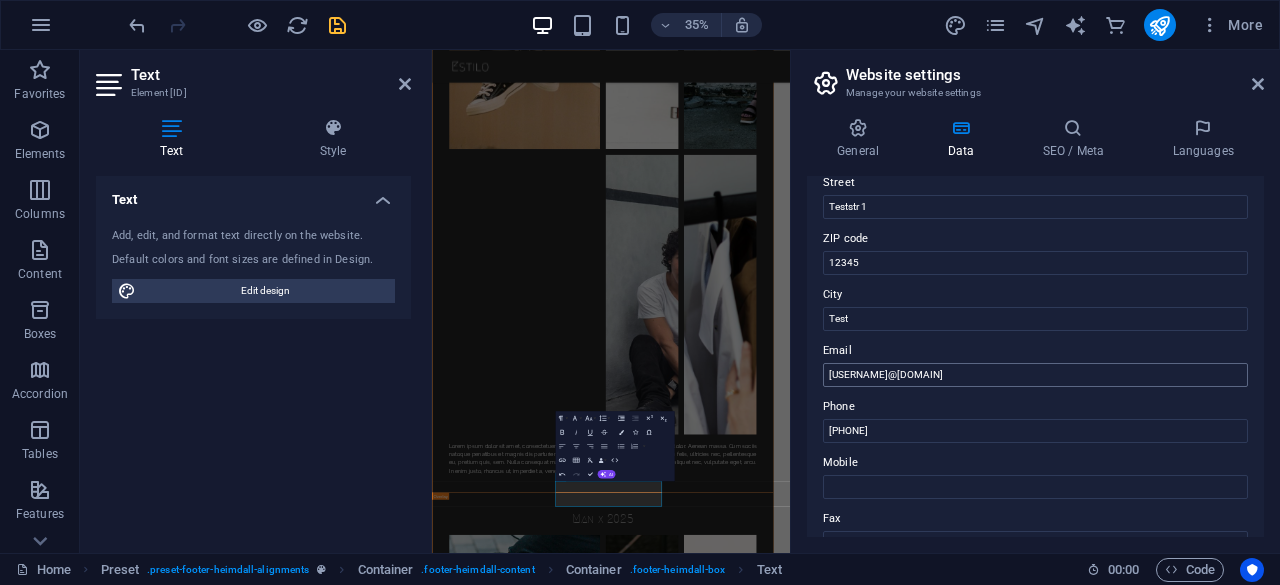type on "khan" 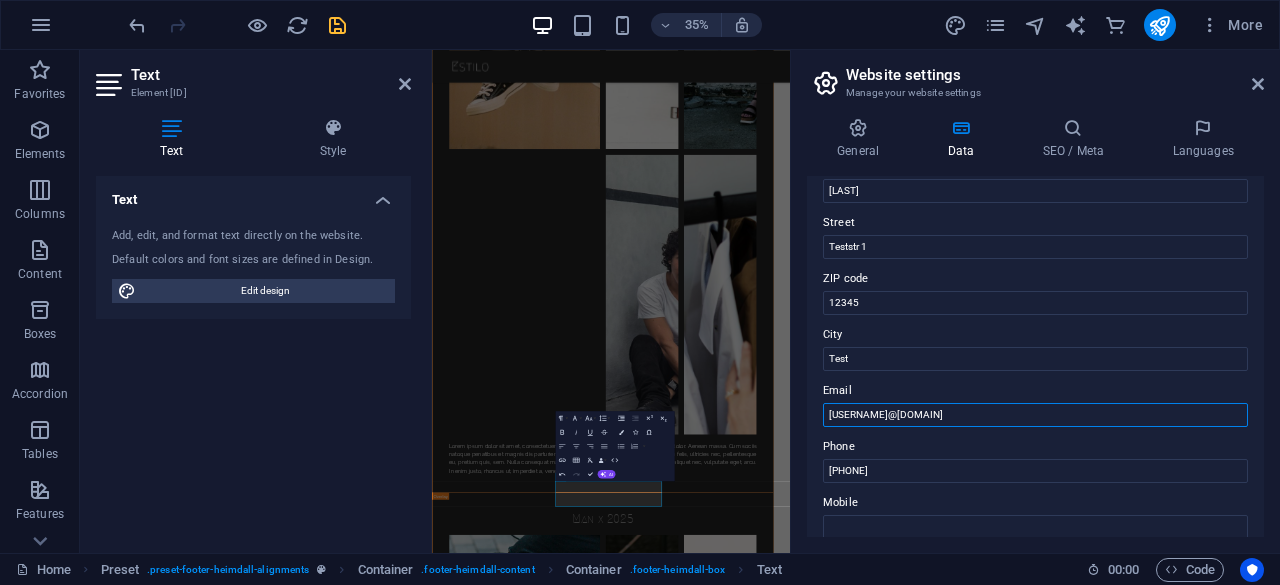 scroll, scrollTop: 0, scrollLeft: 0, axis: both 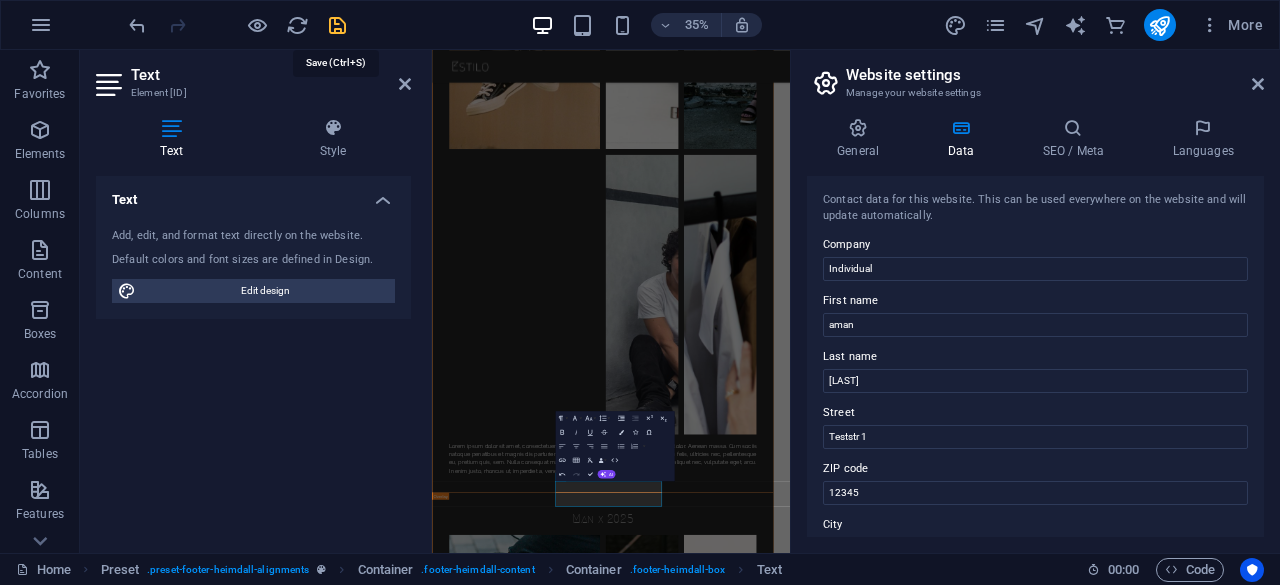 click at bounding box center (337, 25) 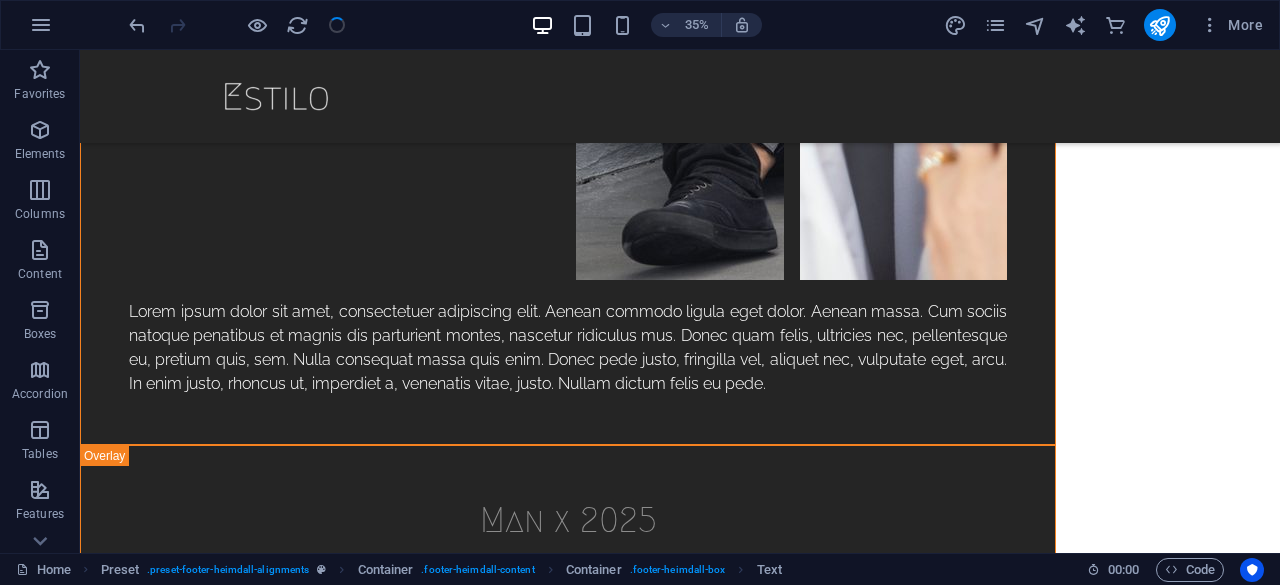 scroll, scrollTop: 5934, scrollLeft: 0, axis: vertical 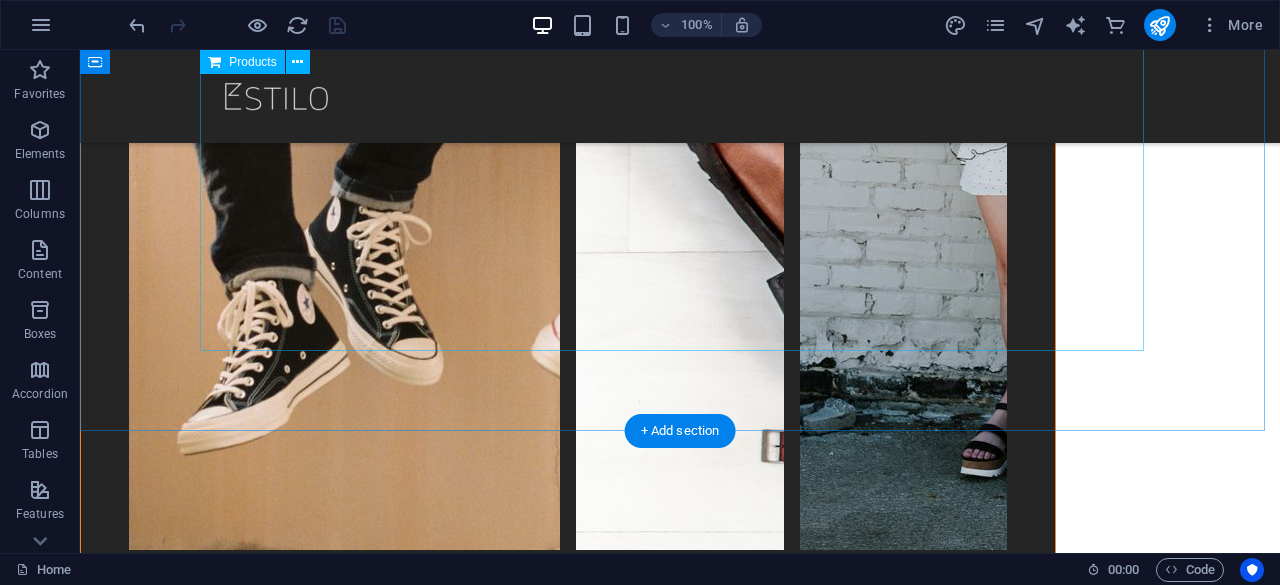 click at bounding box center (680, 6661) 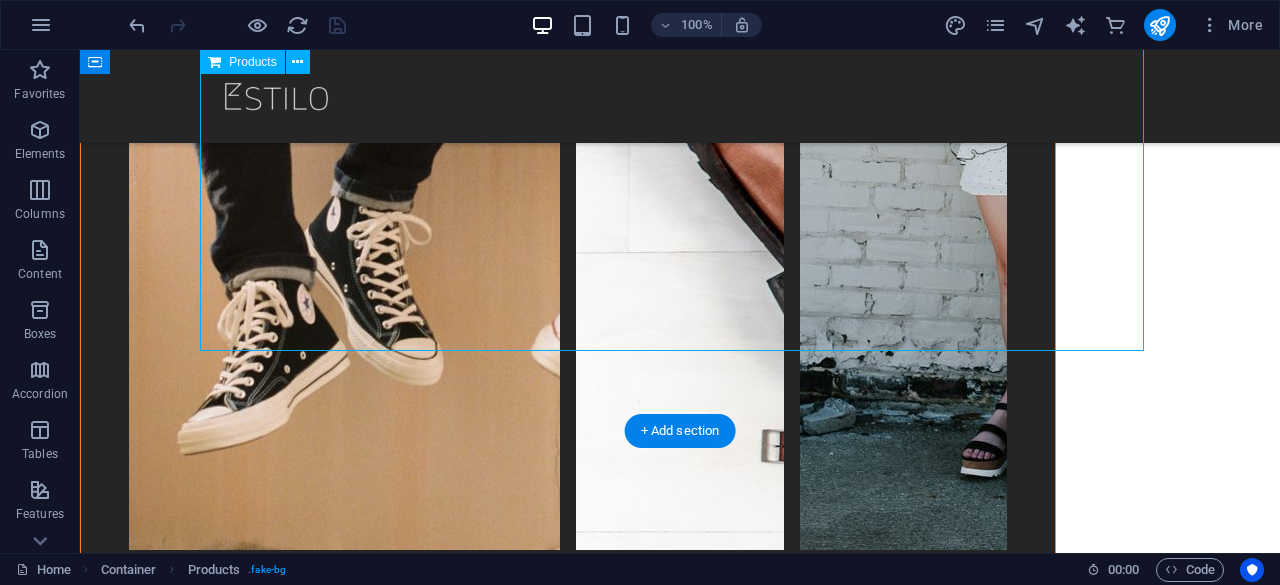 scroll, scrollTop: 6150, scrollLeft: 0, axis: vertical 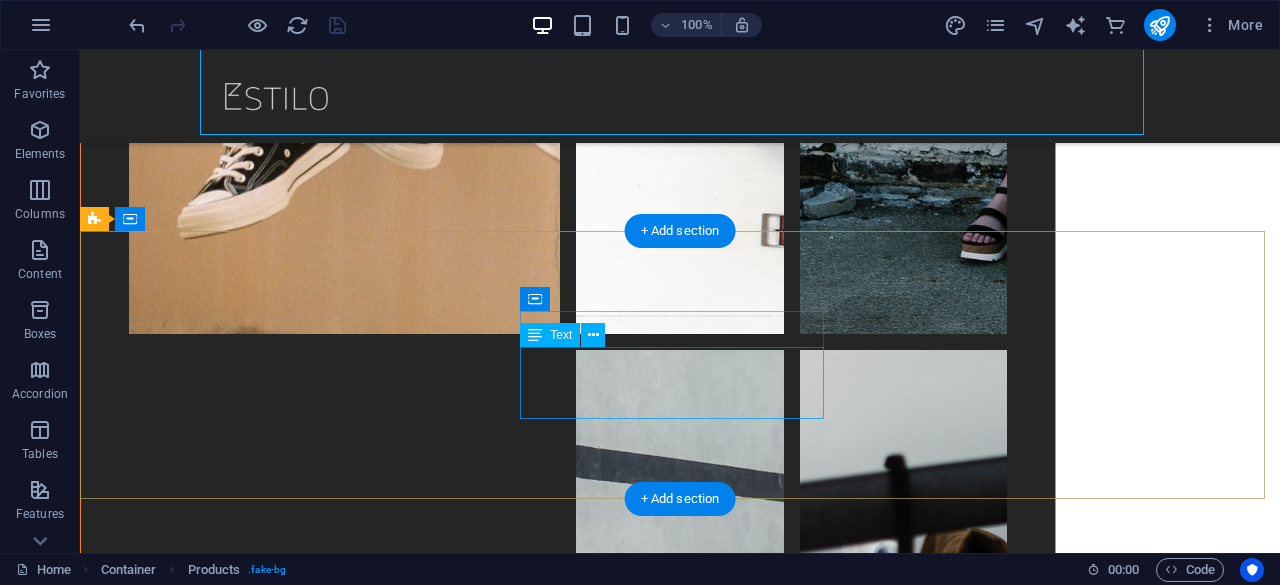 click on "Get in touch! +91 9540490172 rollnoaman847@gmail.com" at bounding box center (568, 7009) 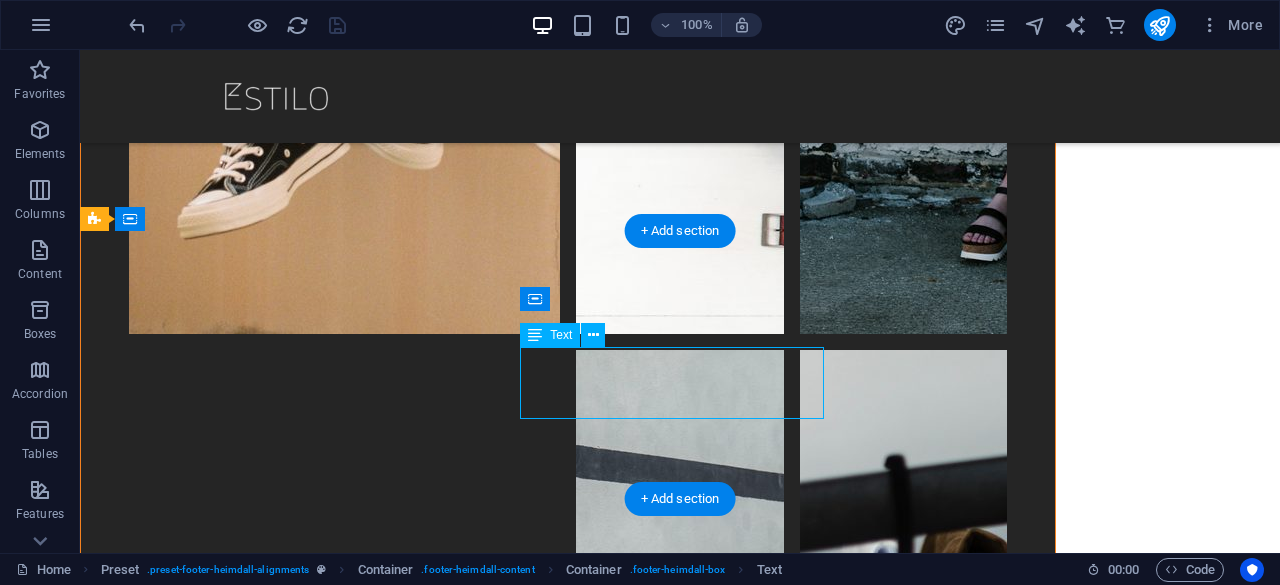 click on "Get in touch! +91 9540490172 rollnoaman847@gmail.com" at bounding box center [568, 7009] 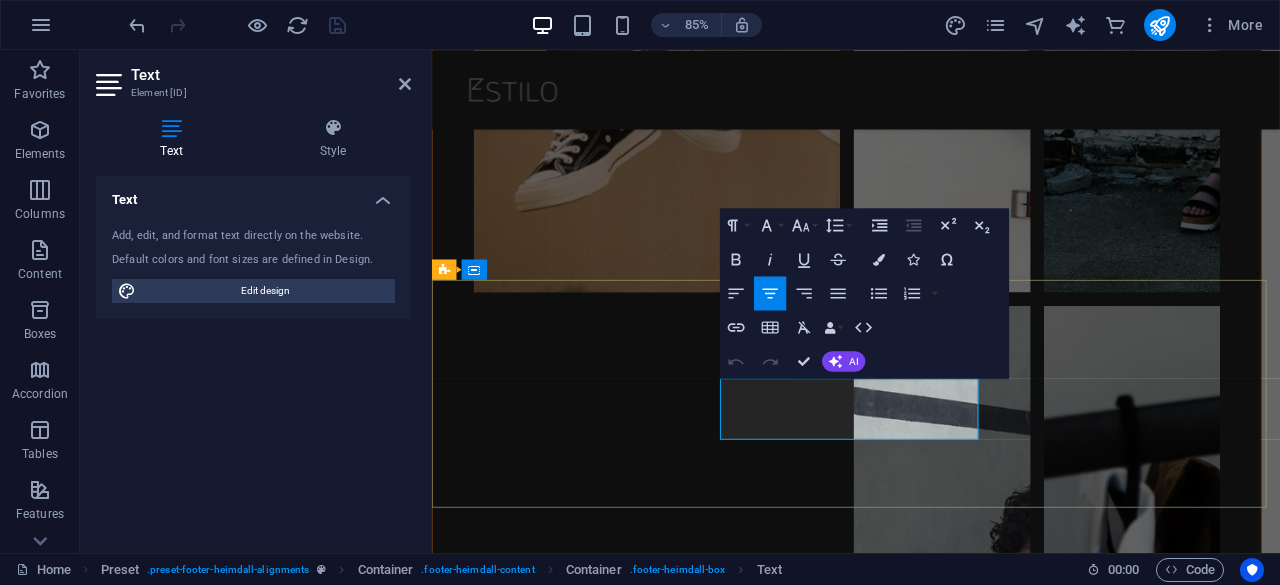 click on "rollnoaman847@gmail.com" at bounding box center [920, 7123] 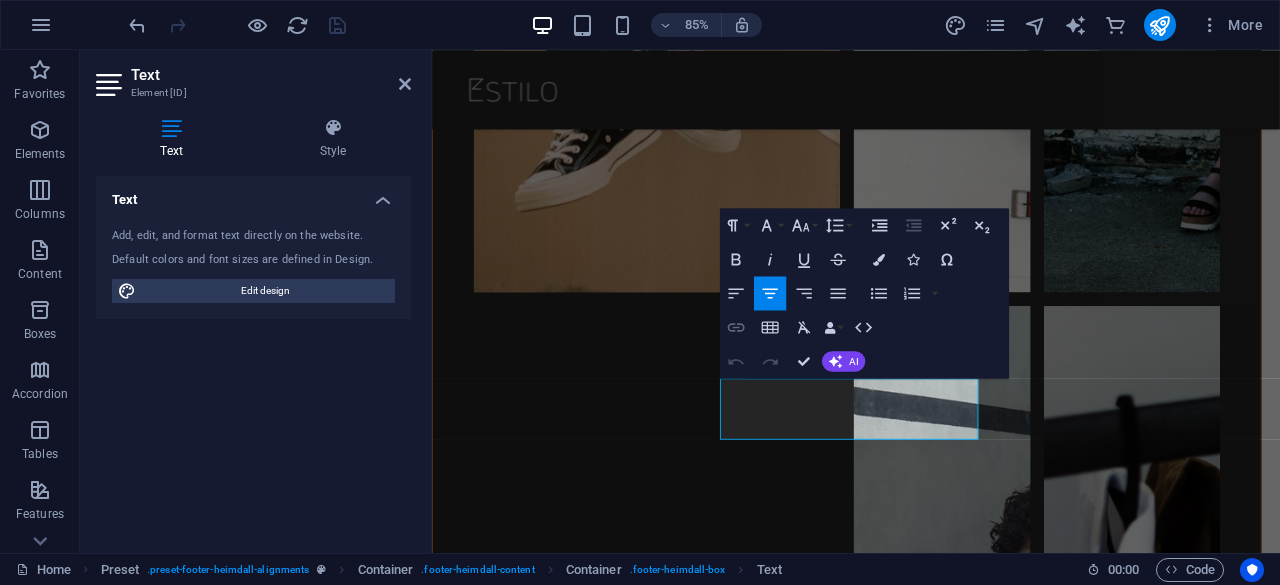 click 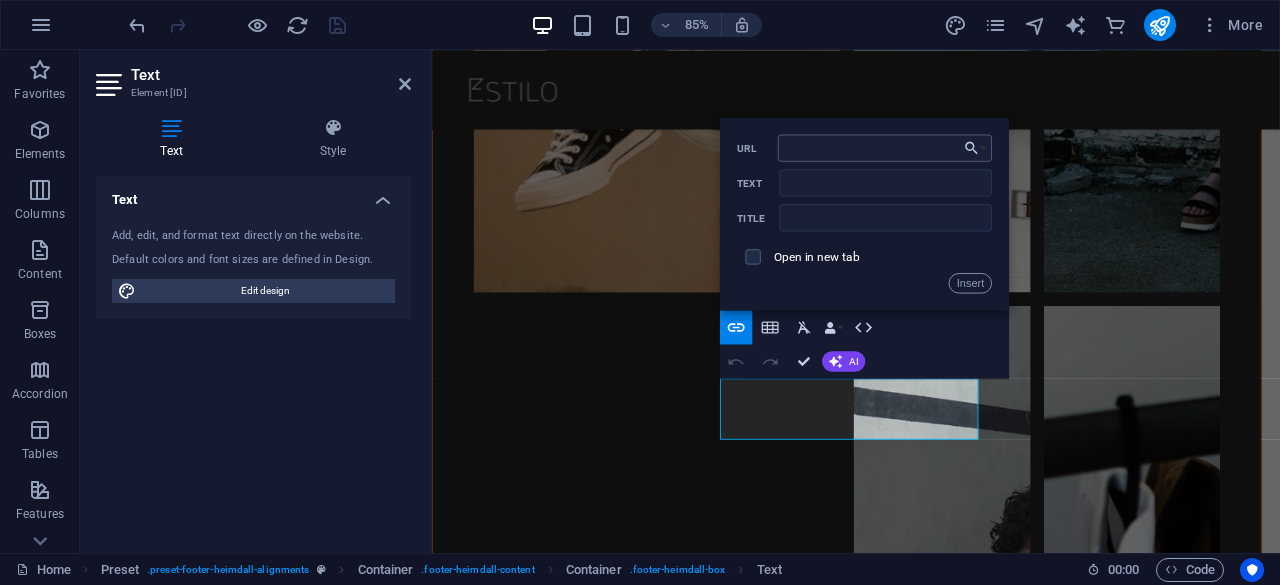 click on "URL" at bounding box center (885, 147) 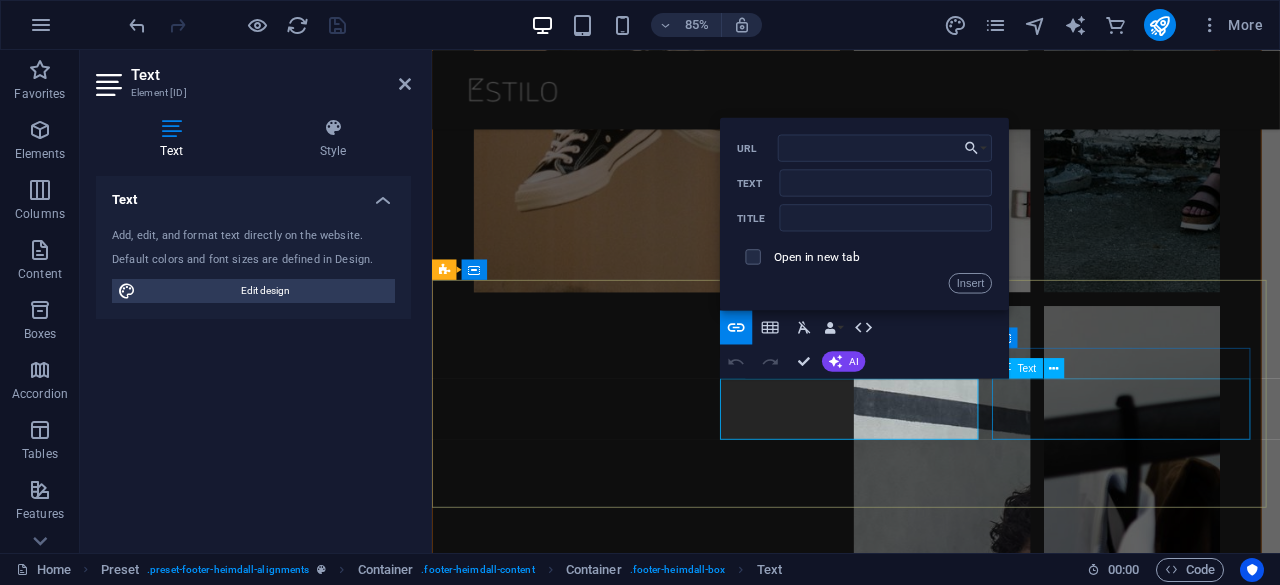 click on "Shop now Legal Notice Privacy" at bounding box center (920, 7215) 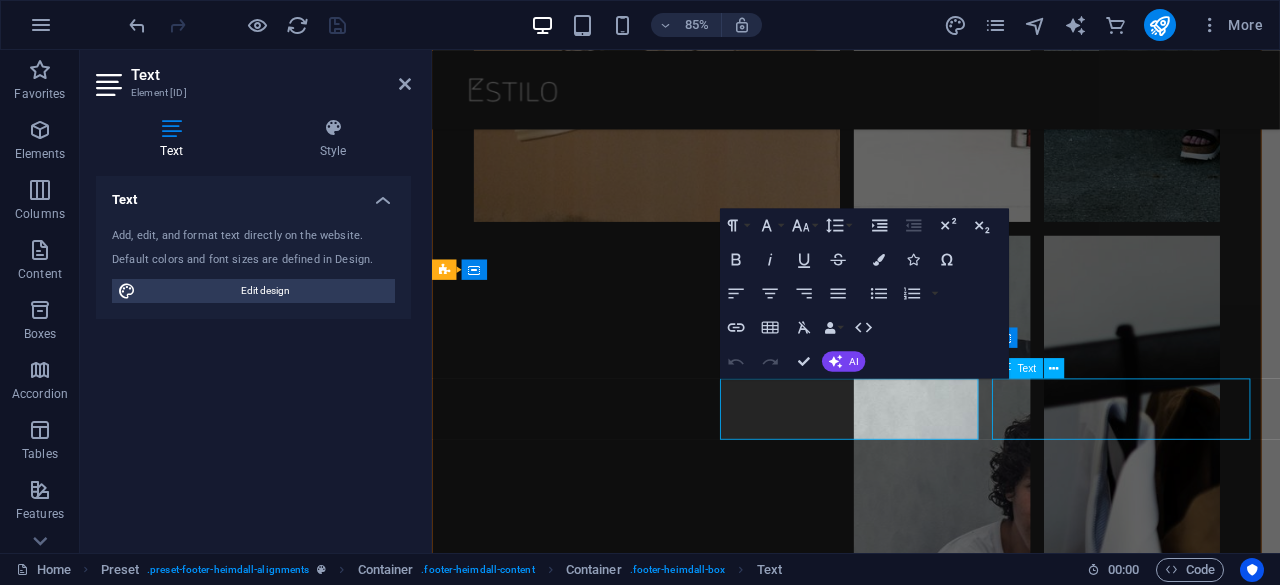 scroll, scrollTop: 6062, scrollLeft: 0, axis: vertical 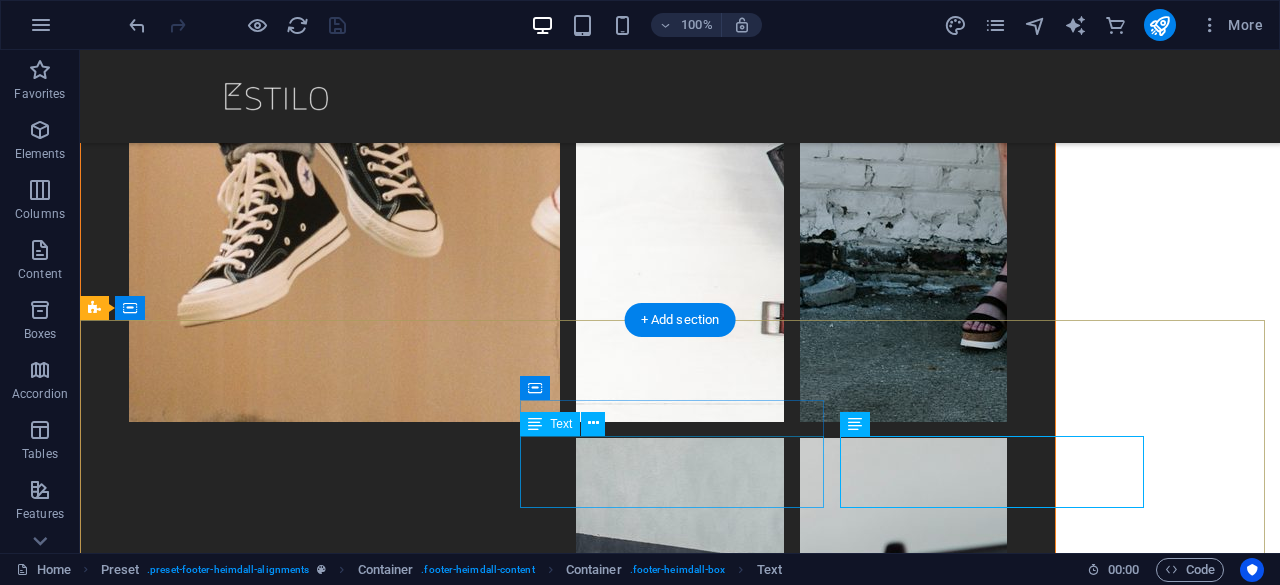 click on "Get in touch! +91 9540490172 rollnoaman847@gmail.com" at bounding box center [568, 7097] 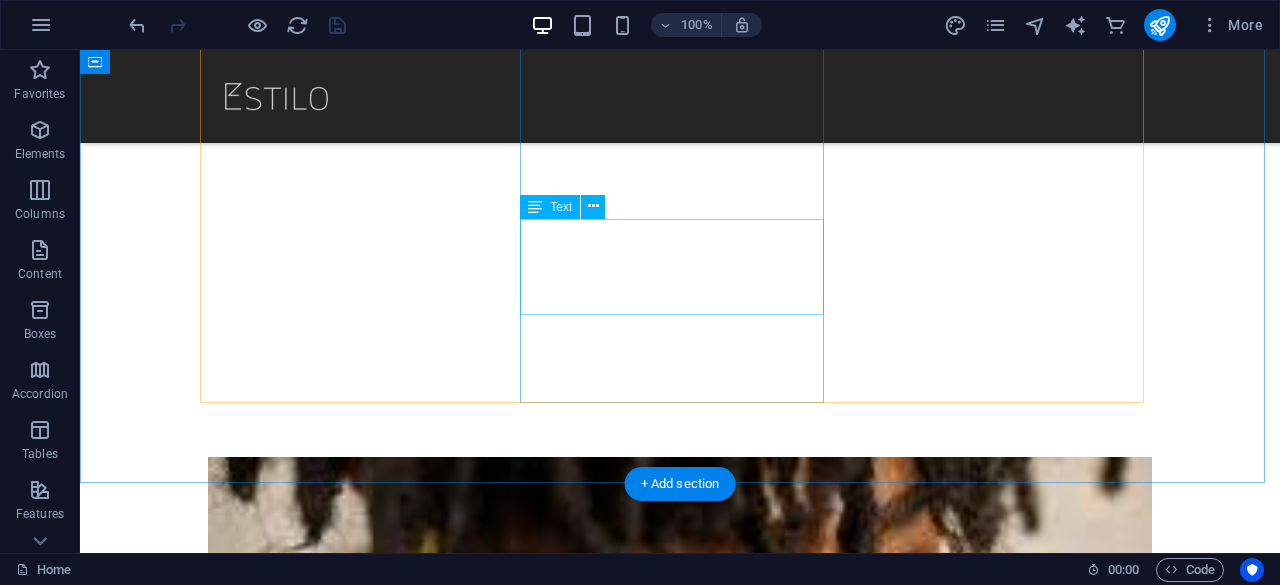 scroll, scrollTop: 497, scrollLeft: 0, axis: vertical 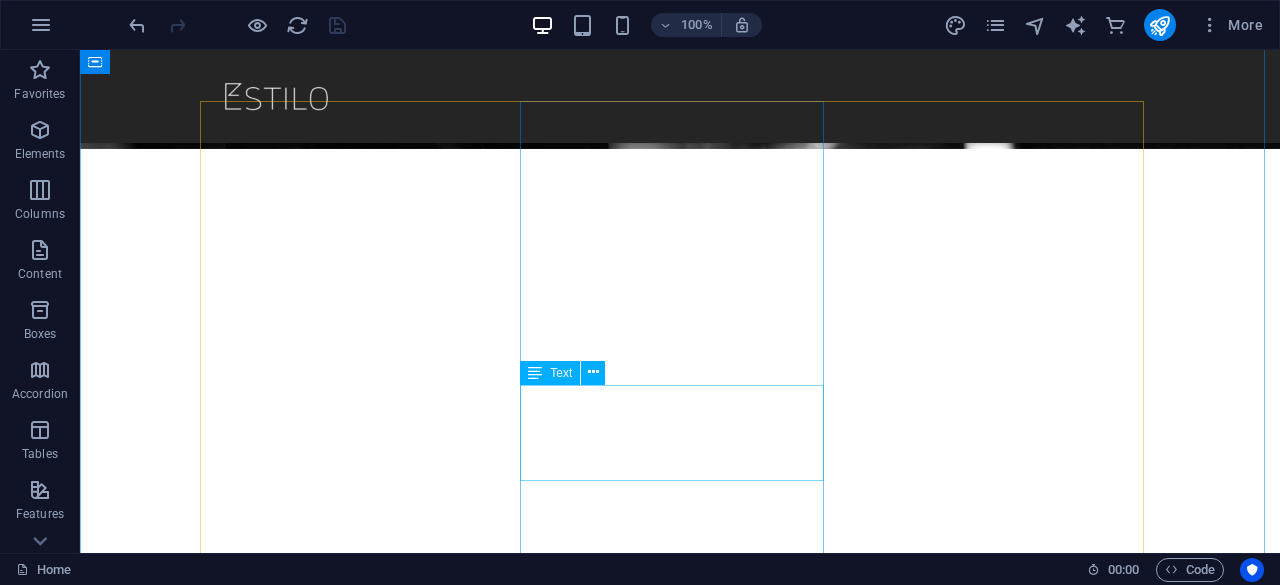 click on "Lorem ipsum dolor sit amet, consectetuer adipiscing elit. Aenean commodo ligula eget dolor. Aenean massa." at bounding box center (680, 2121) 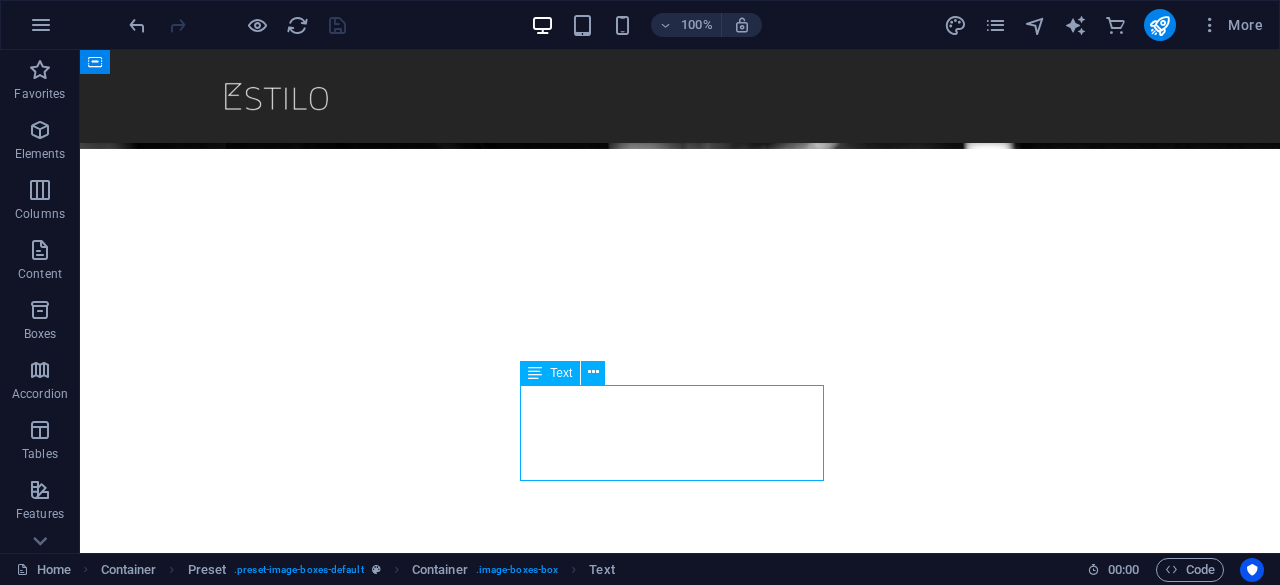 drag, startPoint x: 538, startPoint y: 401, endPoint x: 601, endPoint y: 411, distance: 63.788715 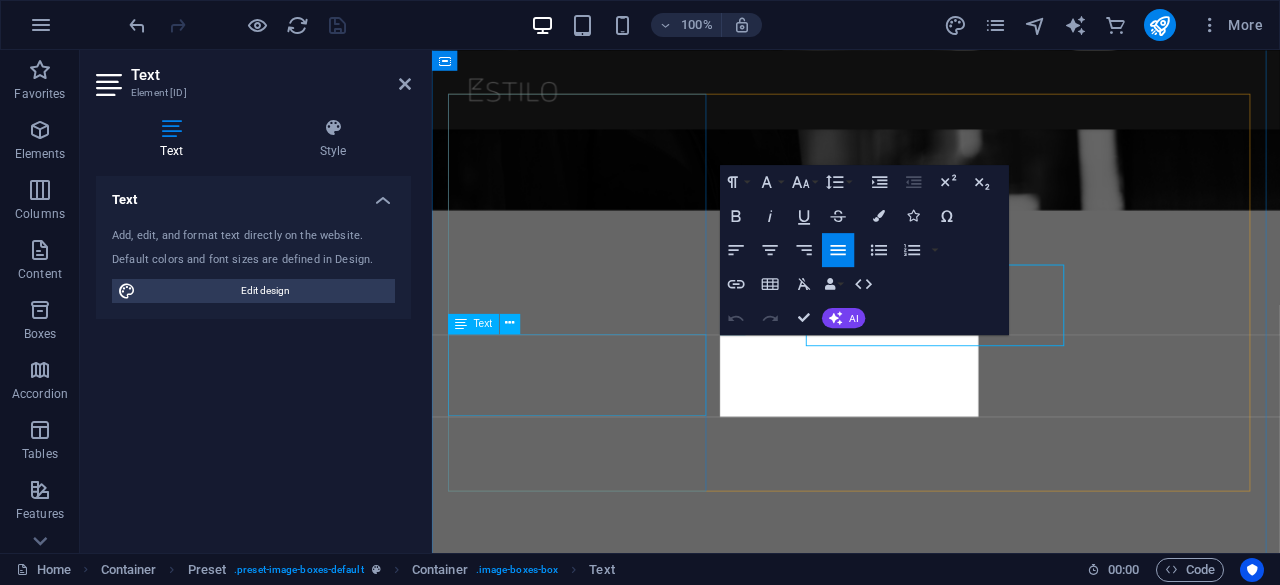 scroll, scrollTop: 580, scrollLeft: 0, axis: vertical 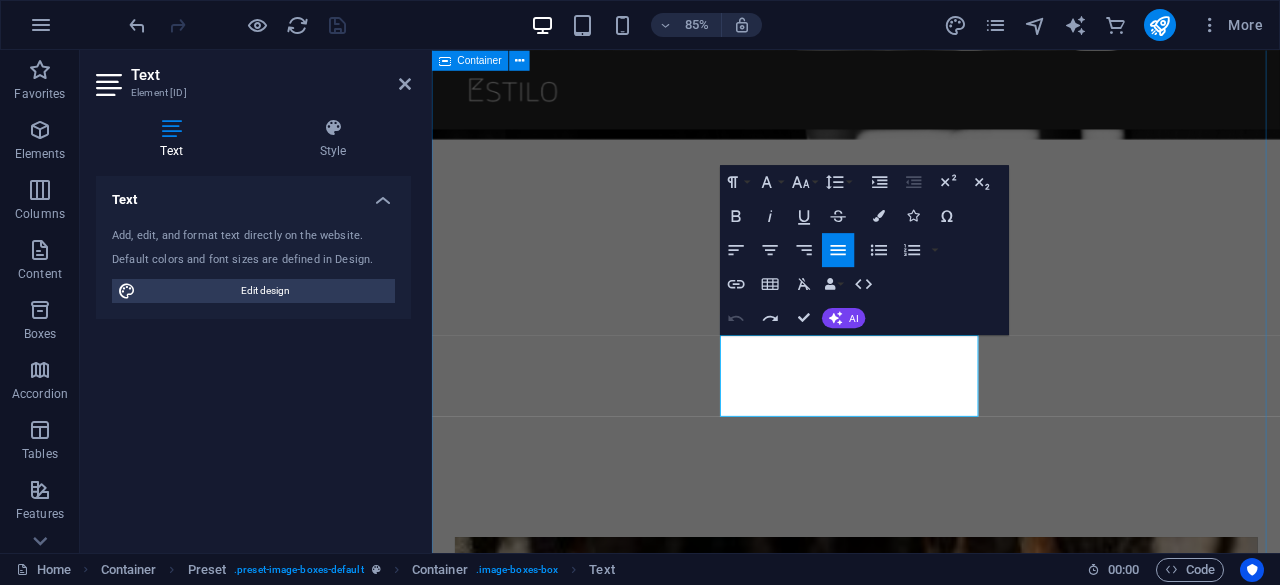 click on "Woman  x  2025 Lorem ipsum dolor sit amet, consectetuer adipiscing elit. Aenean commodo ligula eget dolor. Aenean massa.  Visit the Collection Limitless Lorem ipsum dolor sit amet, consectetuer adipiscing elit. Aenean commodo ligula eget dolor. Aenean massa.  Visit the Collection Man x 2025 Lorem ipsum dolor sit amet, consectetuer adipiscing elit. Aenean commodo ligula eget dolor. Aenean massa.  Visit the Collection" at bounding box center [931, 1825] 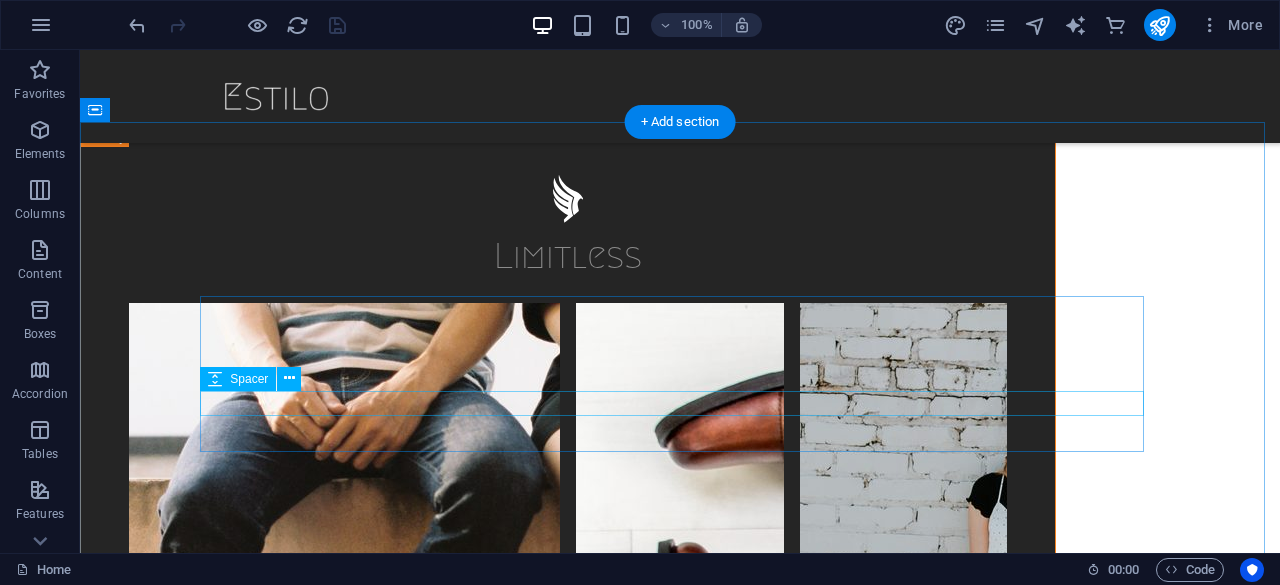 scroll, scrollTop: 6150, scrollLeft: 0, axis: vertical 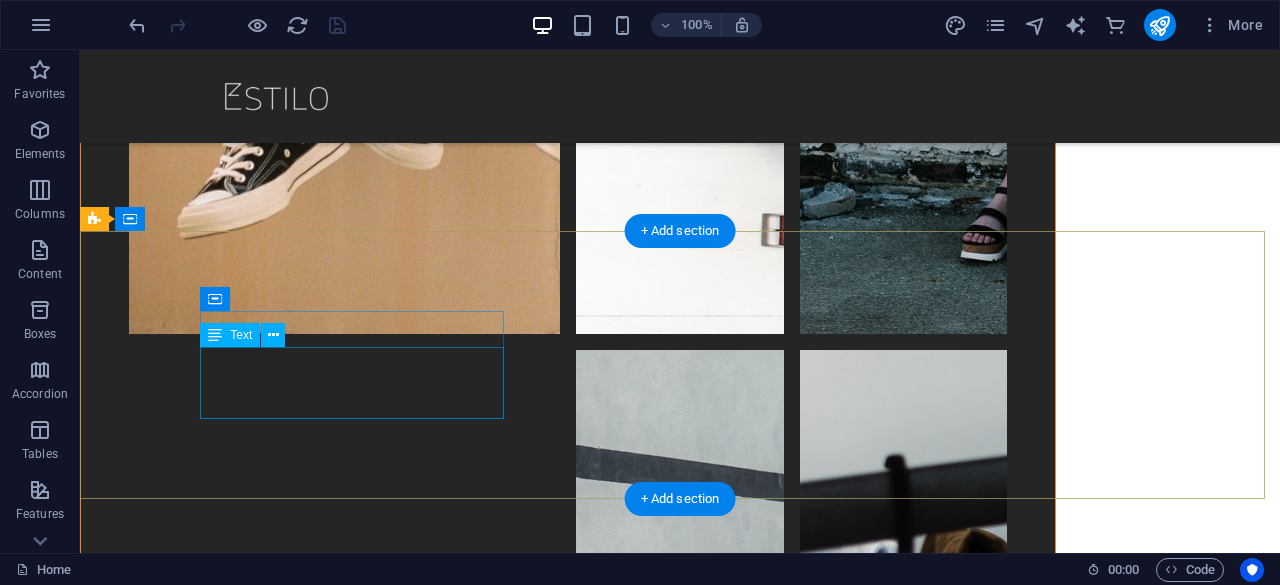 click on "Individual Teststr 1 Test   12345" at bounding box center (568, 6893) 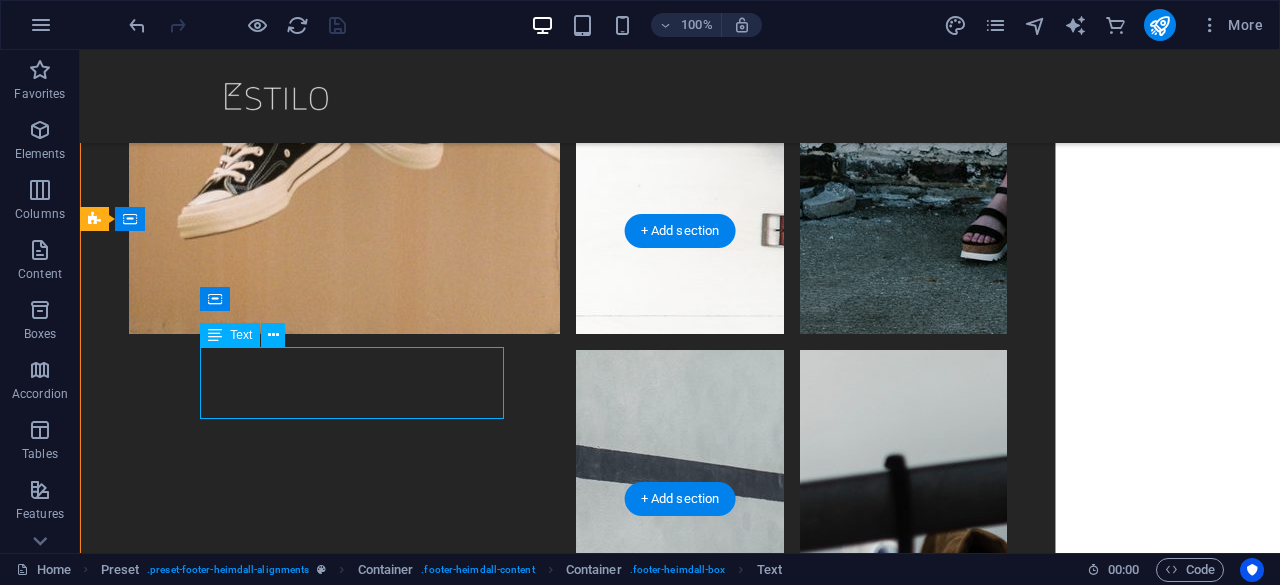 click on "Individual Teststr 1 Test   12345" at bounding box center (568, 6893) 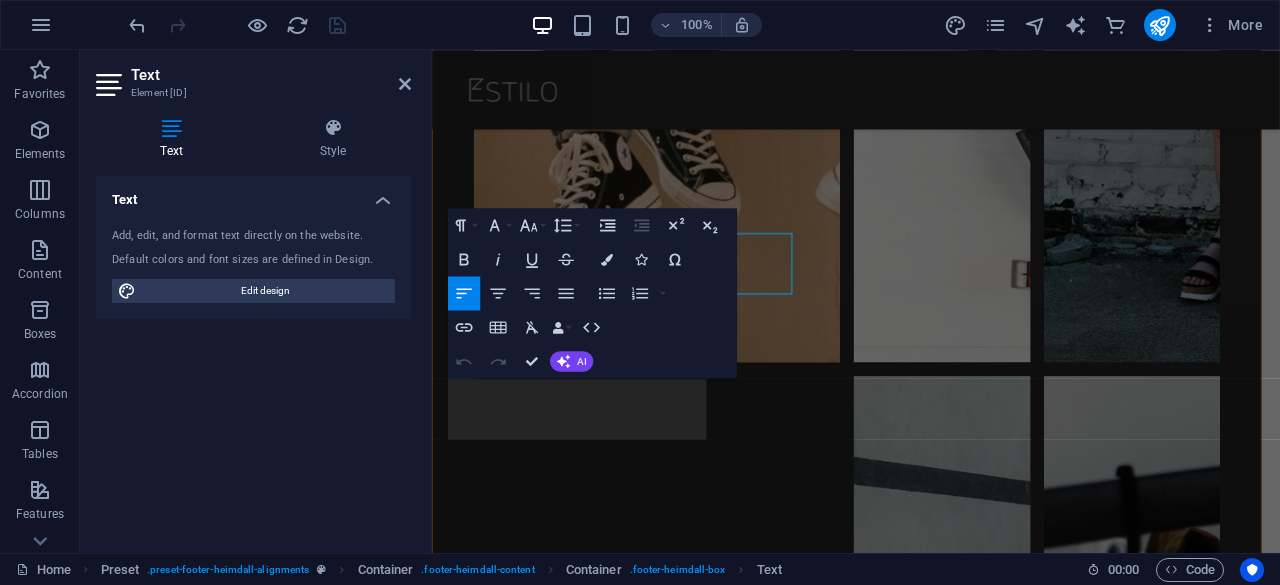 scroll, scrollTop: 6232, scrollLeft: 0, axis: vertical 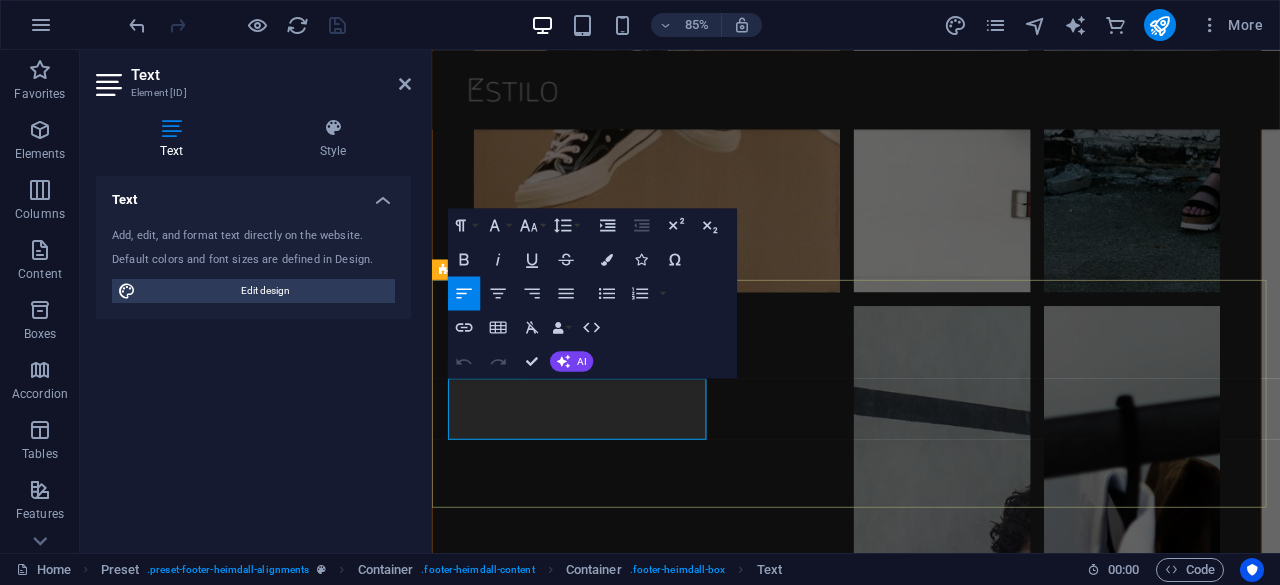 click on "Individual" at bounding box center [920, 6959] 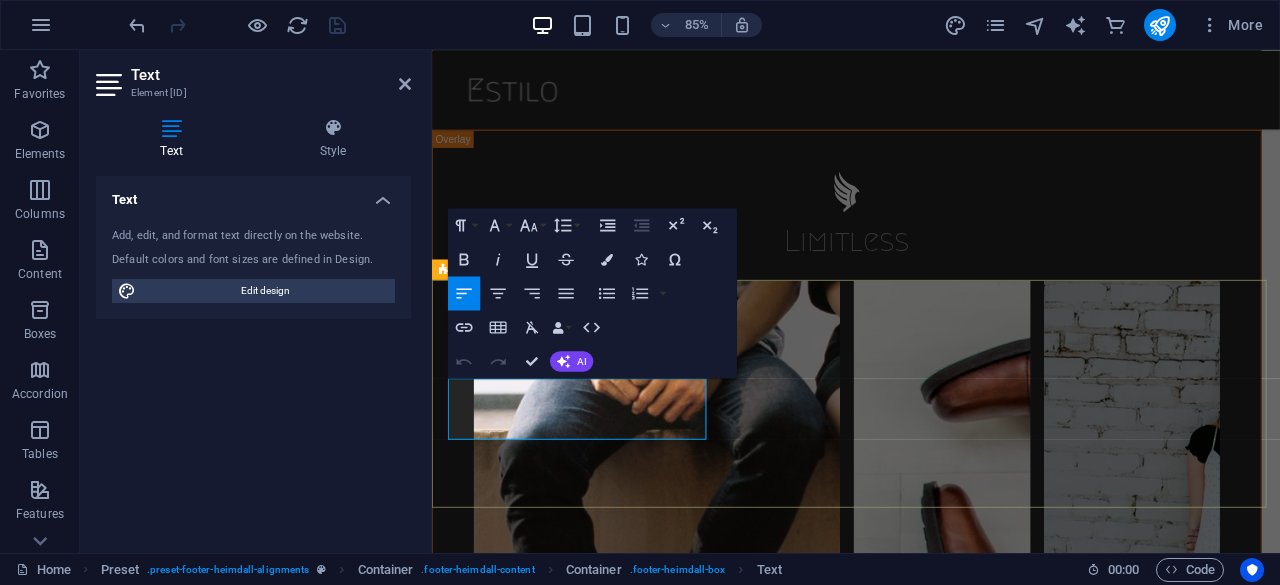 scroll, scrollTop: 7020, scrollLeft: 0, axis: vertical 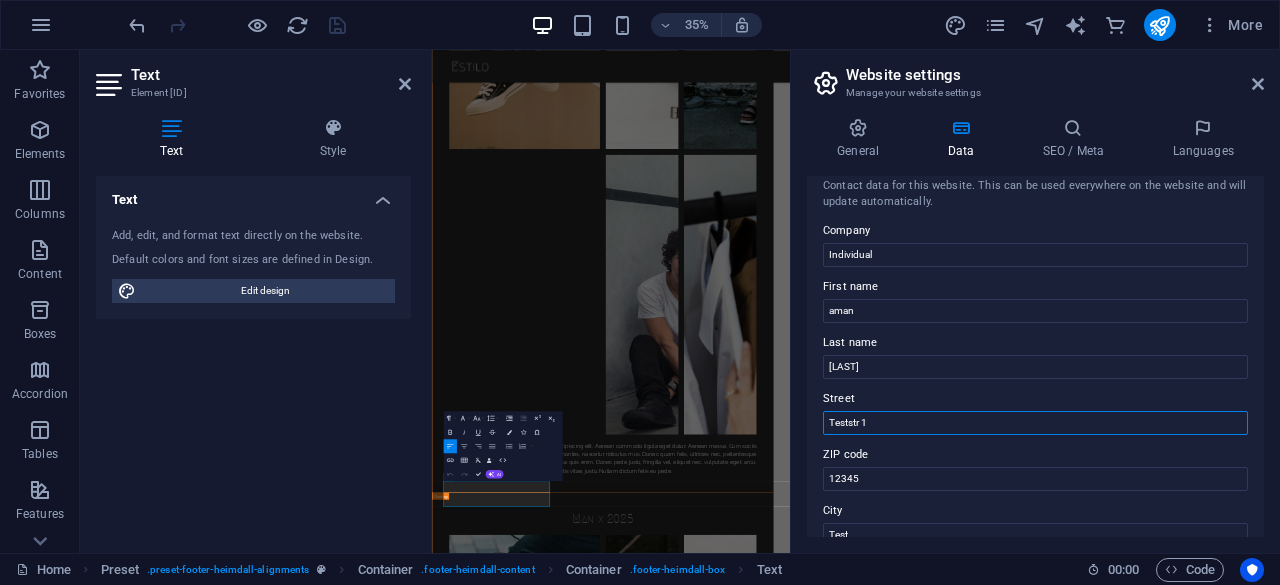 click on "Teststr 1" at bounding box center (1035, 423) 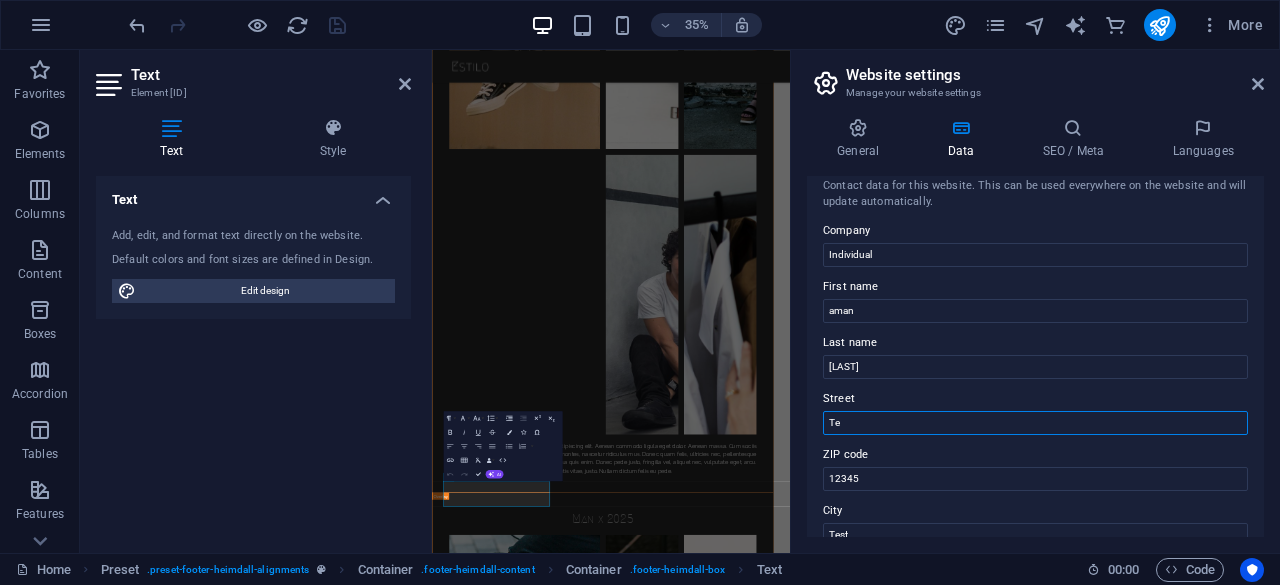 type on "T" 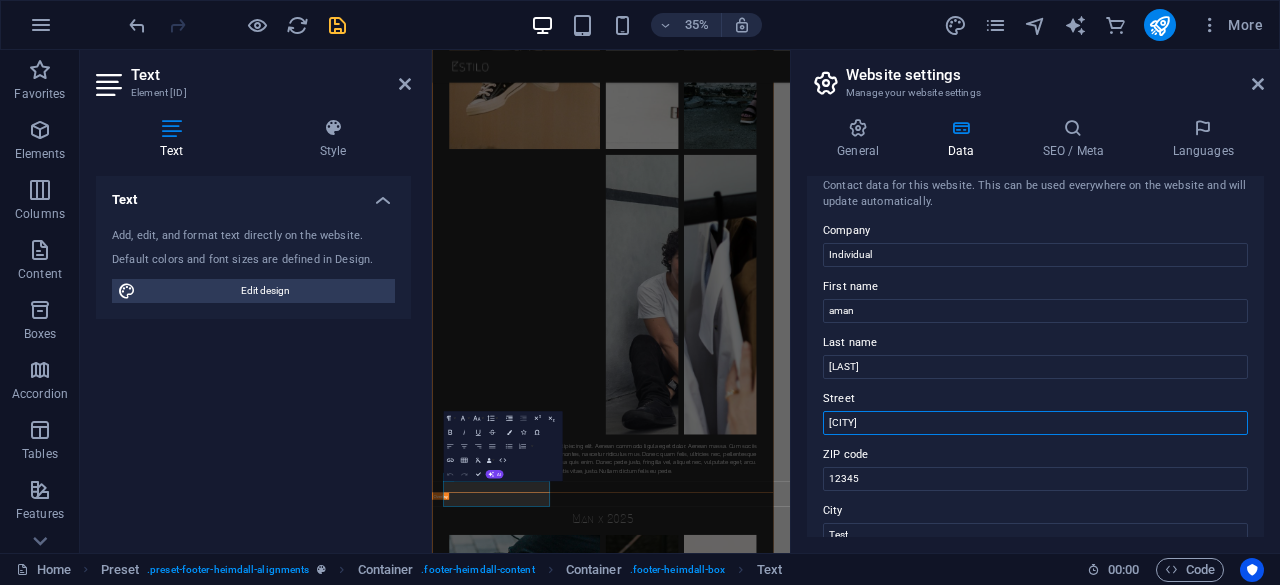 drag, startPoint x: 858, startPoint y: 426, endPoint x: 910, endPoint y: 431, distance: 52.23983 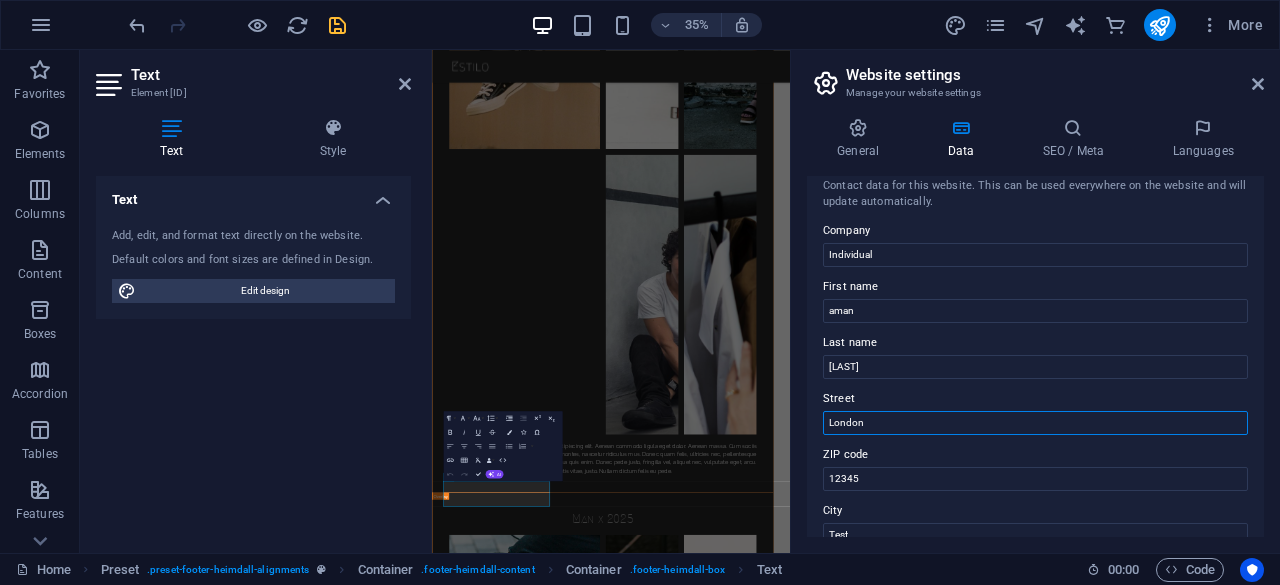 drag, startPoint x: 1300, startPoint y: 469, endPoint x: 1228, endPoint y: 1163, distance: 697.72485 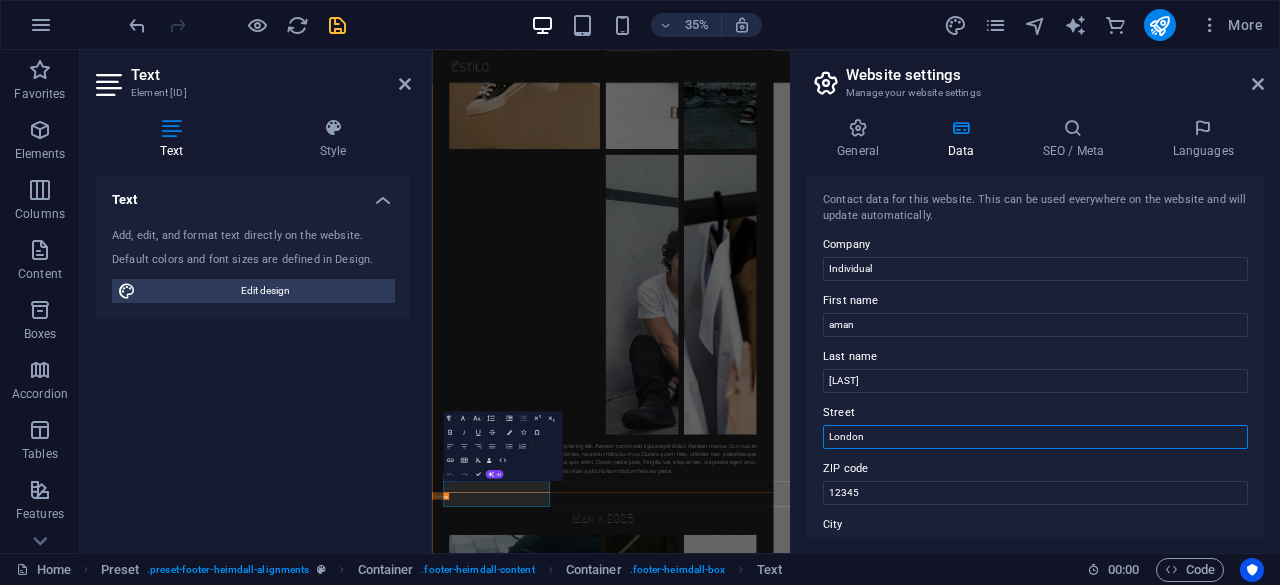 scroll, scrollTop: 1, scrollLeft: 0, axis: vertical 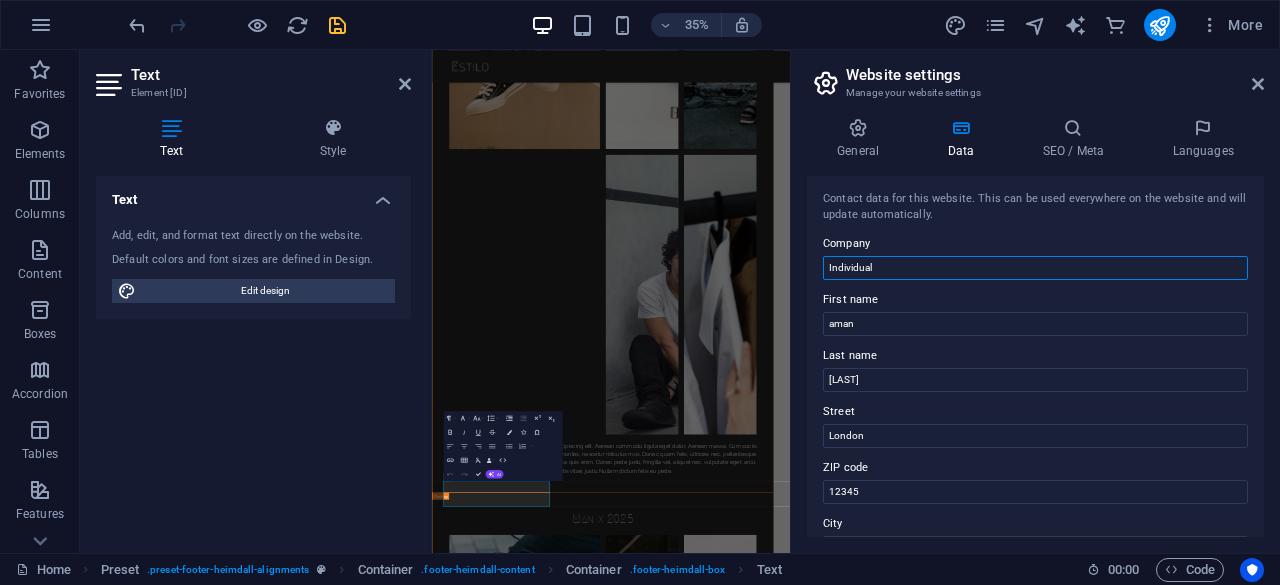 click on "Individual" at bounding box center [1035, 268] 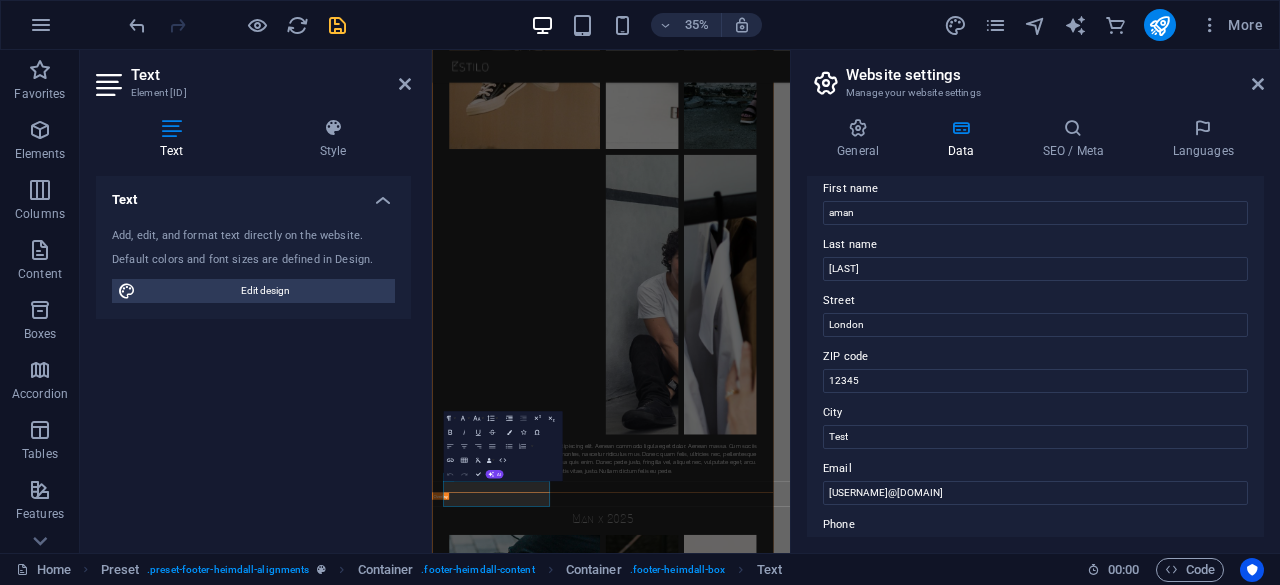 scroll, scrollTop: 115, scrollLeft: 0, axis: vertical 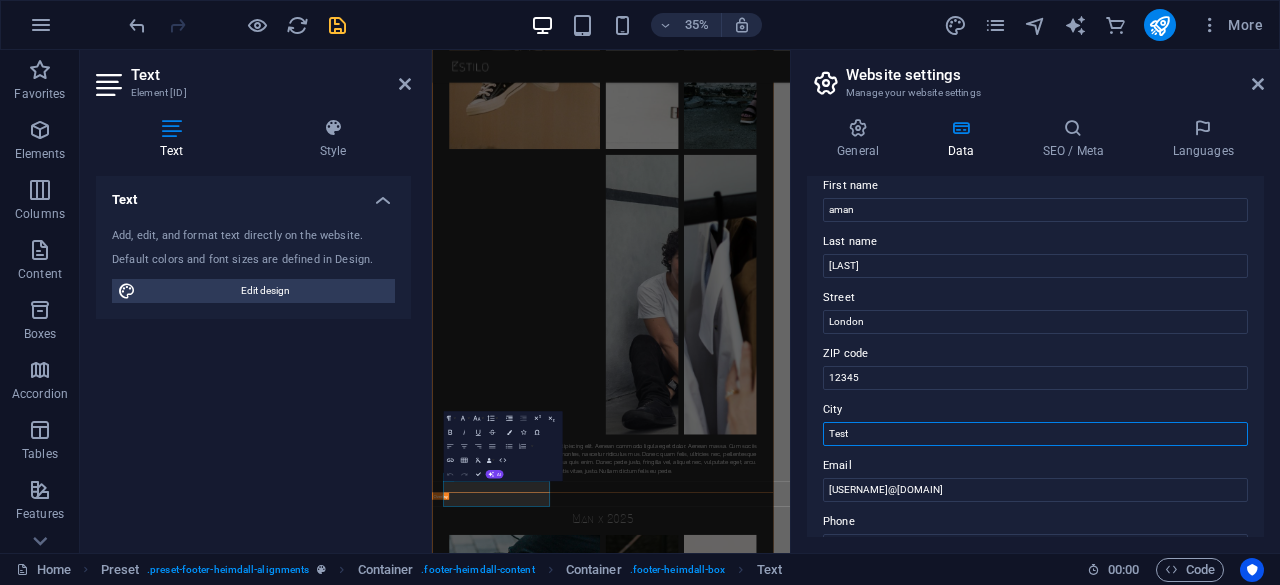 click on "Test" at bounding box center [1035, 434] 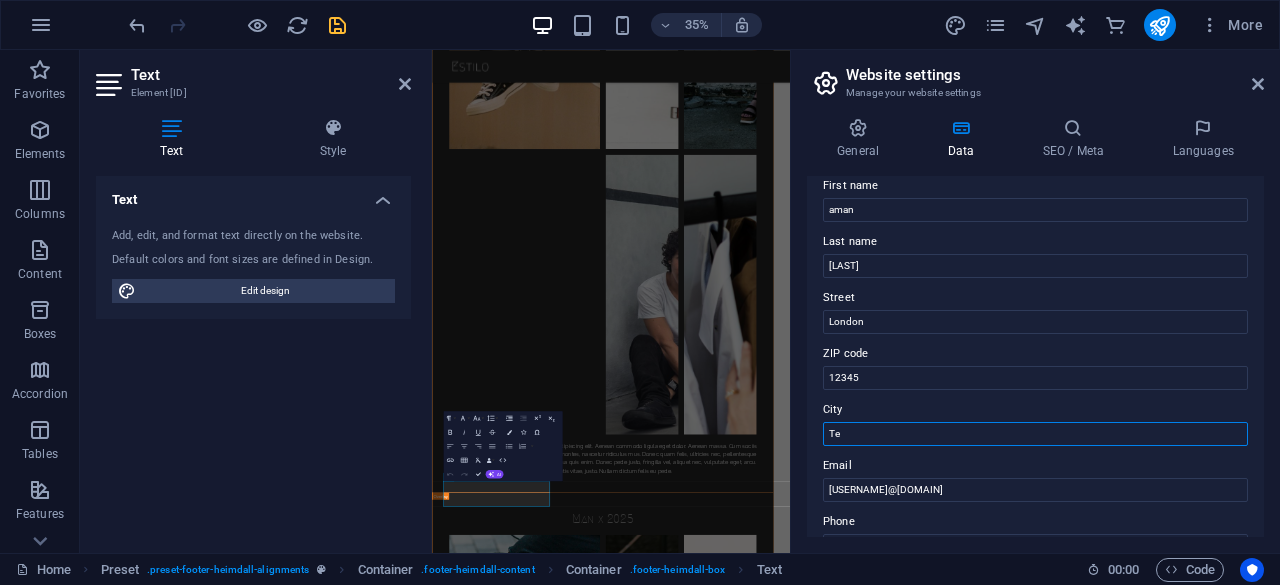 type on "T" 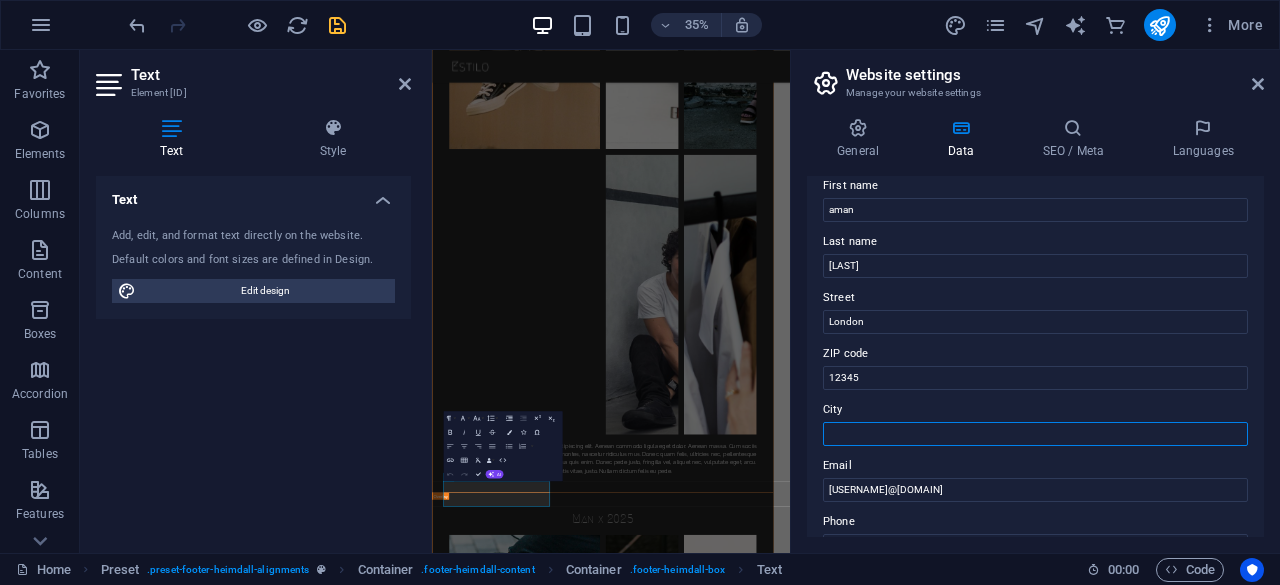 paste on "Royal Heritage:" 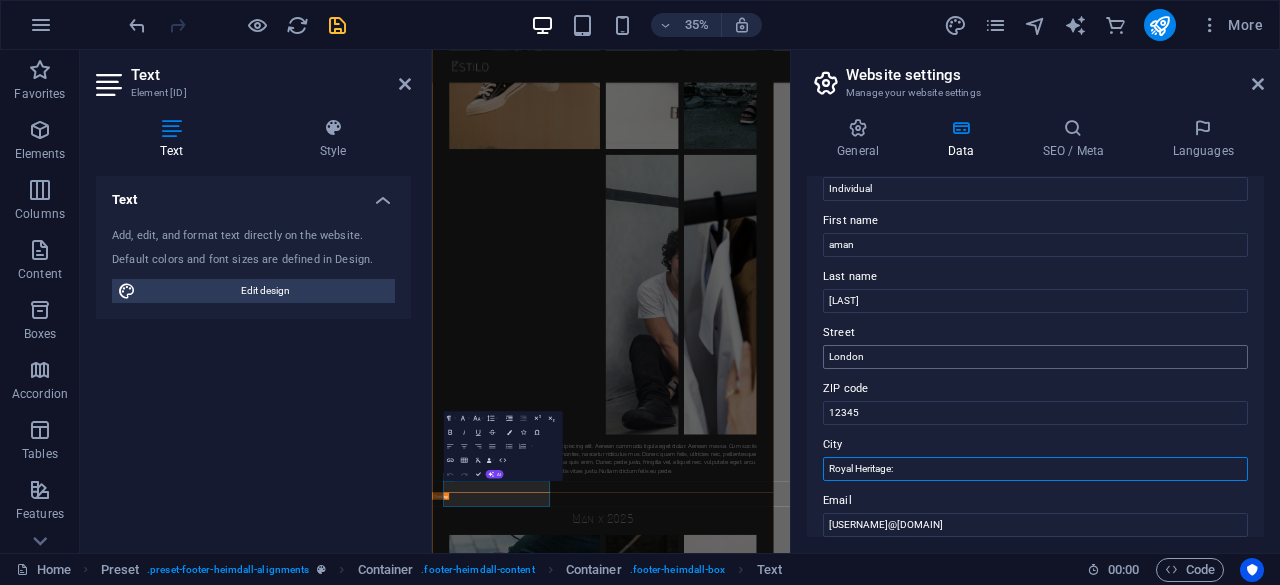 scroll, scrollTop: 0, scrollLeft: 0, axis: both 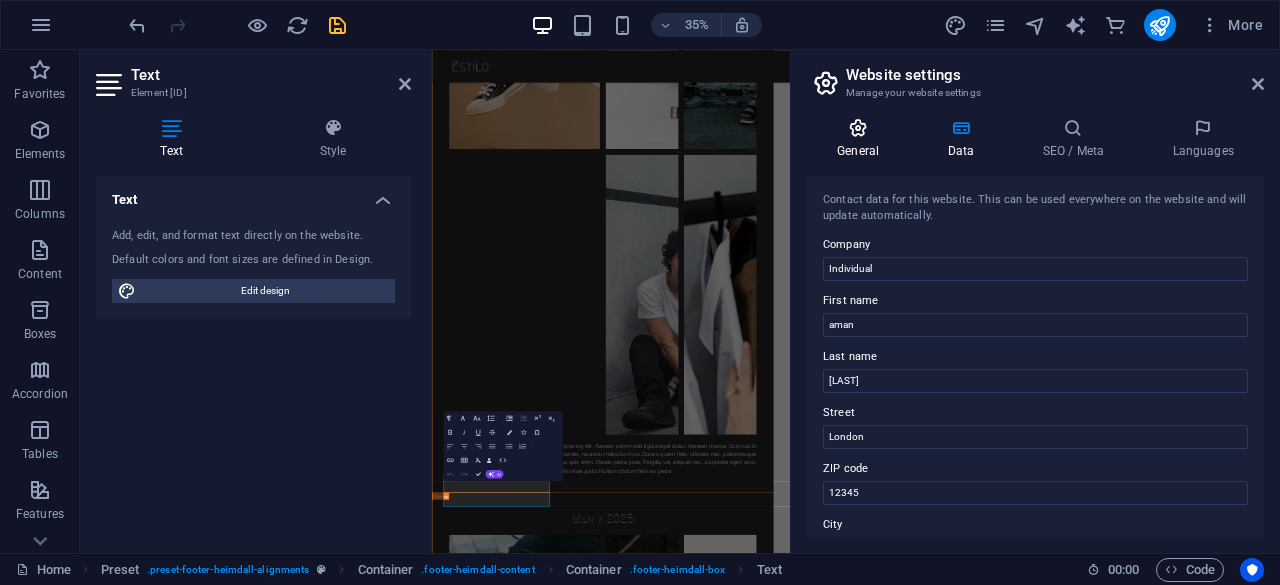 type on "Royal Heritage:" 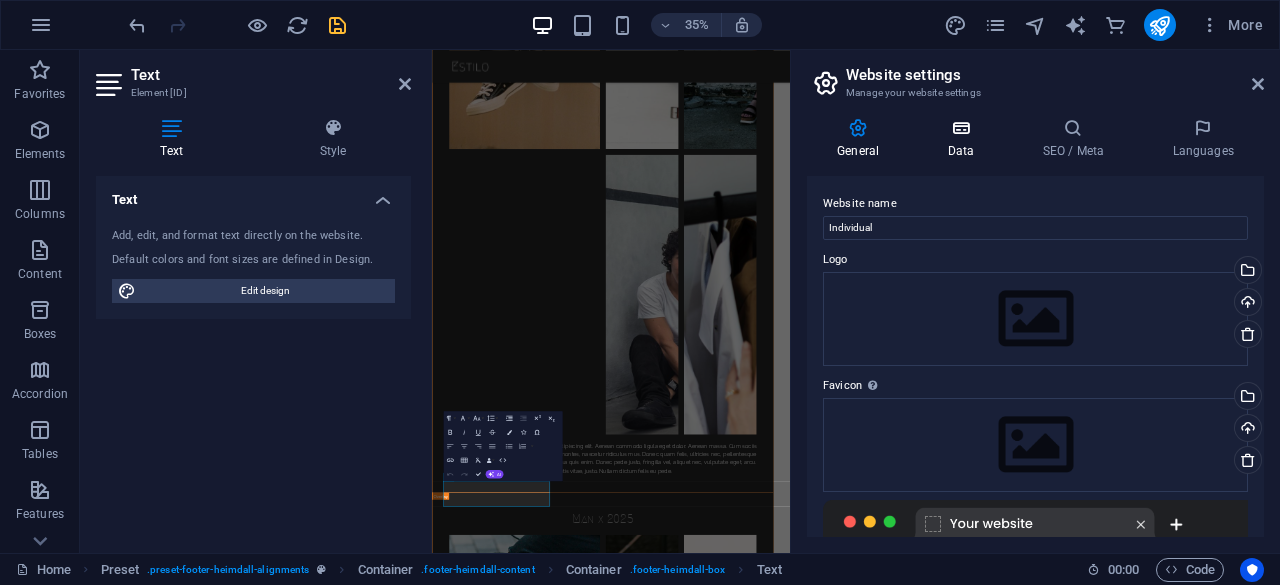 click on "Data" at bounding box center [964, 139] 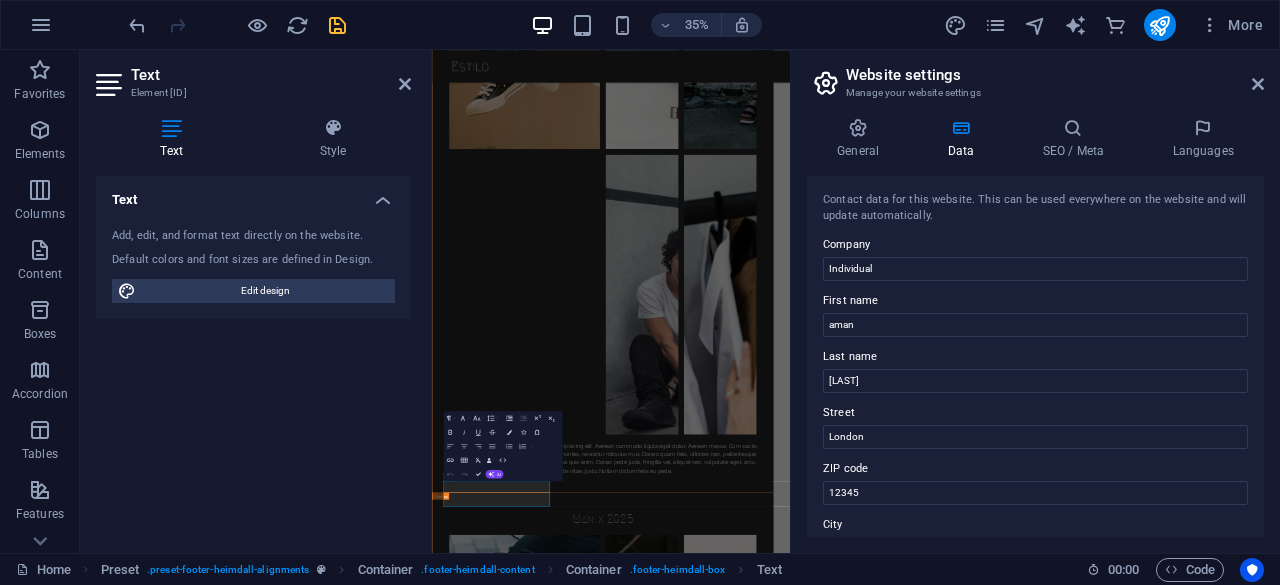 click at bounding box center (337, 25) 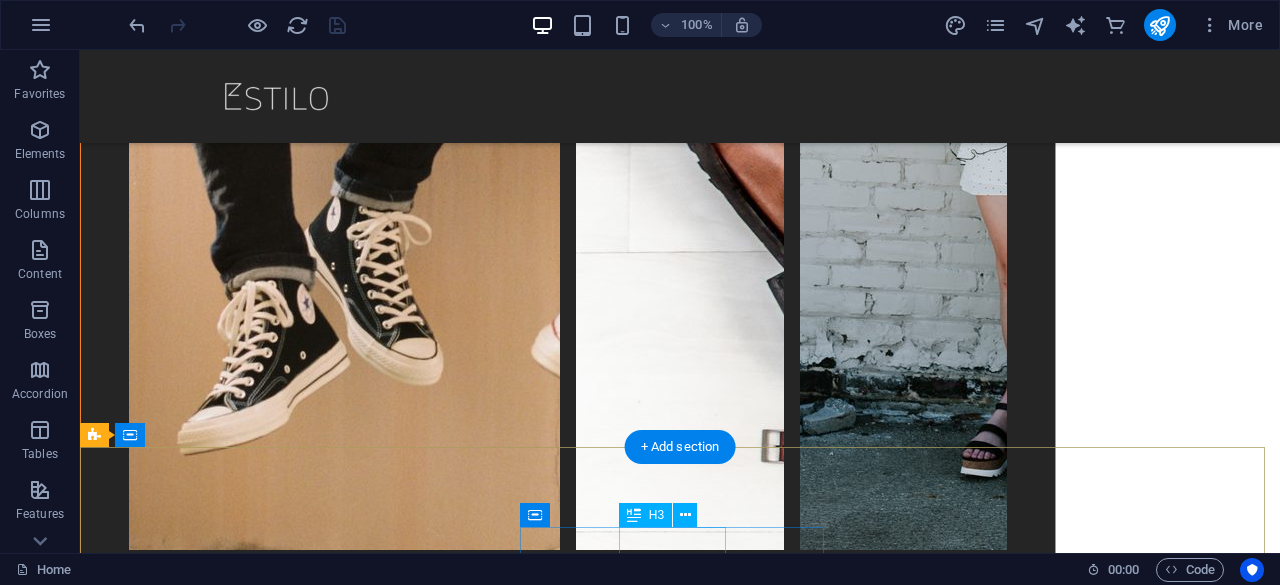 scroll, scrollTop: 6150, scrollLeft: 0, axis: vertical 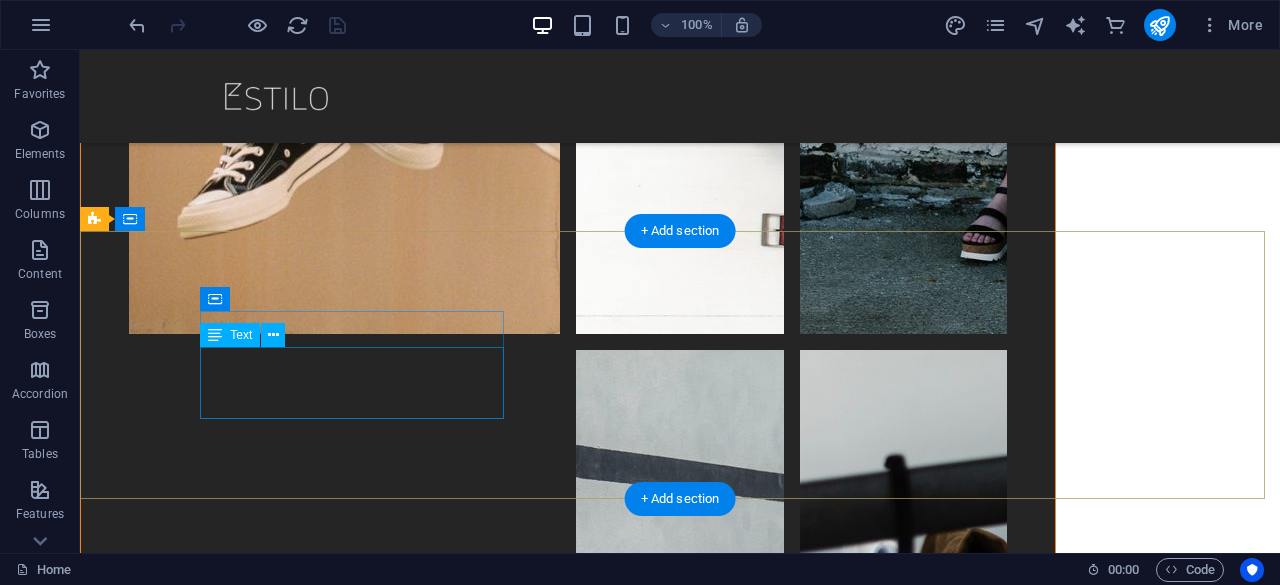 click on "Individual London  Royal Heritage:   12345" at bounding box center (568, 6893) 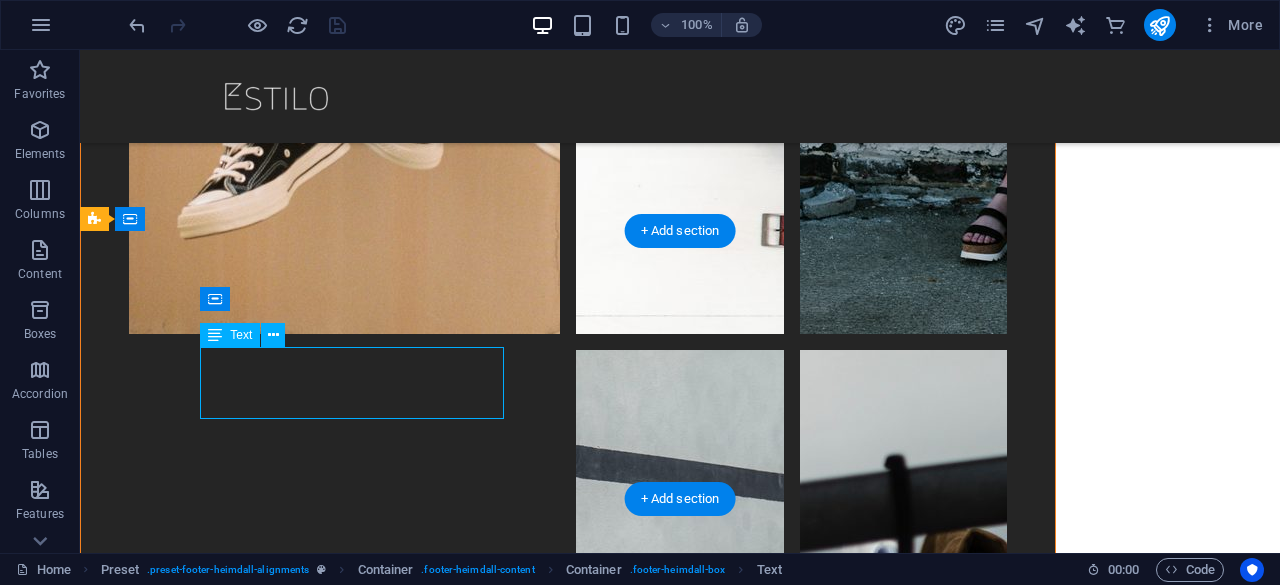 click on "Individual London  Royal Heritage:   12345" at bounding box center (568, 6893) 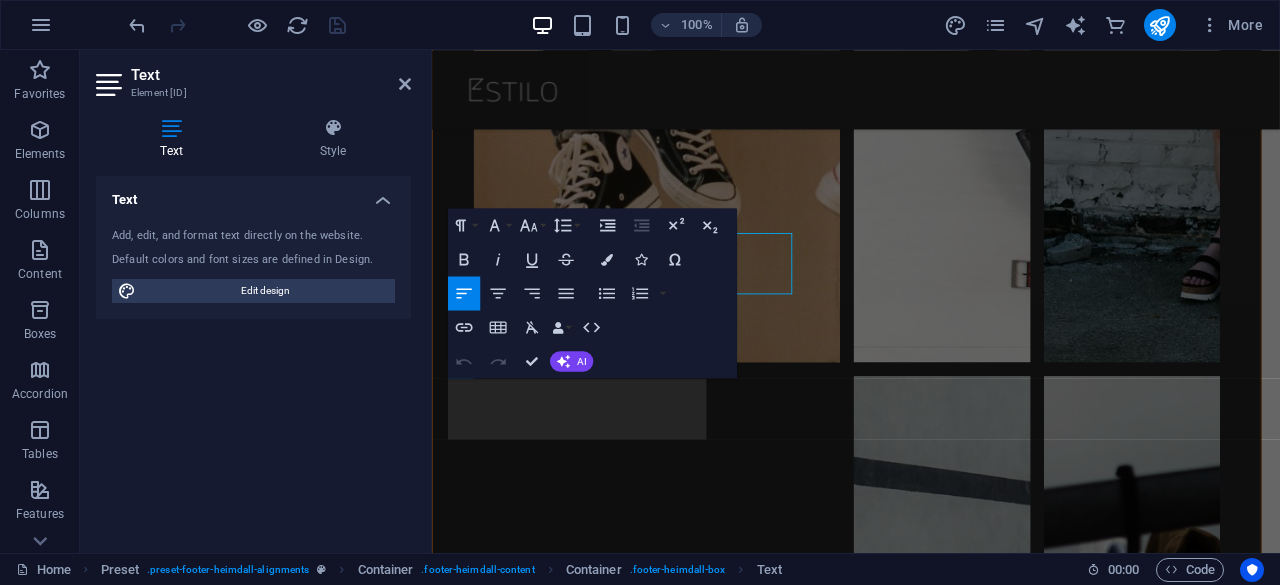 scroll, scrollTop: 6232, scrollLeft: 0, axis: vertical 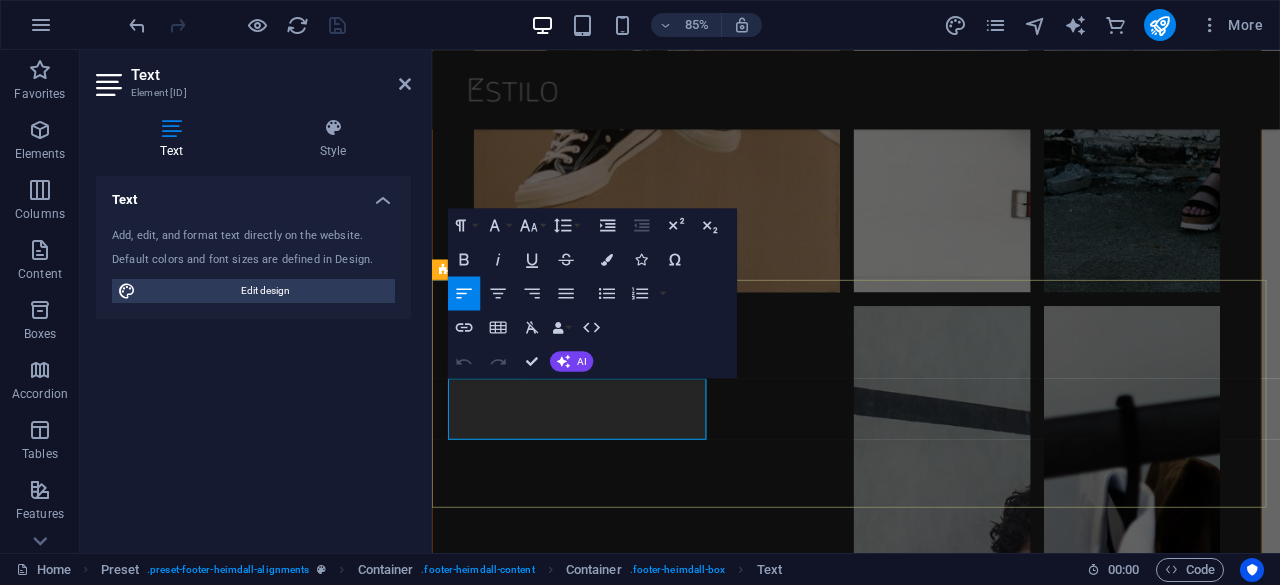 click on "12345" at bounding box center [582, 7006] 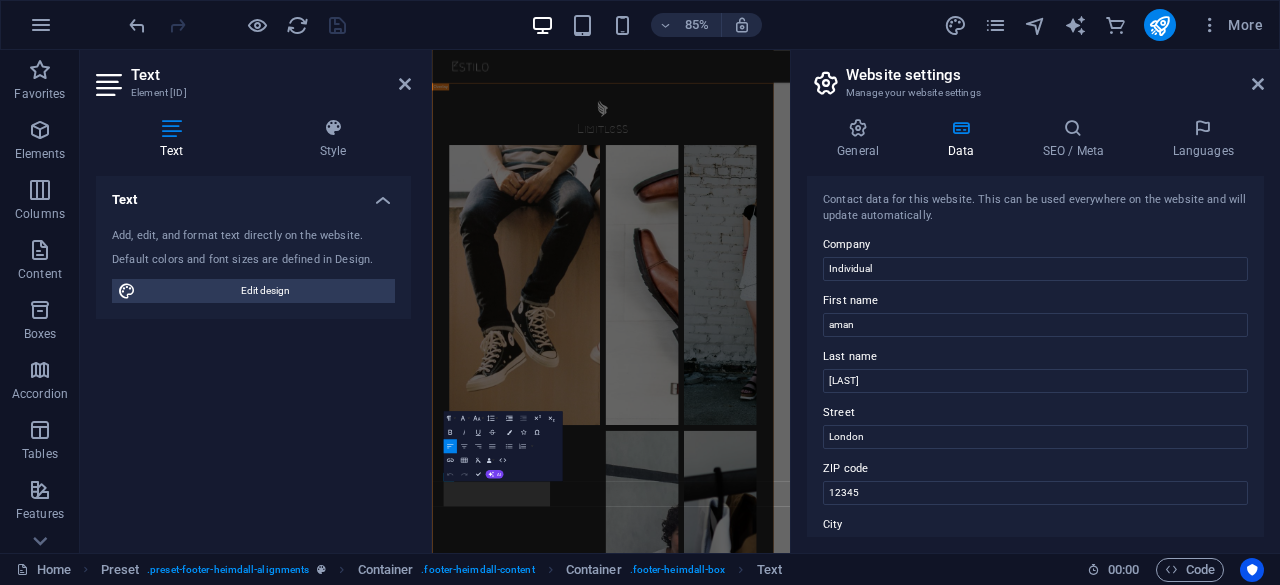 scroll, scrollTop: 7020, scrollLeft: 0, axis: vertical 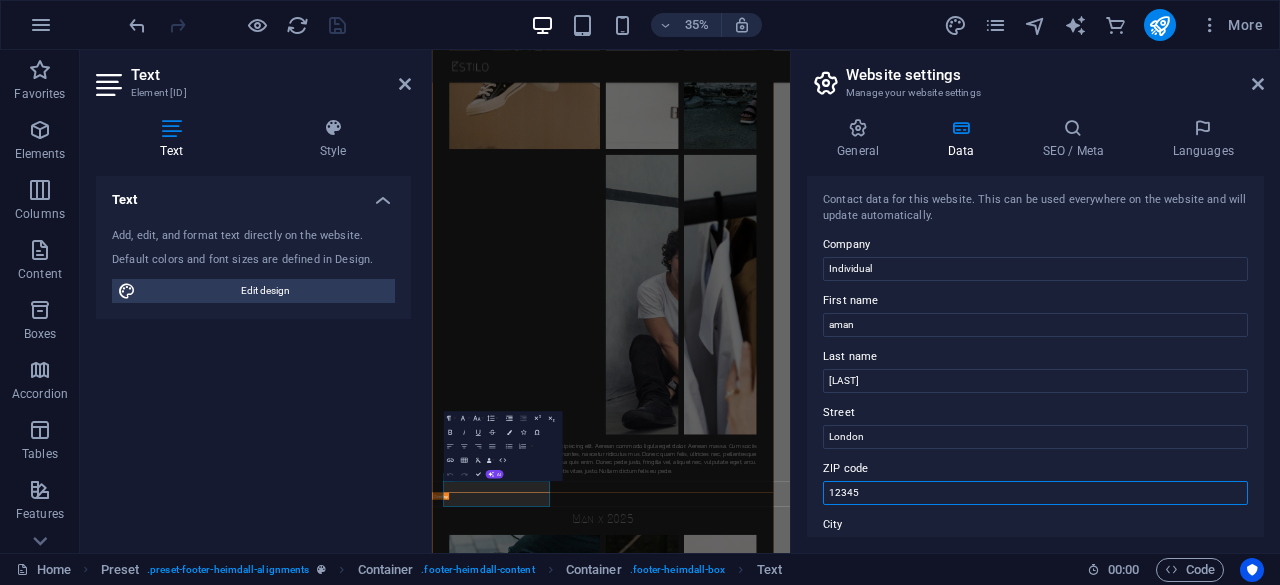 click on "12345" at bounding box center [1035, 493] 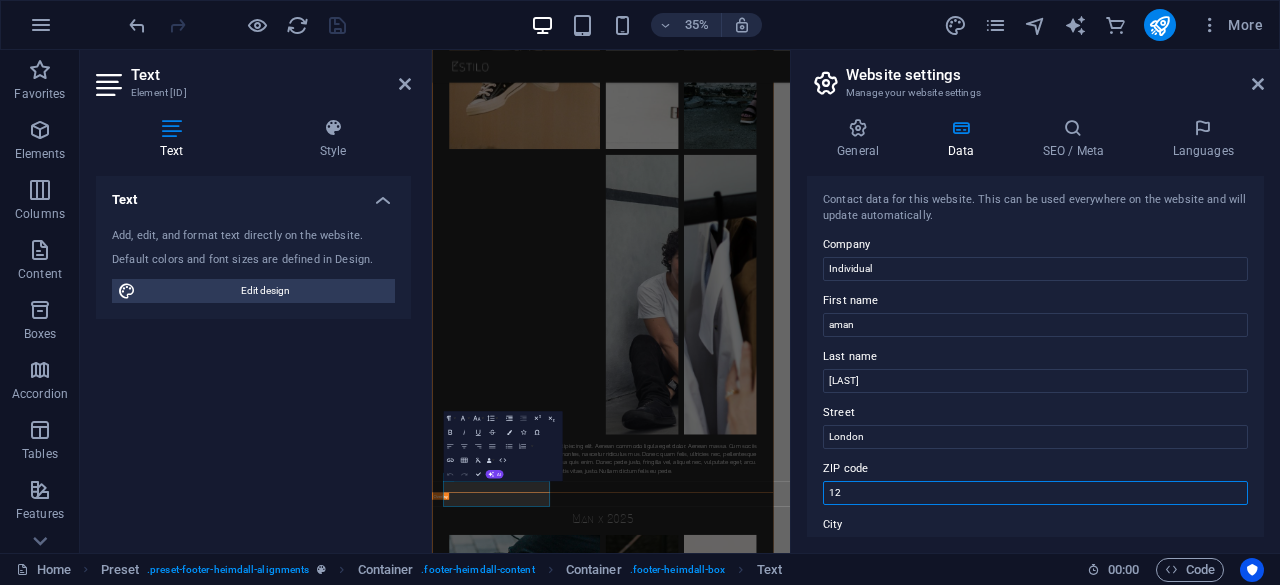 type on "1" 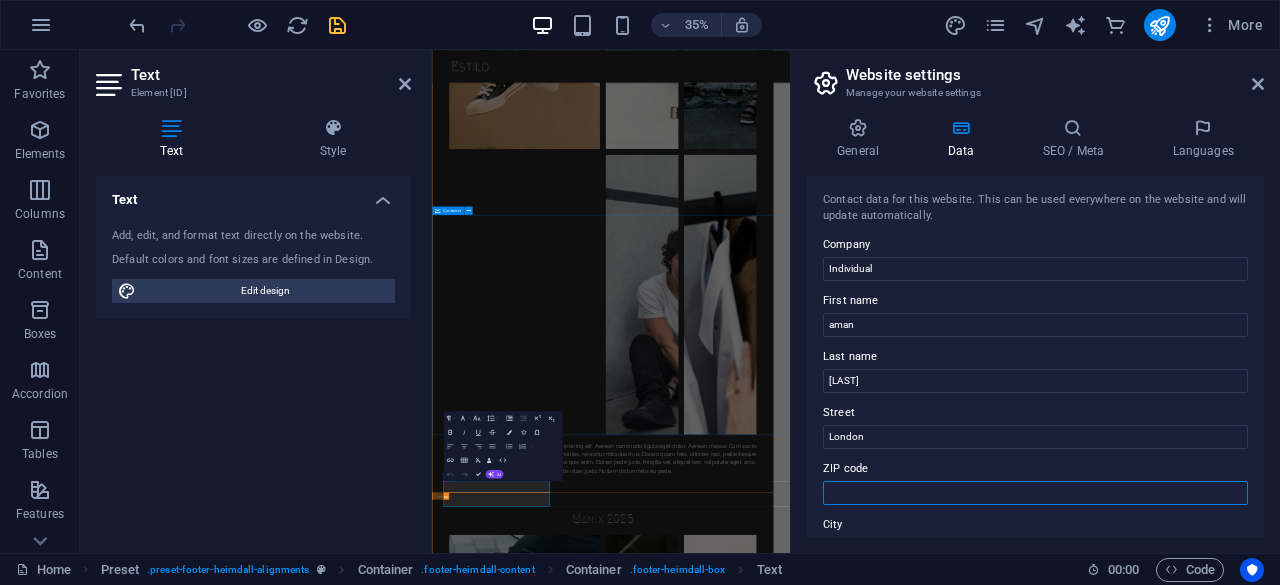 paste on "SW1A 2WH" 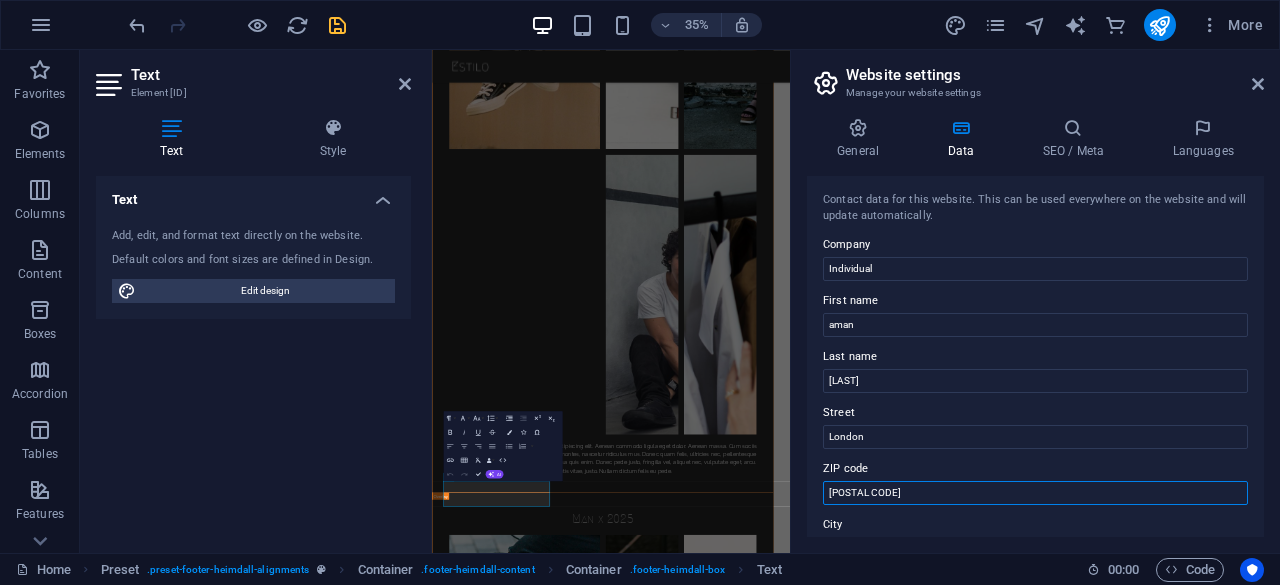 type on "SW1A 2WH" 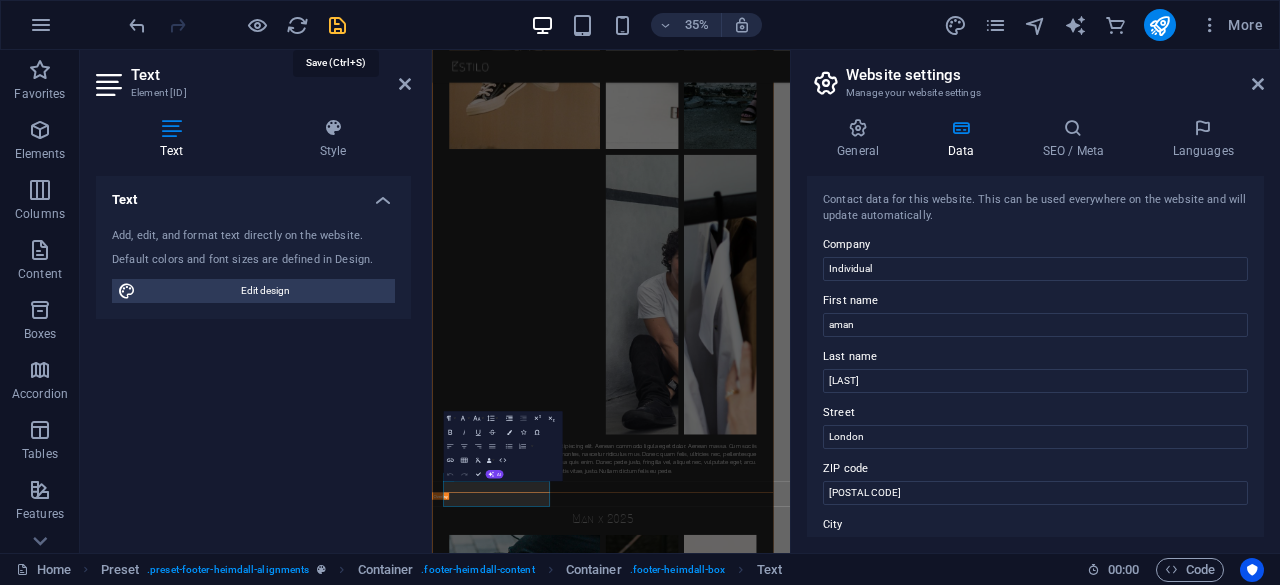 click at bounding box center (337, 25) 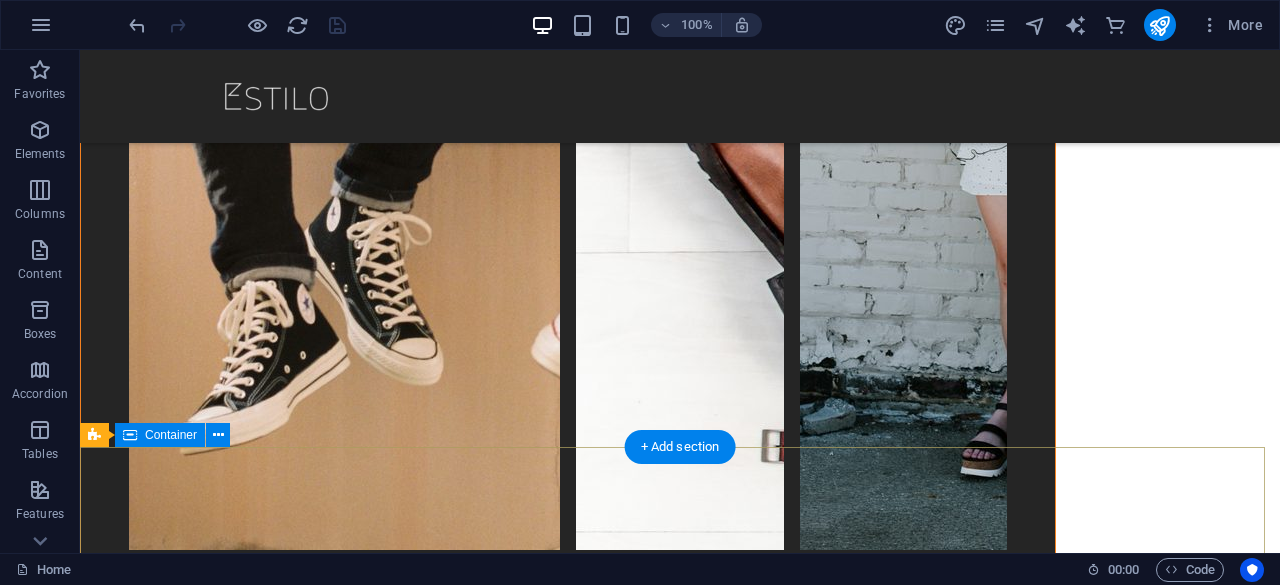 scroll, scrollTop: 6150, scrollLeft: 0, axis: vertical 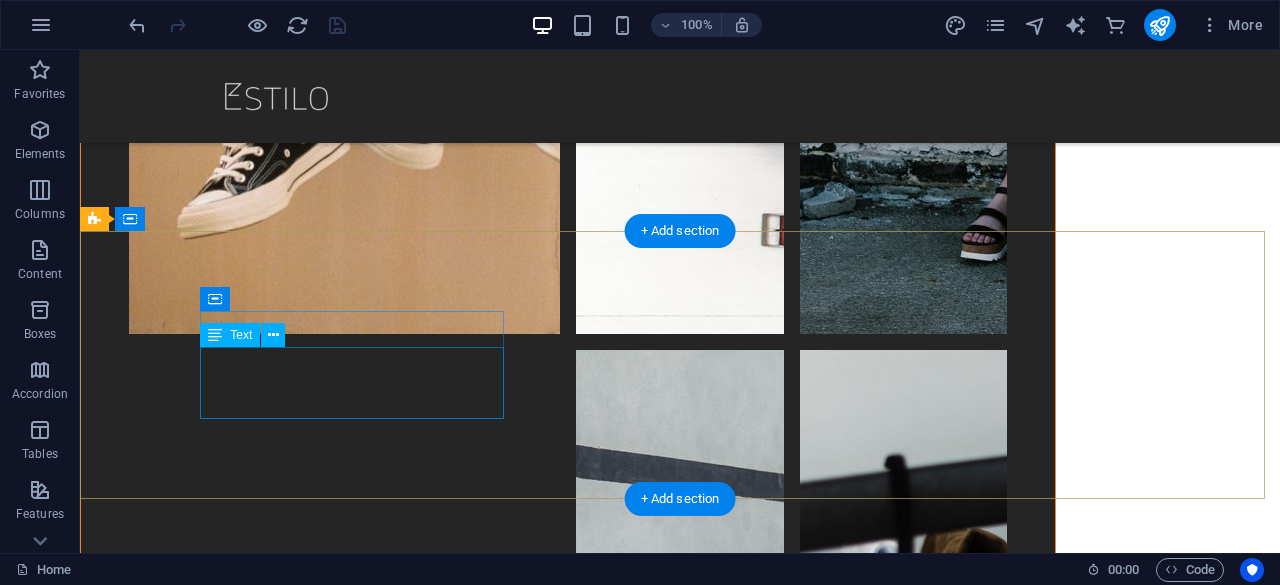 click on "Individual London  Royal Heritage:   SW1A 2WH" at bounding box center (568, 6893) 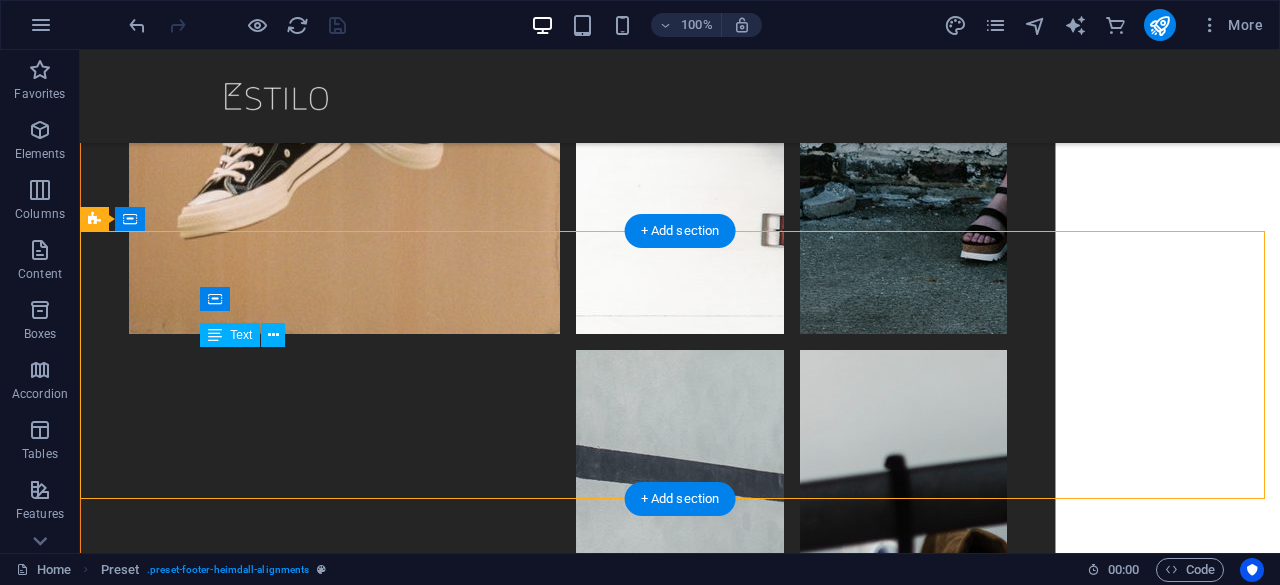 click on "Individual London  Royal Heritage:   SW1A 2WH" at bounding box center (568, 6893) 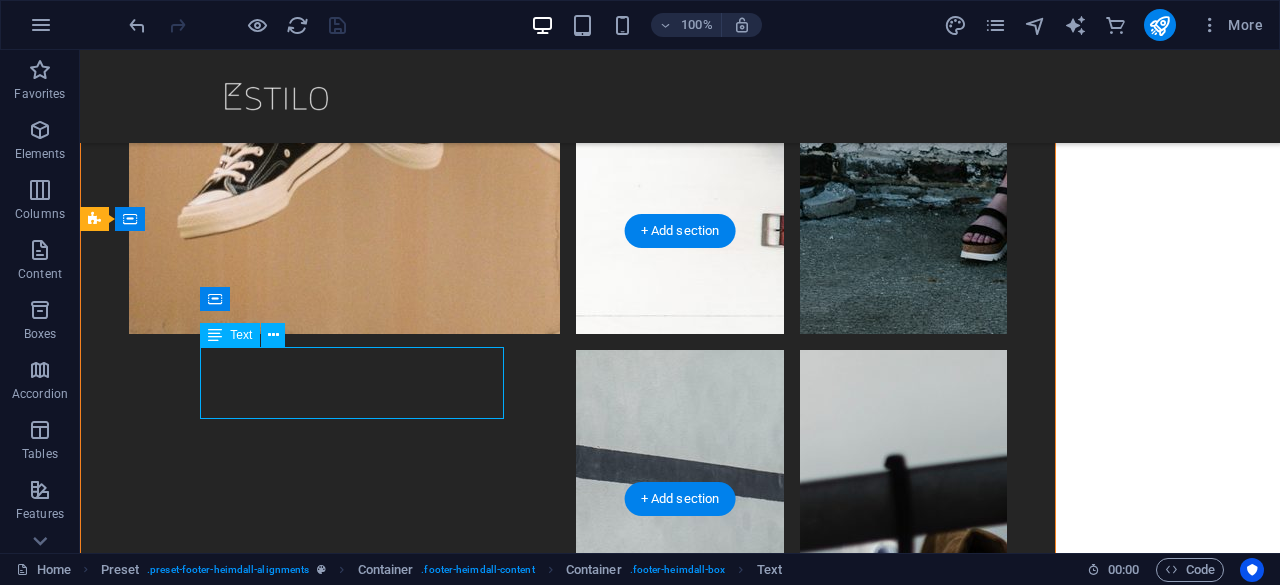 click on "Individual London  Royal Heritage:   SW1A 2WH" at bounding box center [568, 6893] 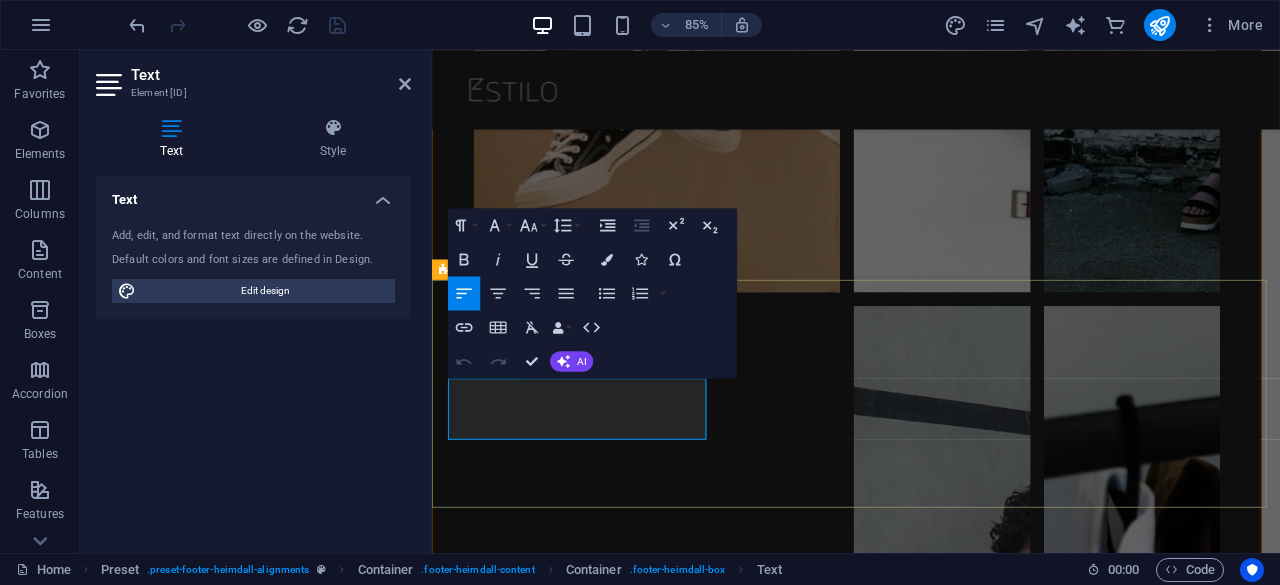 click on "Royal Heritage:" at bounding box center [503, 7006] 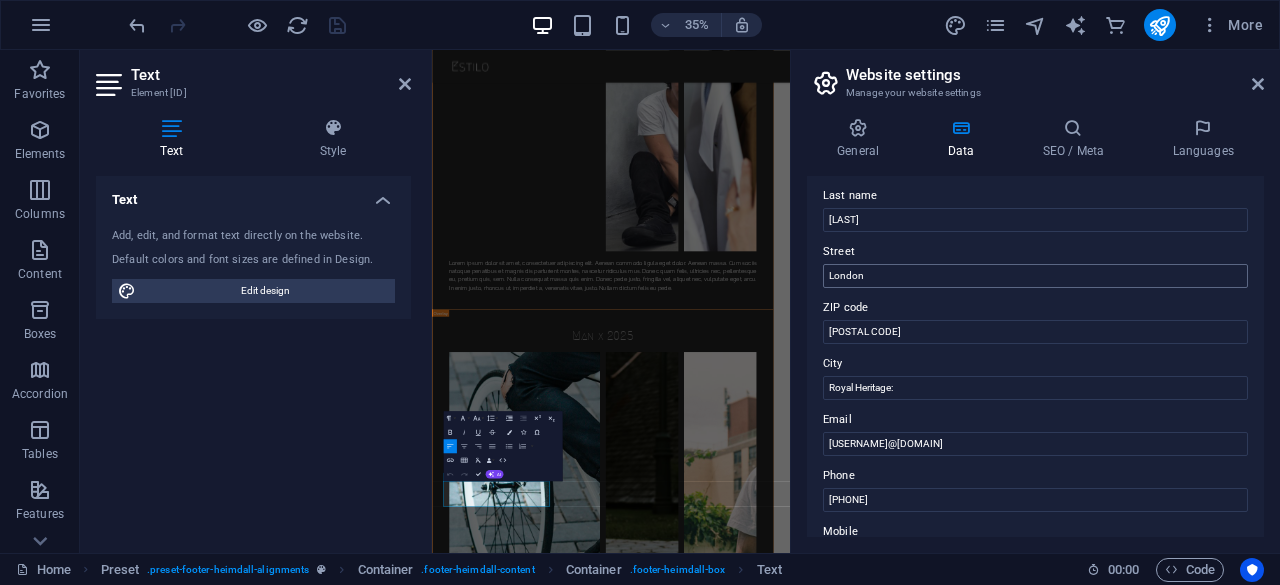 scroll, scrollTop: 170, scrollLeft: 0, axis: vertical 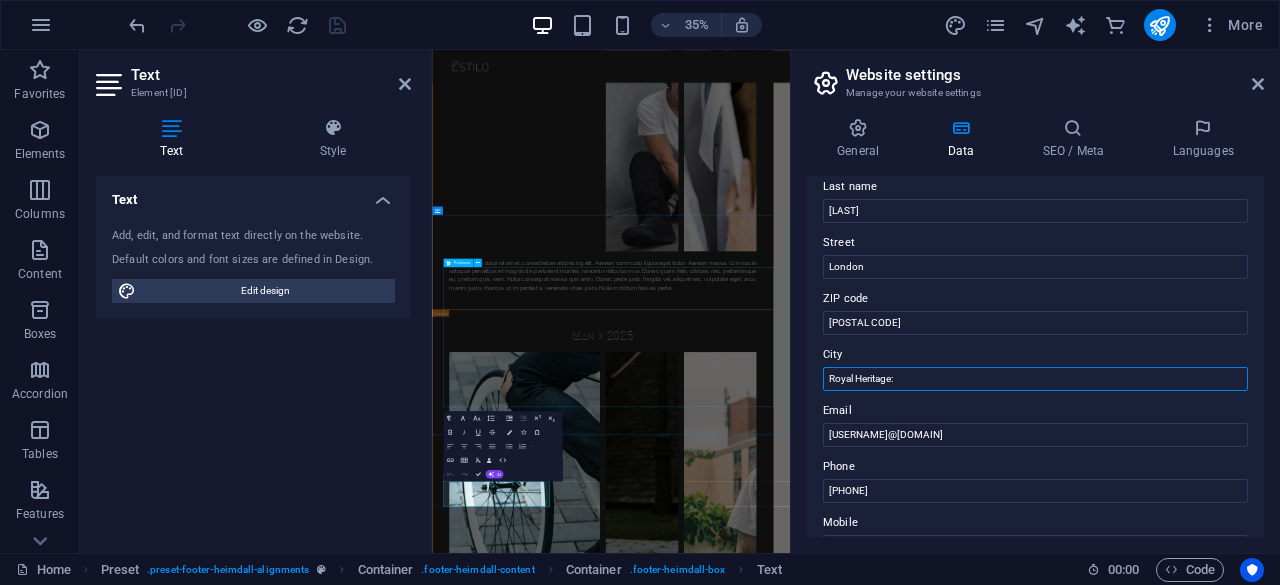 drag, startPoint x: 1353, startPoint y: 423, endPoint x: 753, endPoint y: 869, distance: 747.6069 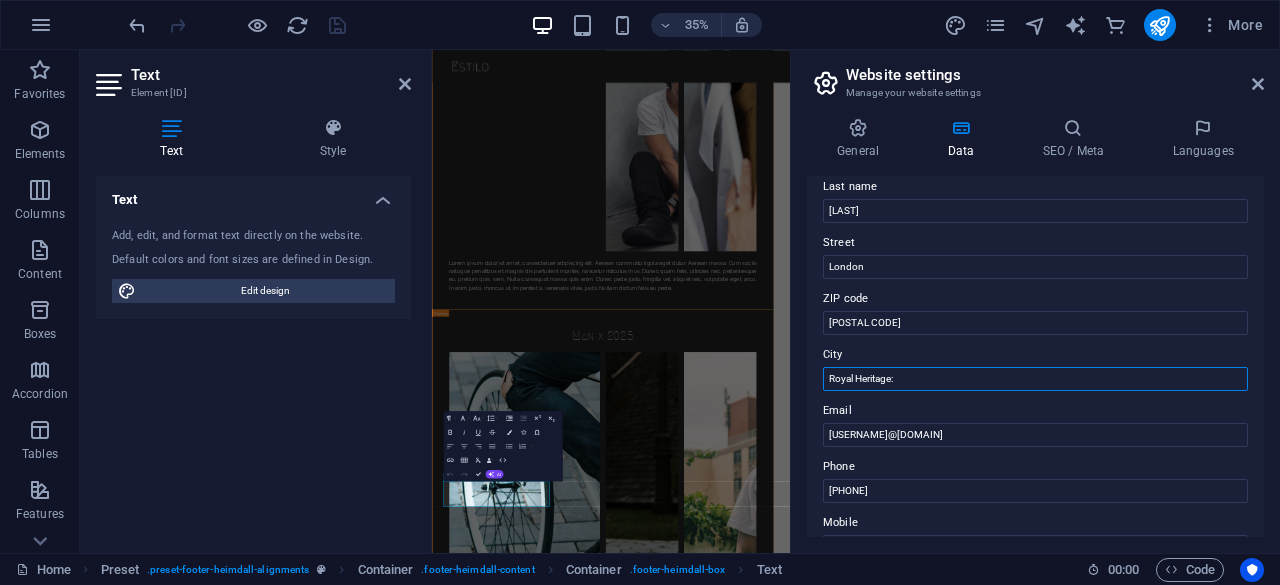 drag, startPoint x: 904, startPoint y: 377, endPoint x: 802, endPoint y: 384, distance: 102.239914 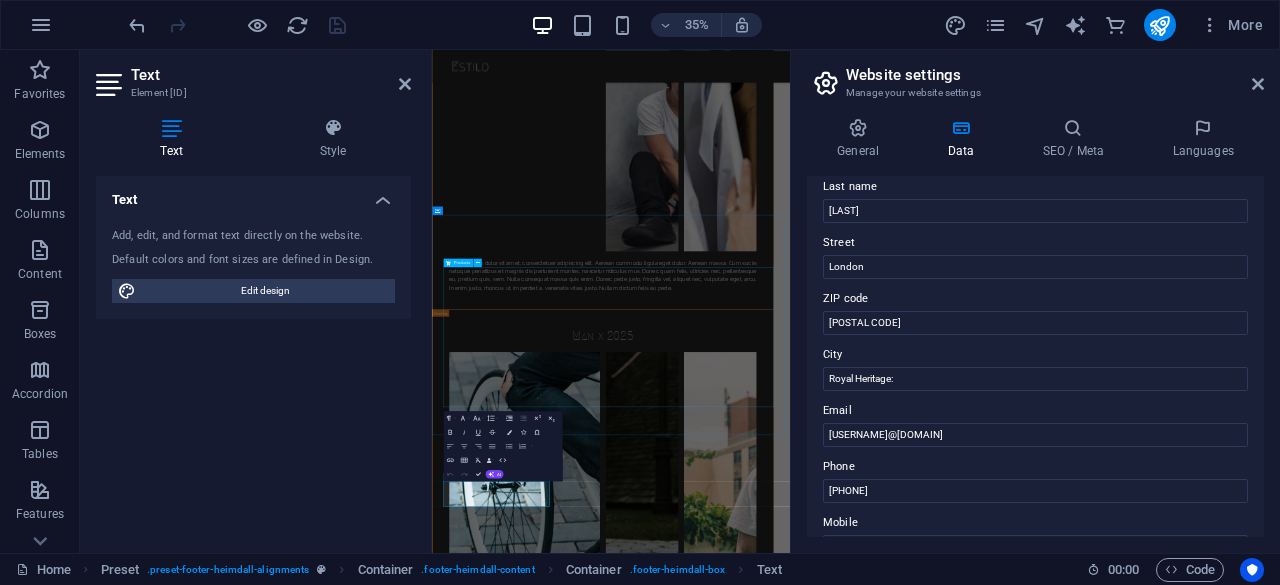 click at bounding box center (944, 6699) 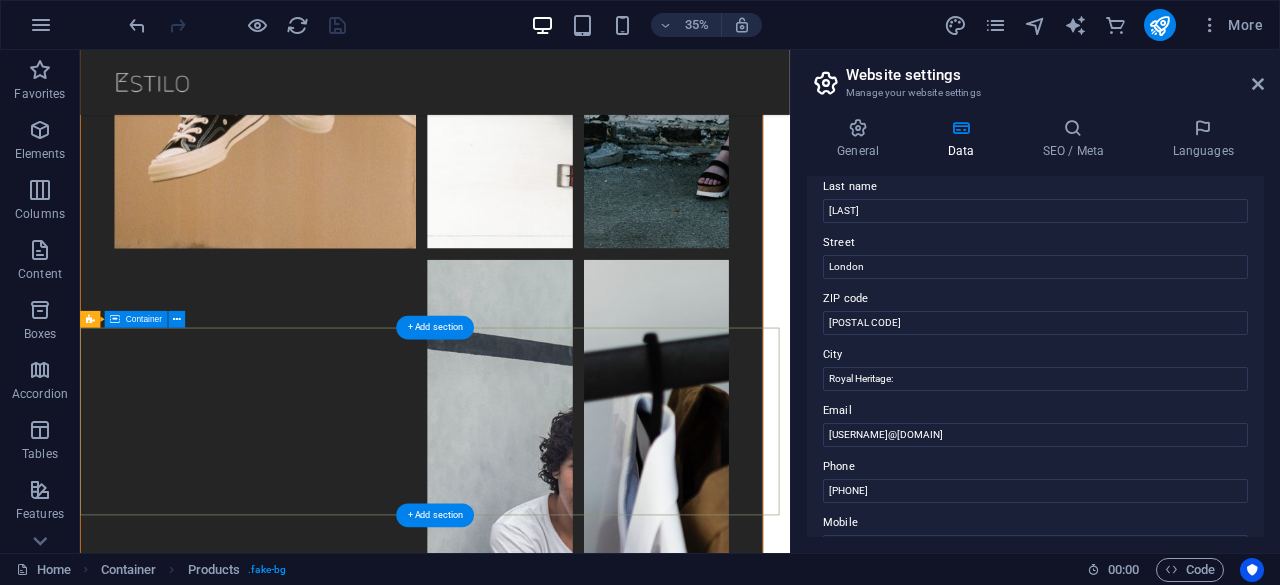 click on "Address Individual London  Royal Heritage:   SW1A 2WH Contact Get in touch! +91 9540490172 rollnoaman847@gmail.com Links Shop now Legal Notice Privacy" at bounding box center [587, 7207] 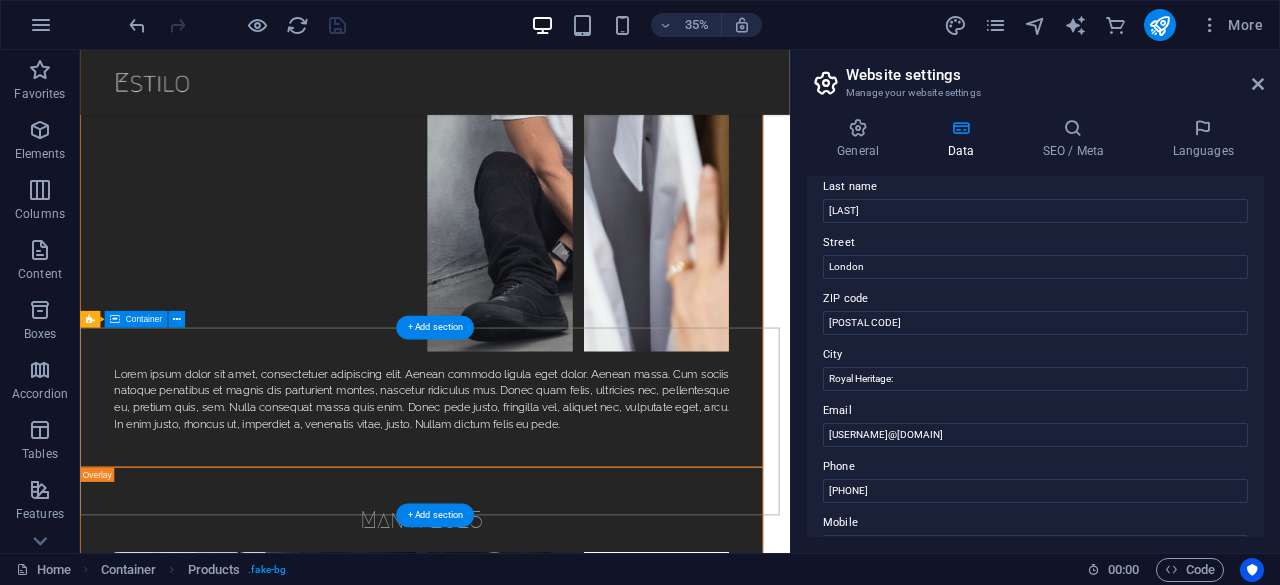 scroll, scrollTop: 6351, scrollLeft: 0, axis: vertical 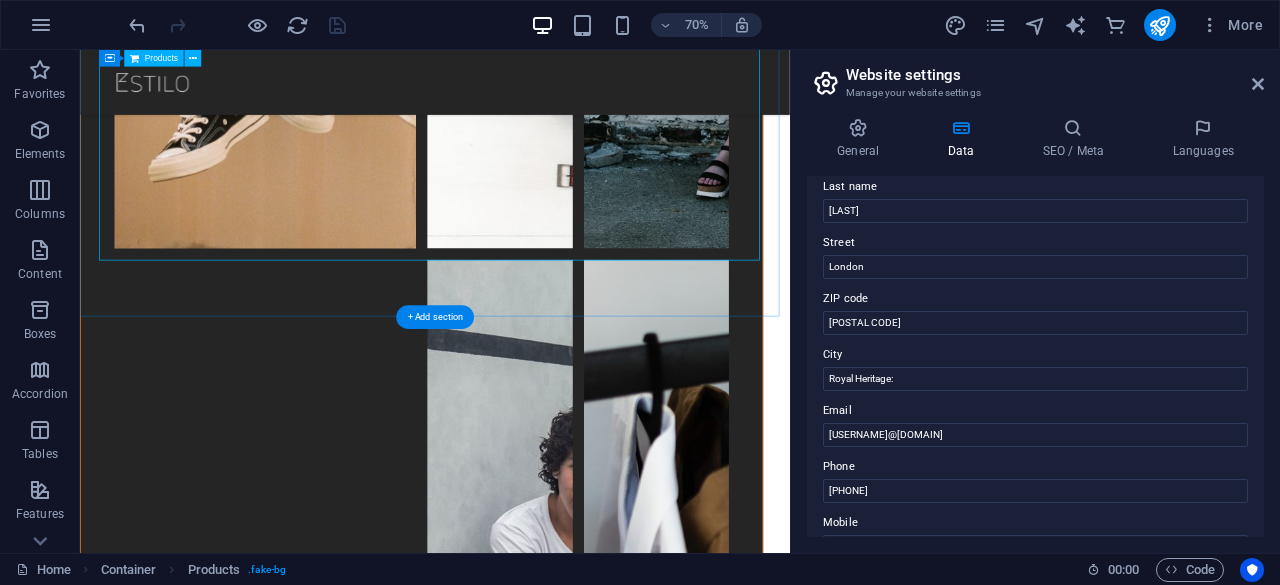 click at bounding box center (587, 6661) 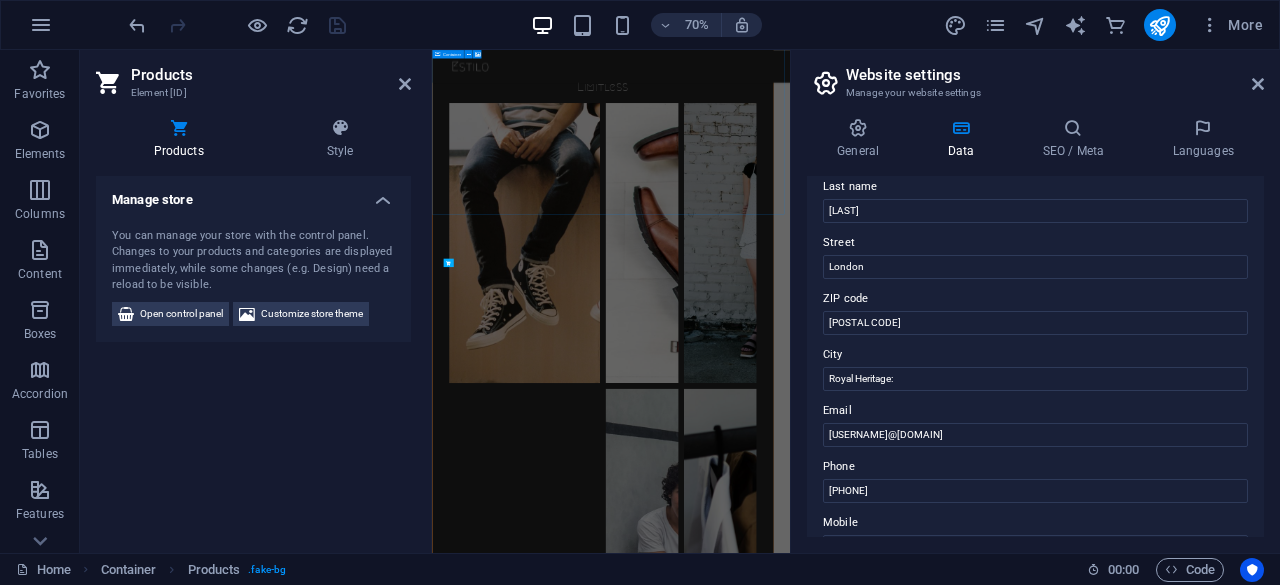 scroll, scrollTop: 7020, scrollLeft: 0, axis: vertical 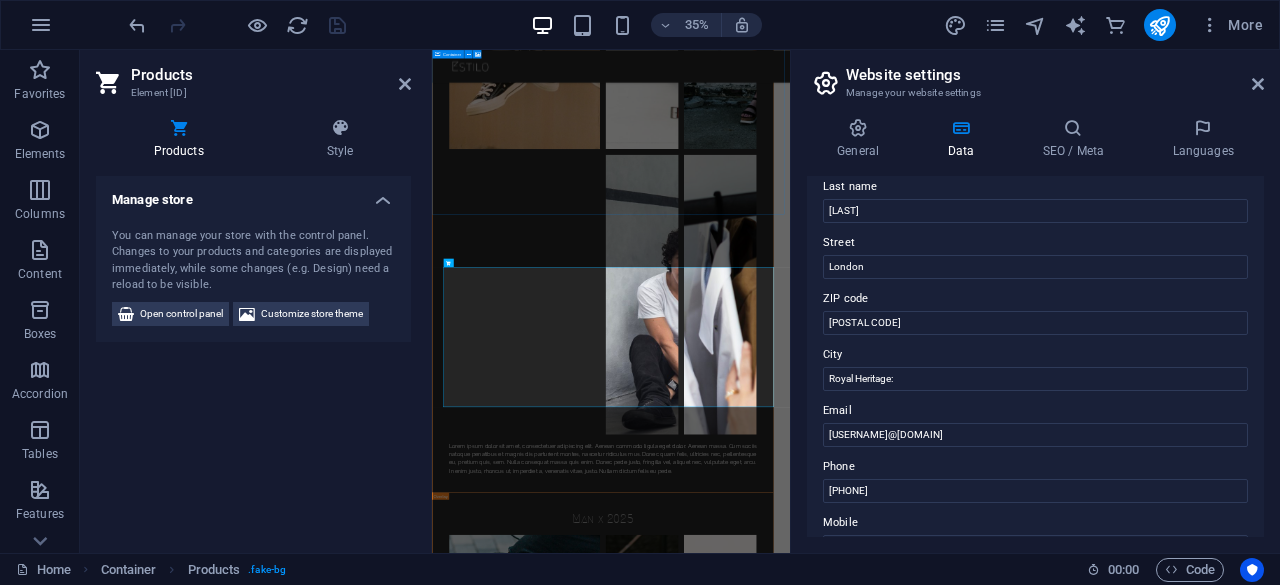 click on "Website settings Manage your website settings  General  Data  SEO / Meta  Languages Website name Individual Logo Drag files here, click to choose files or select files from Files or our free stock photos & videos Select files from the file manager, stock photos, or upload file(s) Upload Favicon Set the favicon of your website here. A favicon is a small icon shown in the browser tab next to your website title. It helps visitors identify your website. Drag files here, click to choose files or select files from Files or our free stock photos & videos Select files from the file manager, stock photos, or upload file(s) Upload Preview Image (Open Graph) This image will be shown when the website is shared on social networks Drag files here, click to choose files or select files from Files or our free stock photos & videos Select files from the file manager, stock photos, or upload file(s) Upload Contact data for this website. This can be used everywhere on the website and will update automatically. Company aman khan" at bounding box center (1035, 301) 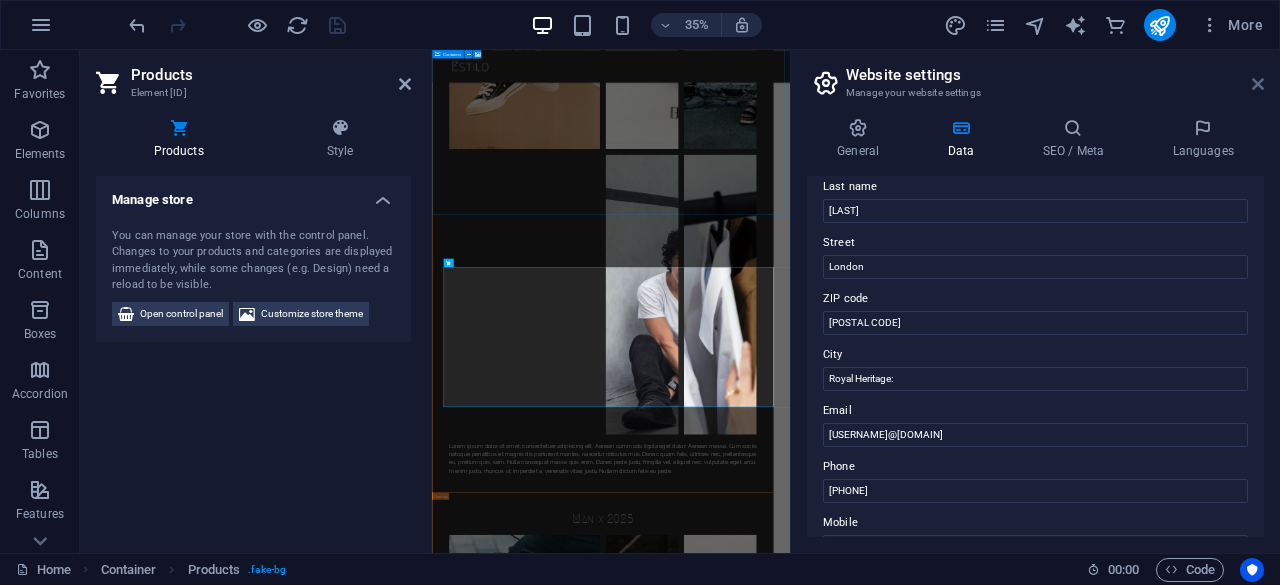 click at bounding box center (1258, 84) 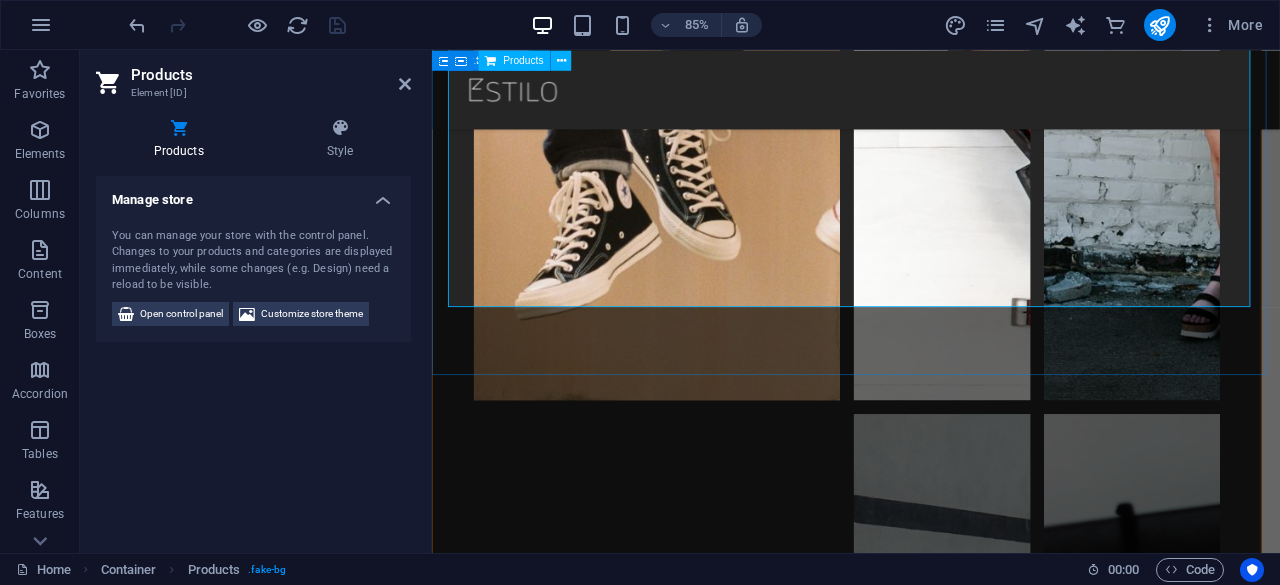 click at bounding box center [931, 6662] 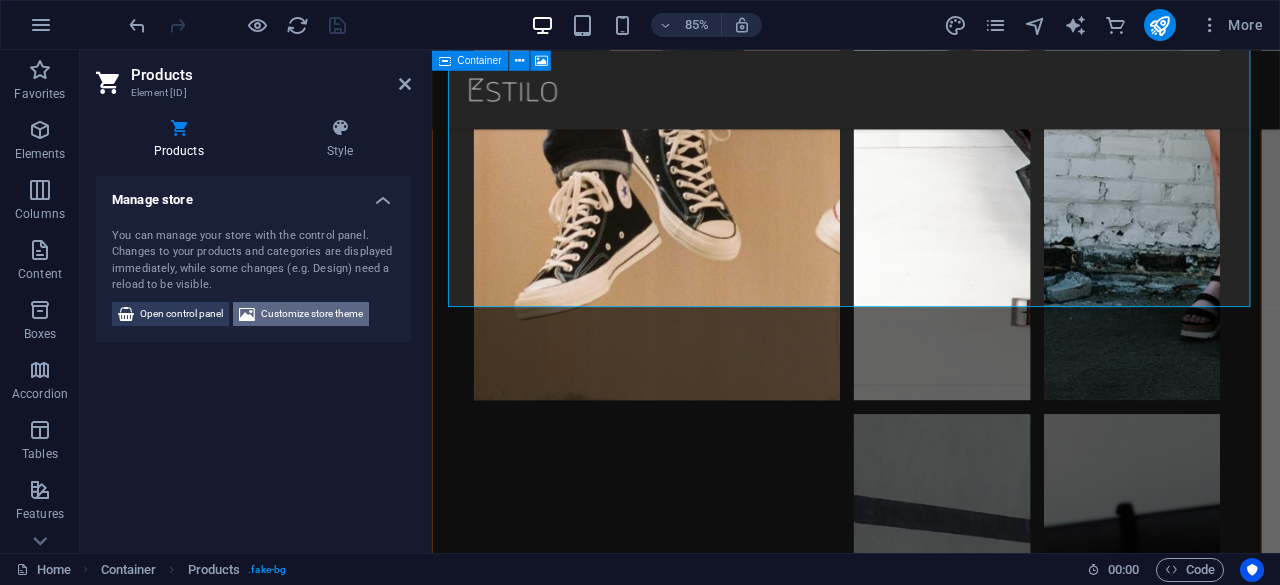 click on "Customize store theme" at bounding box center (312, 314) 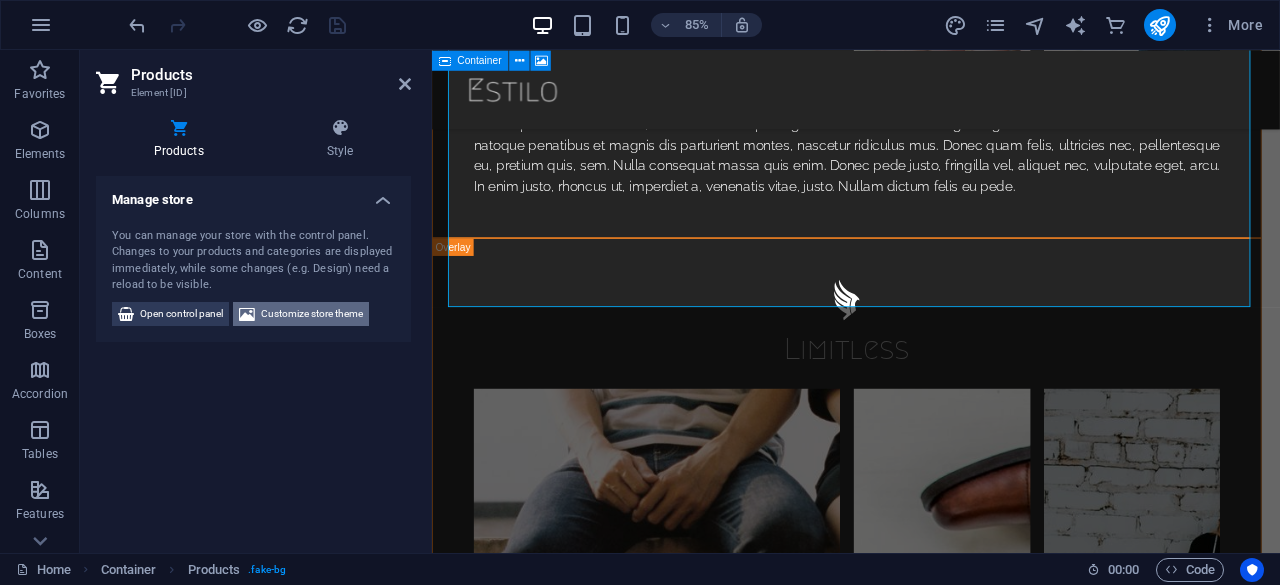 select on "500" 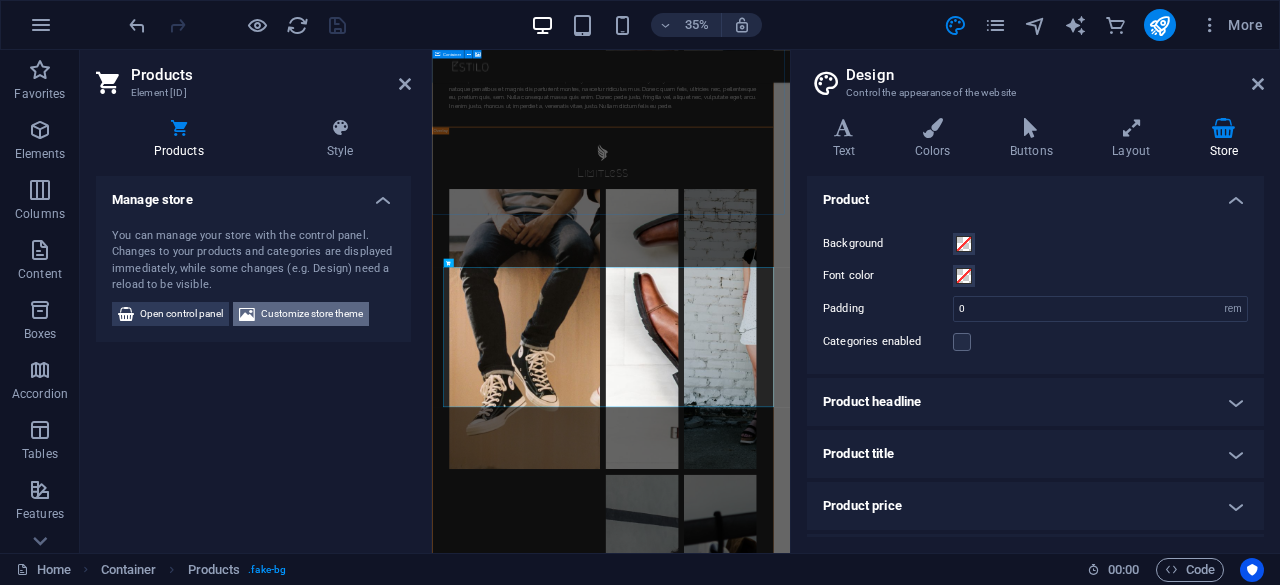 scroll, scrollTop: 7020, scrollLeft: 0, axis: vertical 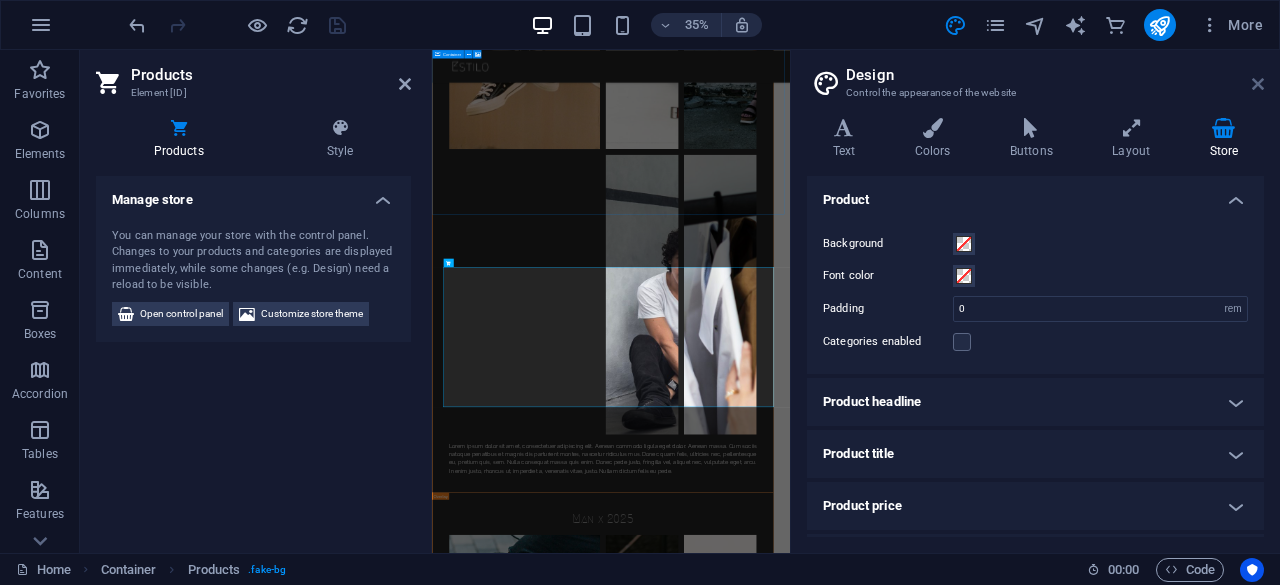 drag, startPoint x: 1260, startPoint y: 80, endPoint x: 906, endPoint y: 46, distance: 355.62903 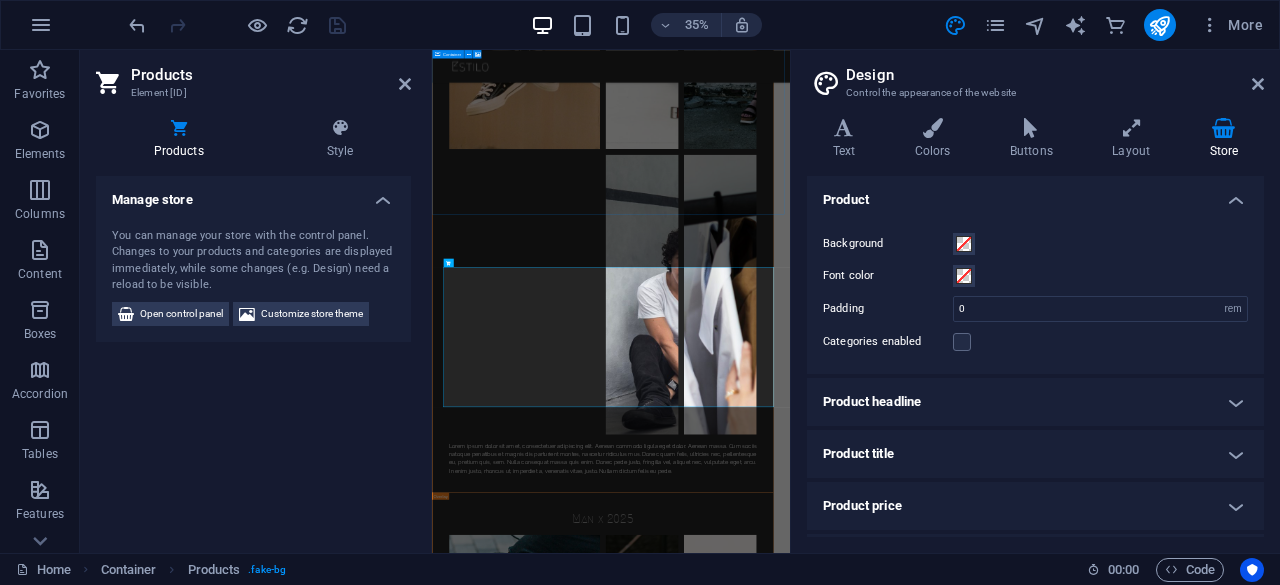 scroll, scrollTop: 6105, scrollLeft: 0, axis: vertical 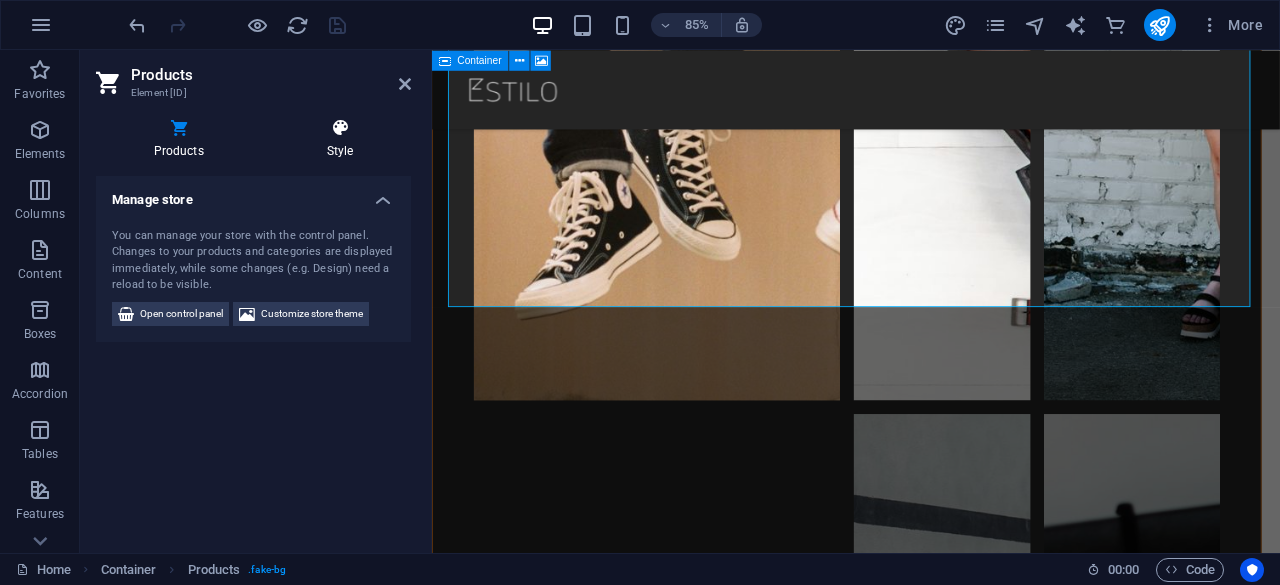 click at bounding box center (340, 128) 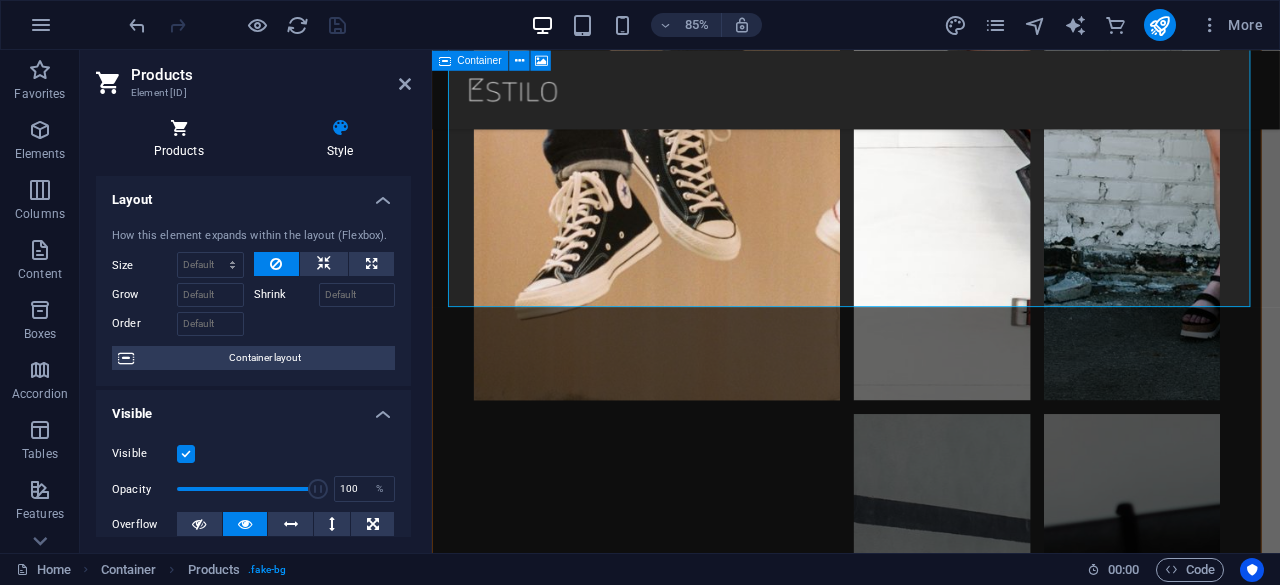 click at bounding box center (178, 128) 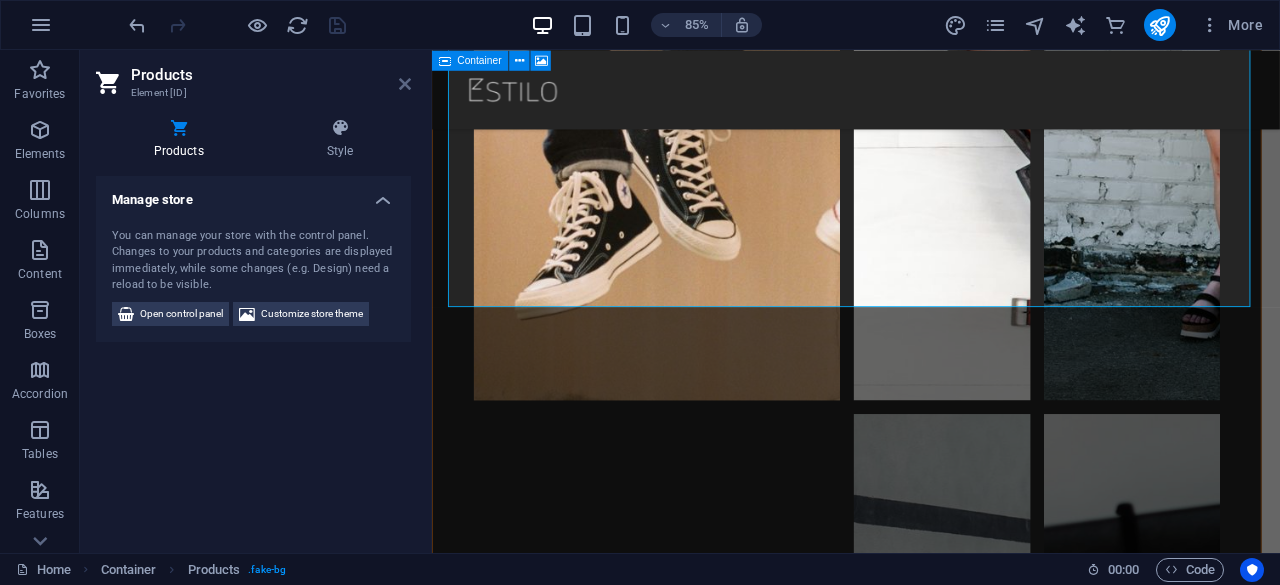 click at bounding box center (405, 84) 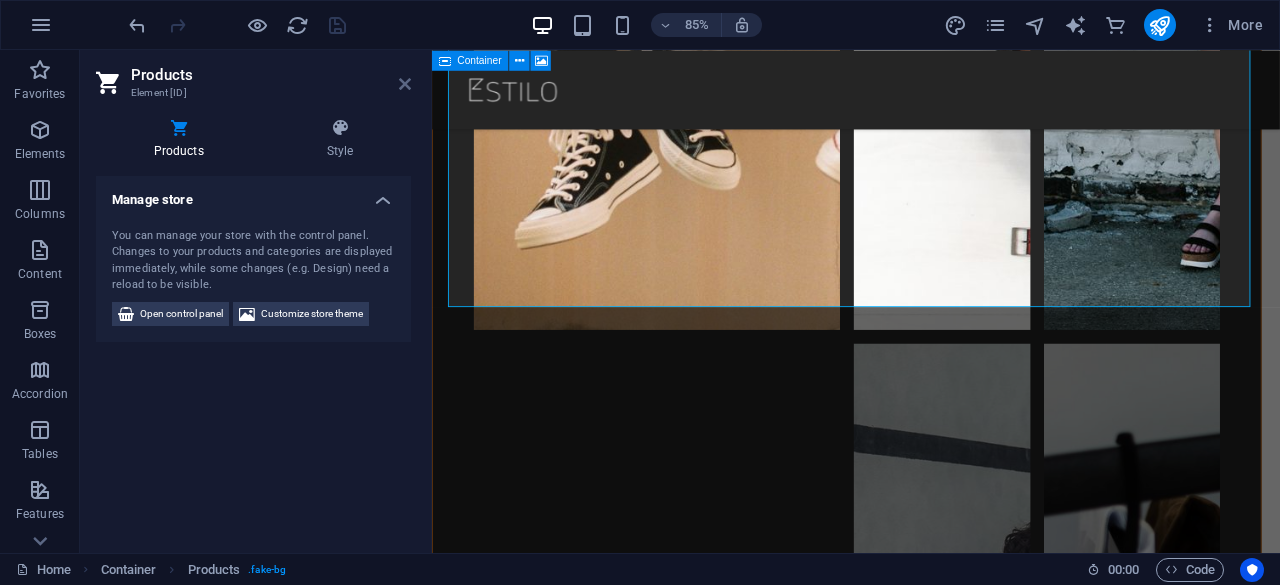 scroll, scrollTop: 5934, scrollLeft: 0, axis: vertical 